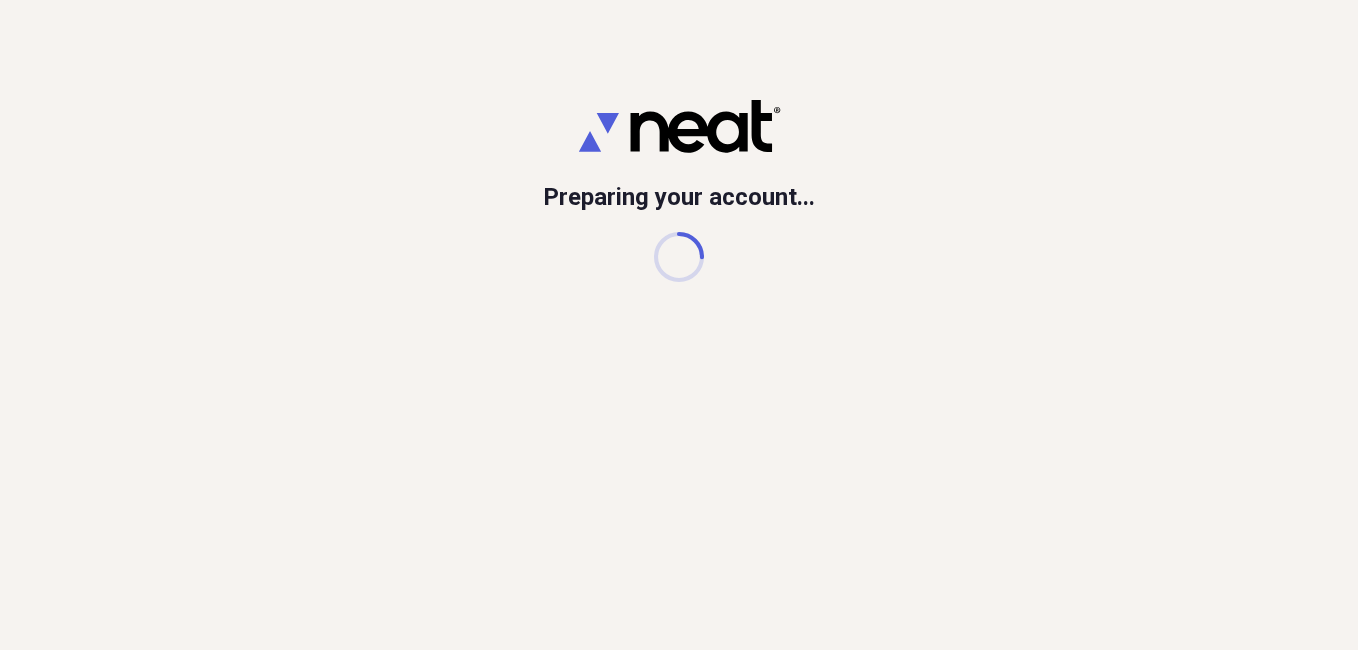 scroll, scrollTop: 0, scrollLeft: 0, axis: both 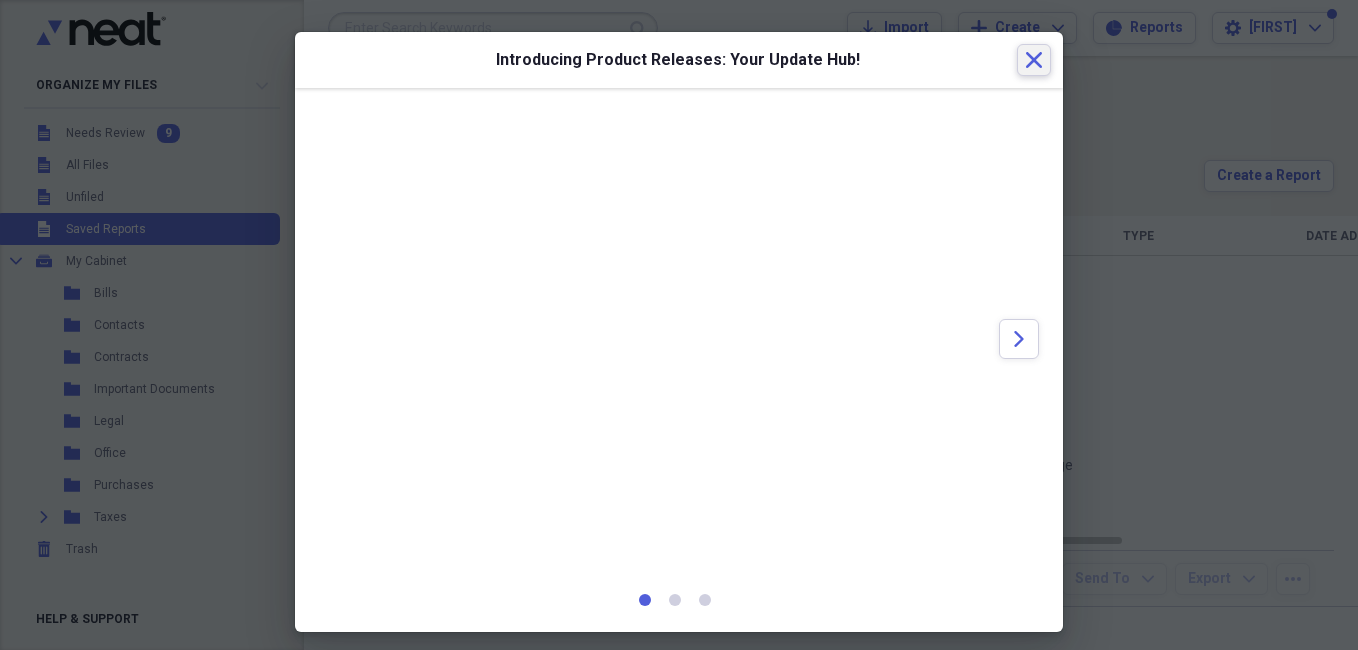 click on "Close" 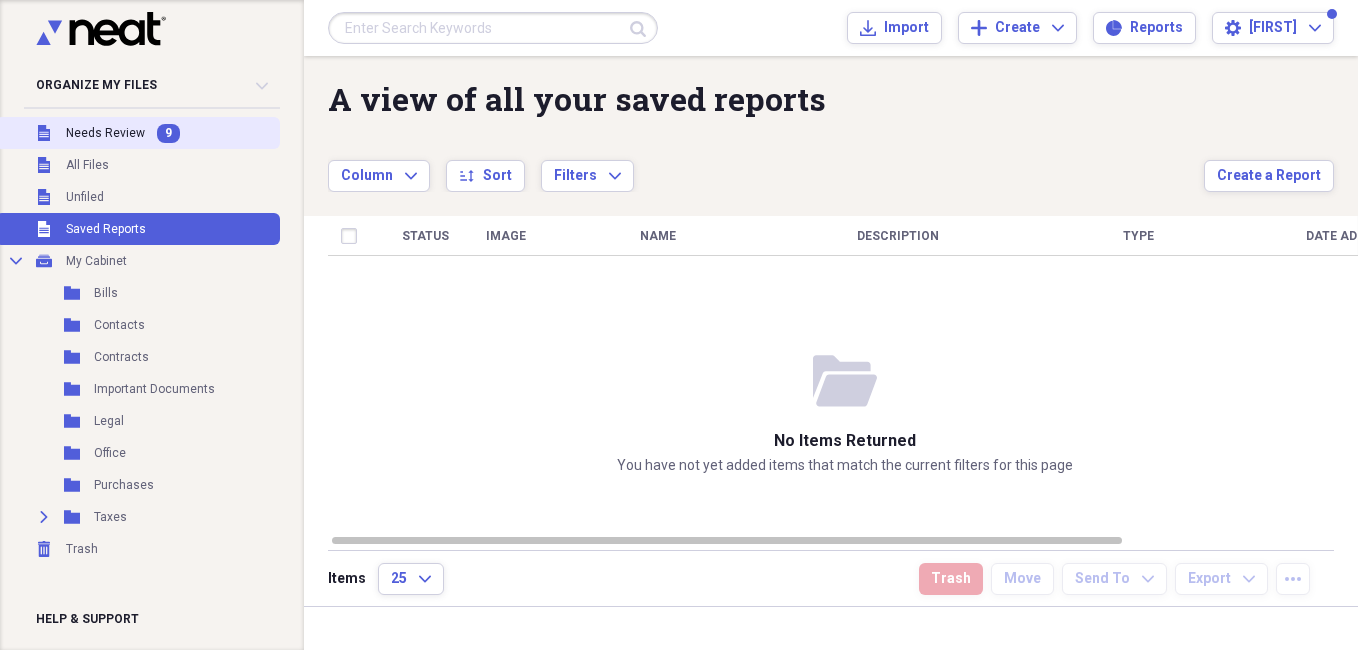 click on "Unfiled Needs Review 9" at bounding box center [138, 133] 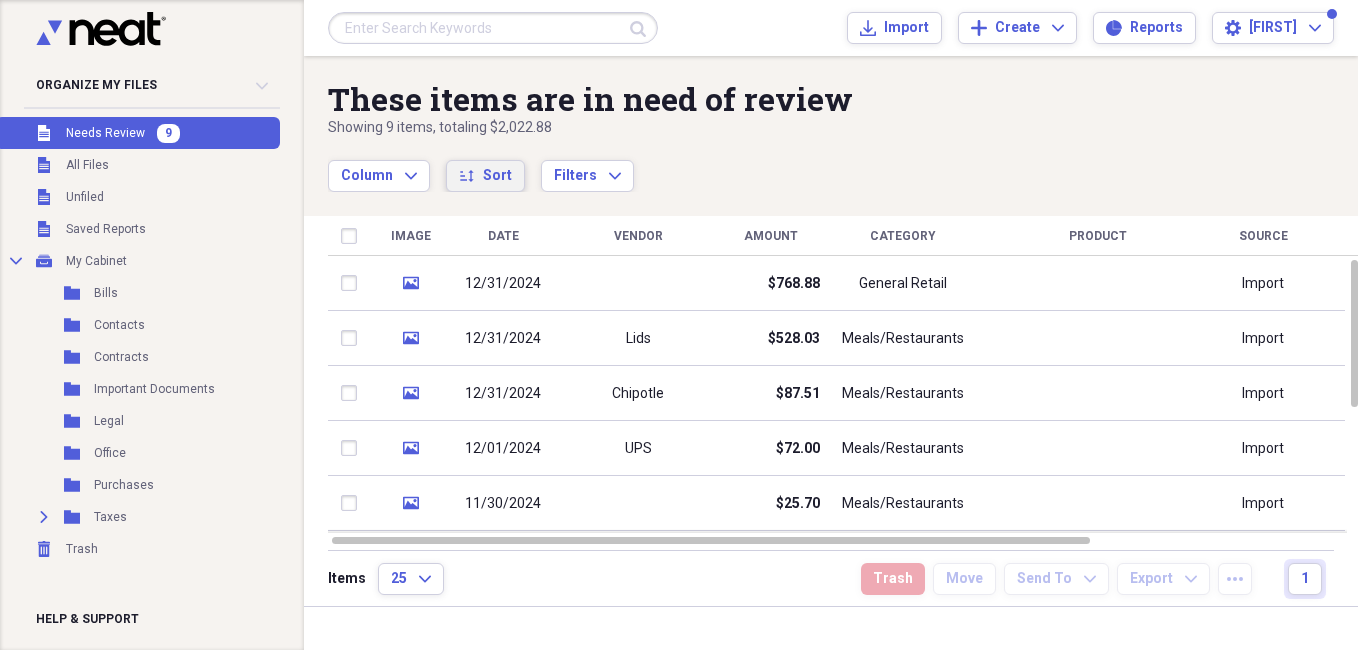 click on "sort Sort" at bounding box center (485, 176) 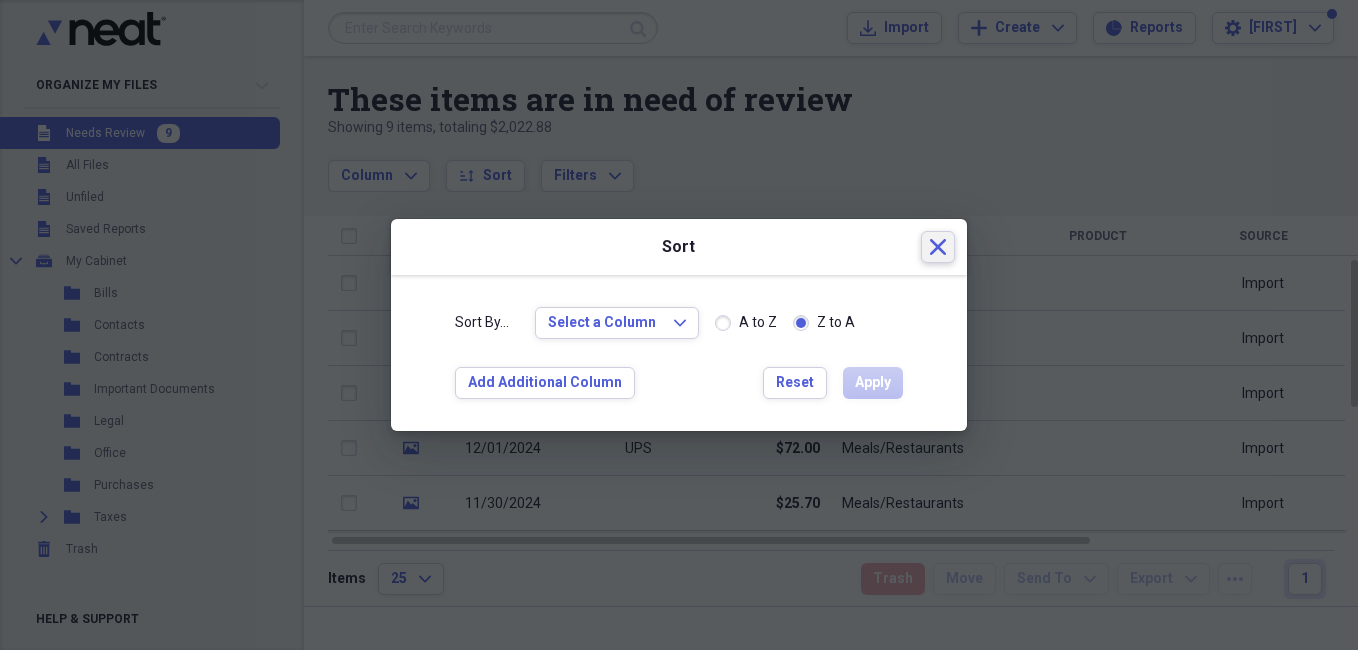 click 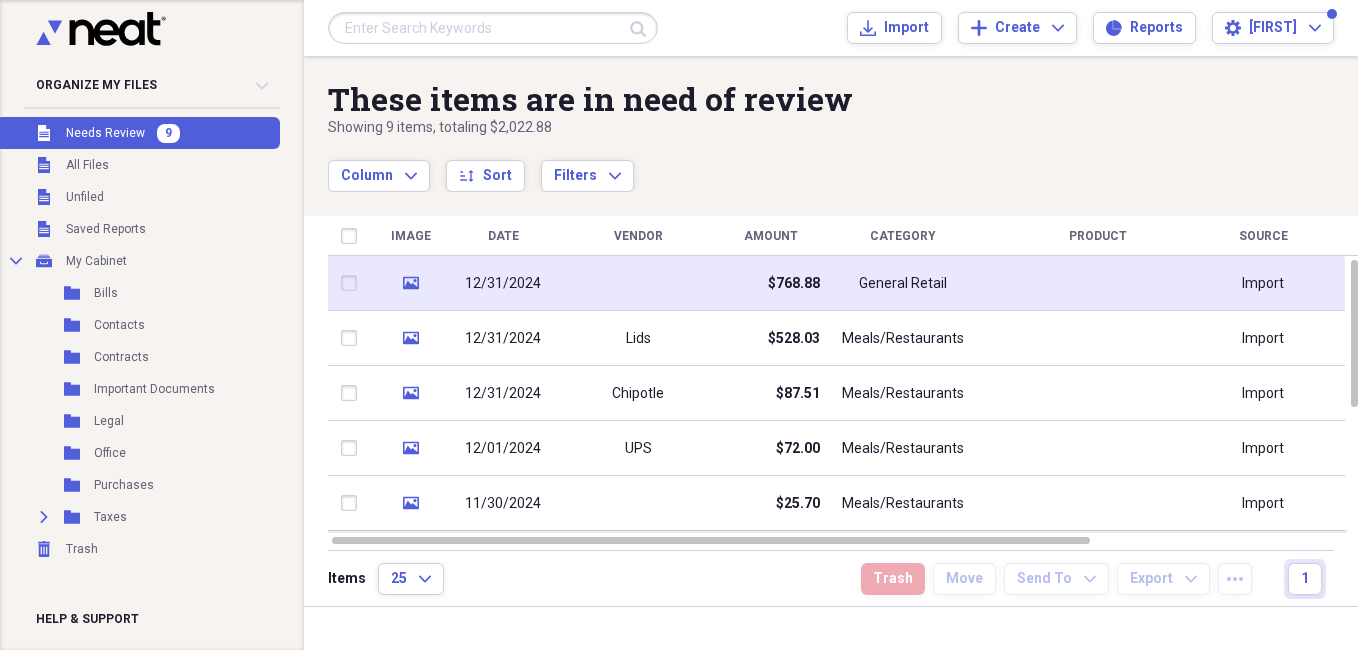click on "media" 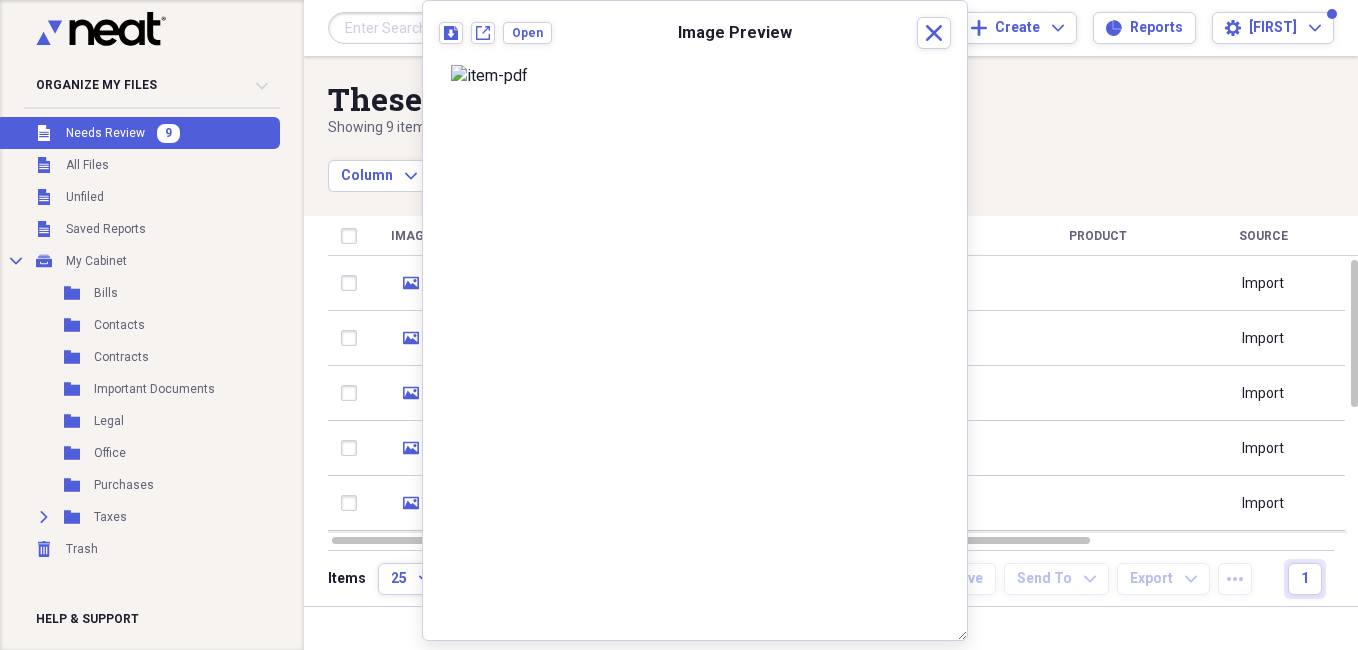 click on "Download New tab Open Image Preview Close" at bounding box center (695, 39) 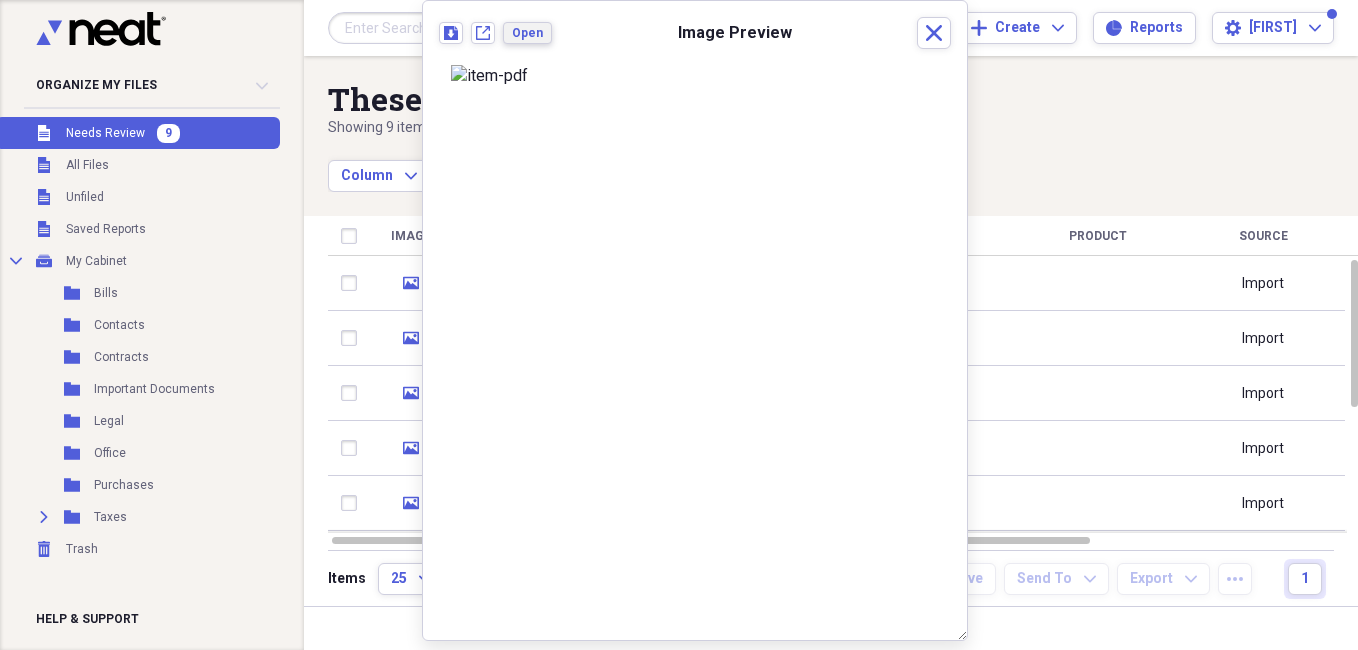 click on "Open" at bounding box center (527, 33) 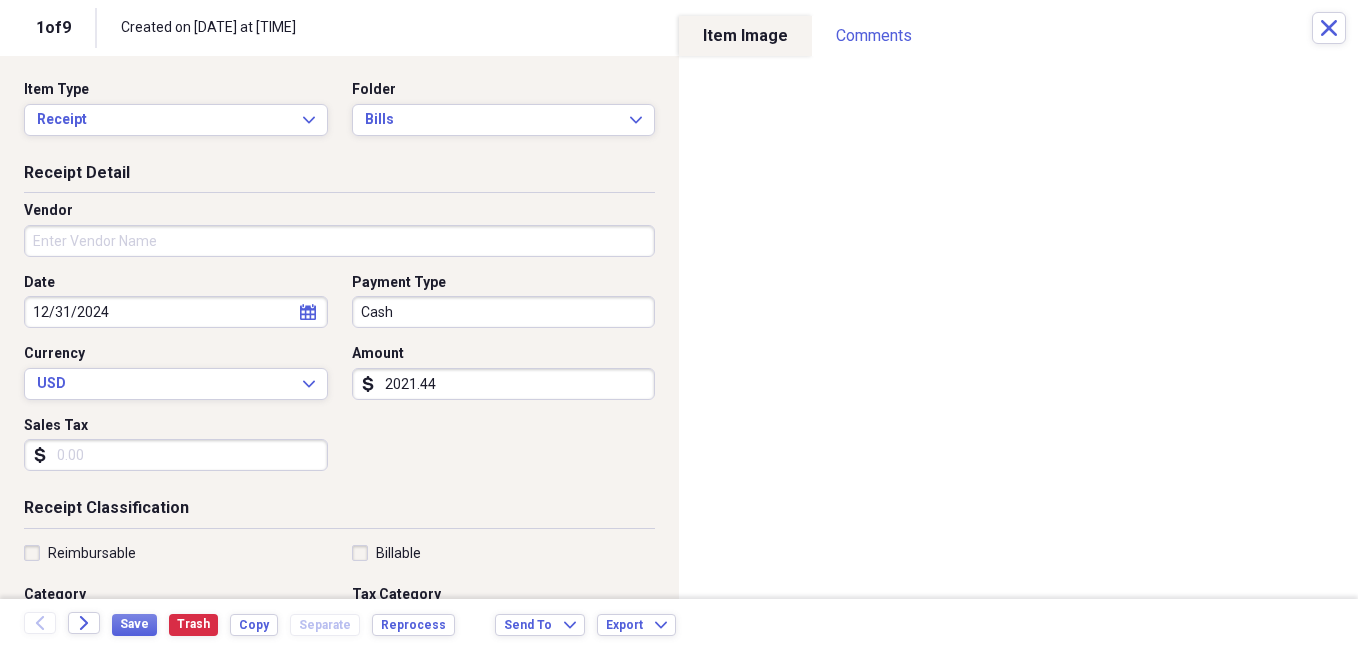 type on "2021.44" 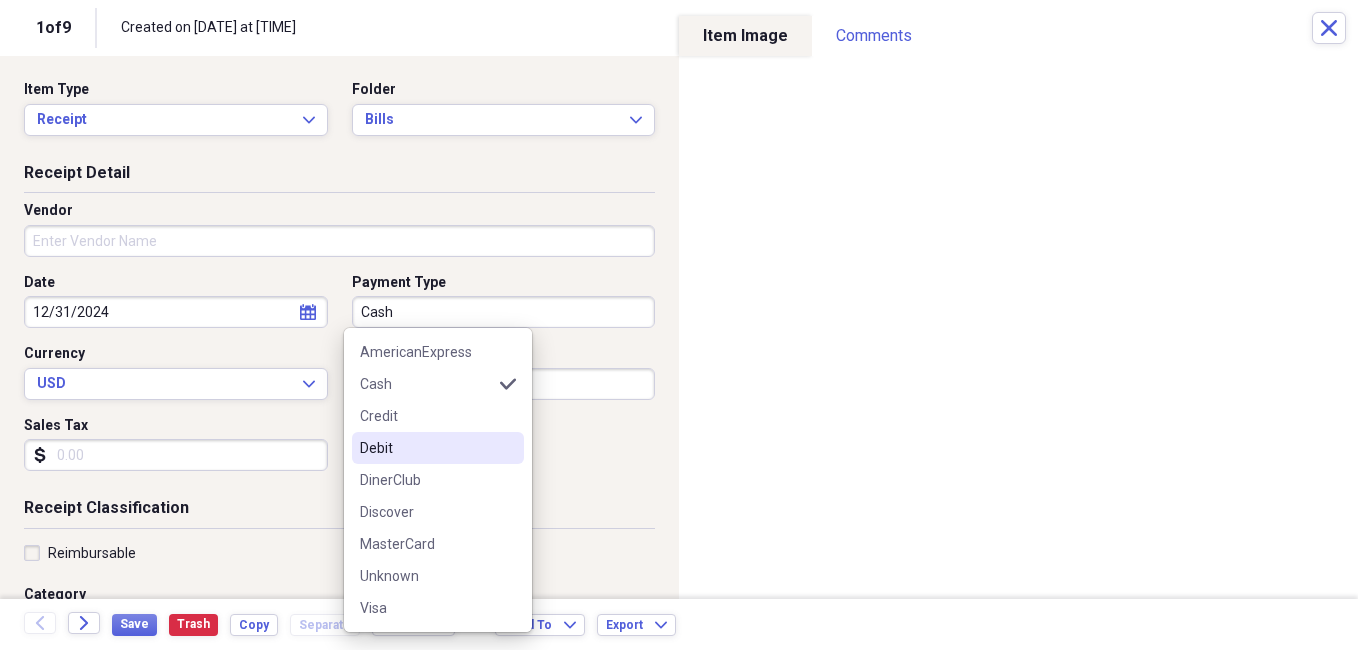 click on "Debit" at bounding box center (438, 448) 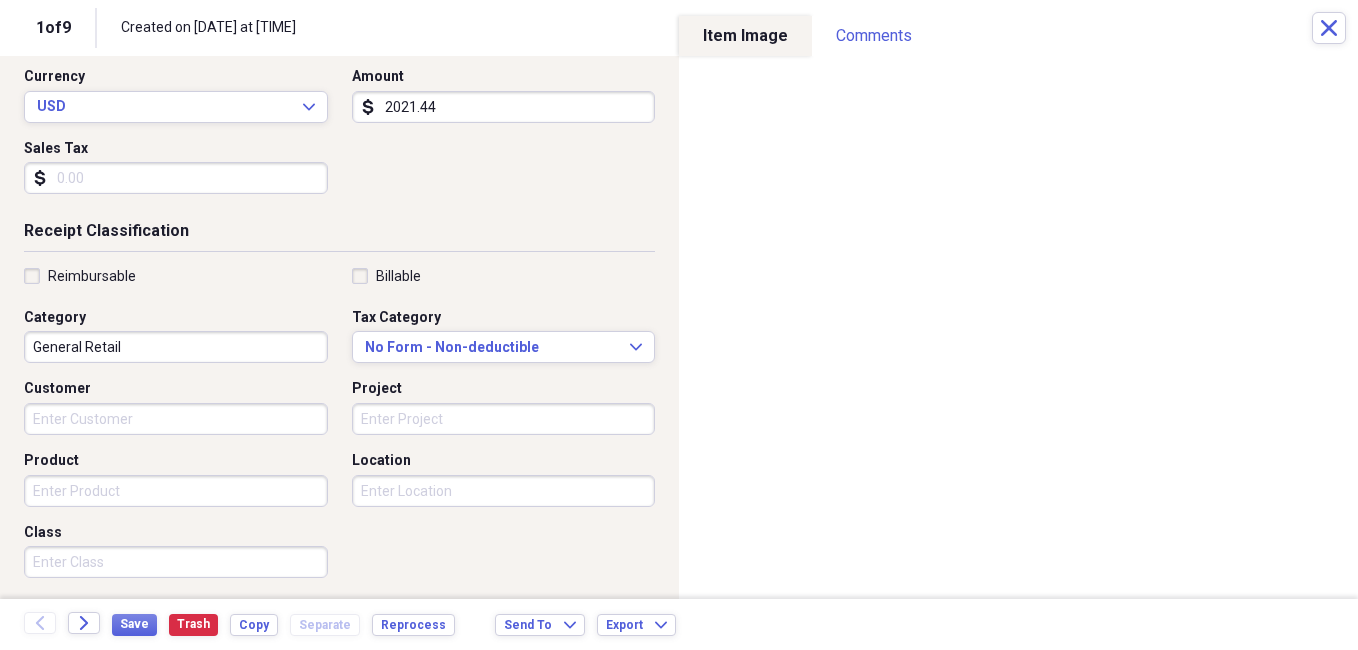 scroll, scrollTop: 283, scrollLeft: 0, axis: vertical 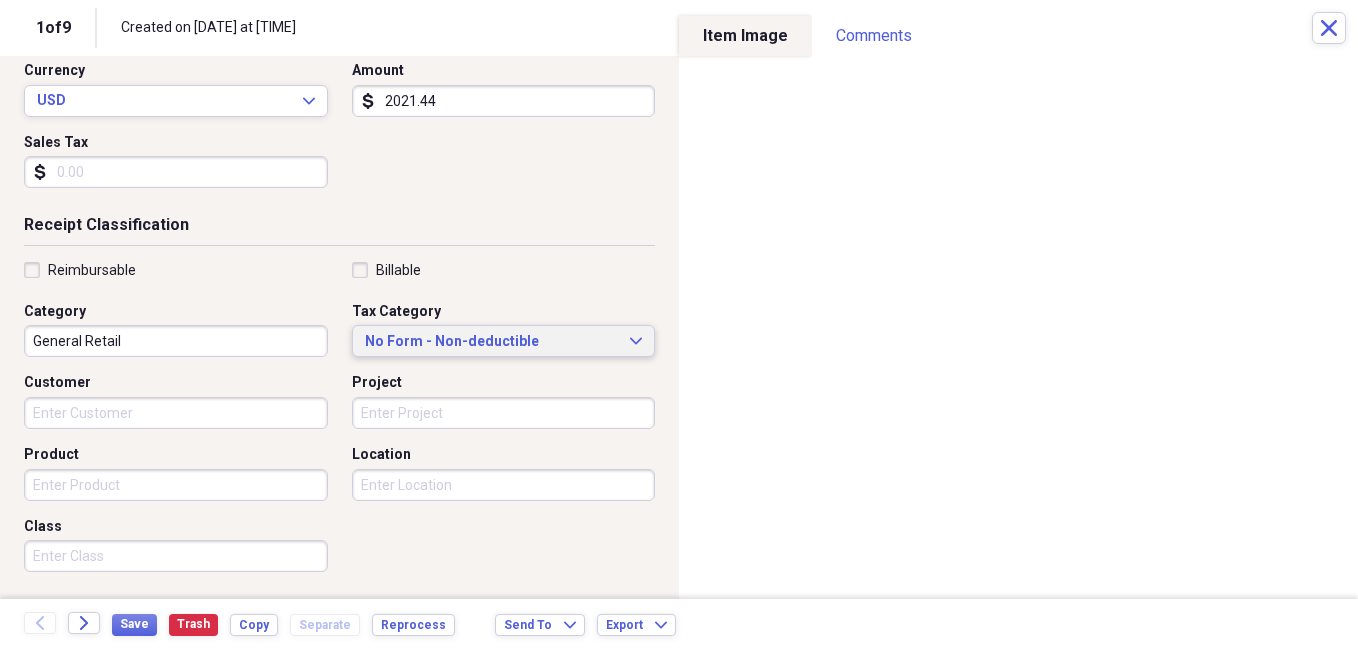 click on "No Form - Non-deductible" at bounding box center [492, 342] 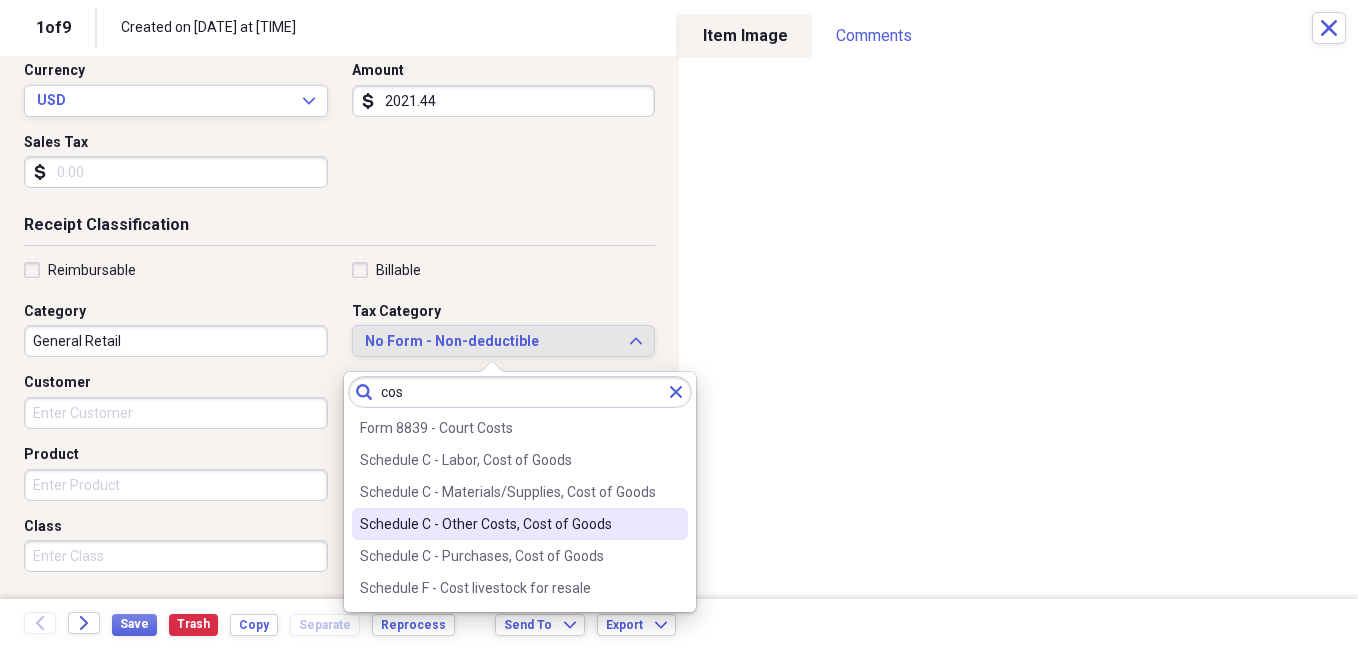 type on "cos" 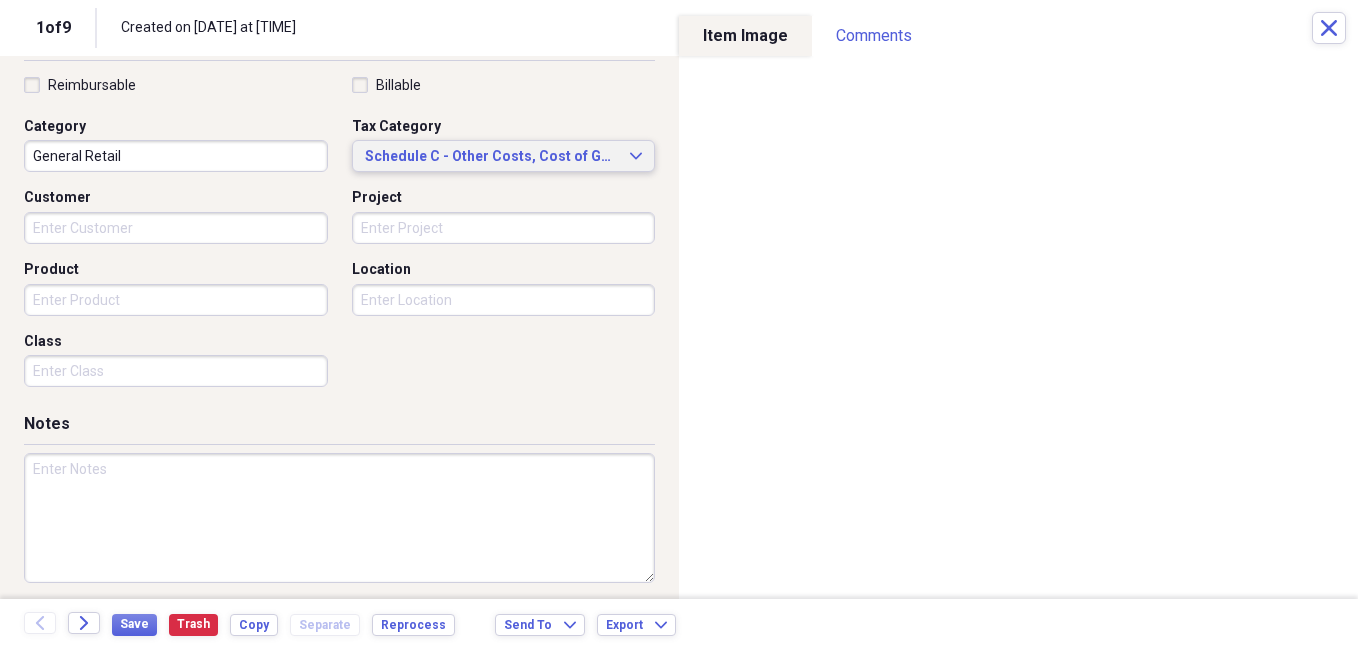scroll, scrollTop: 478, scrollLeft: 0, axis: vertical 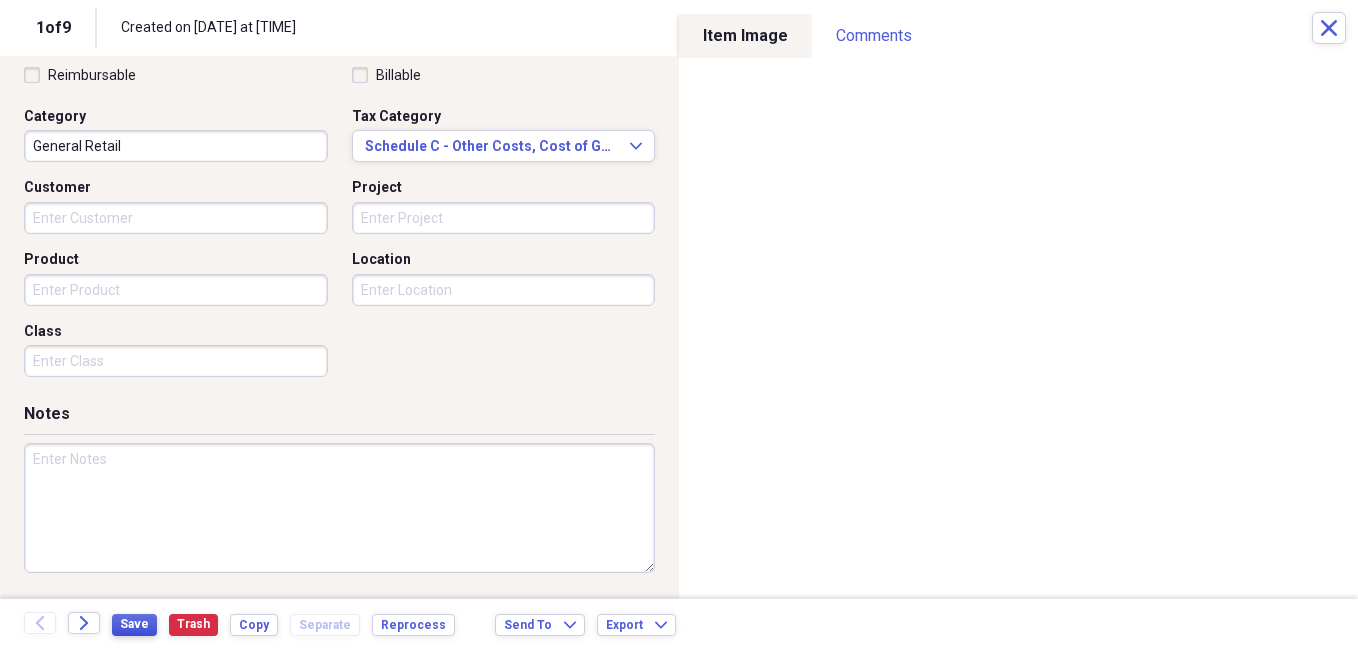 click on "Save" at bounding box center [134, 624] 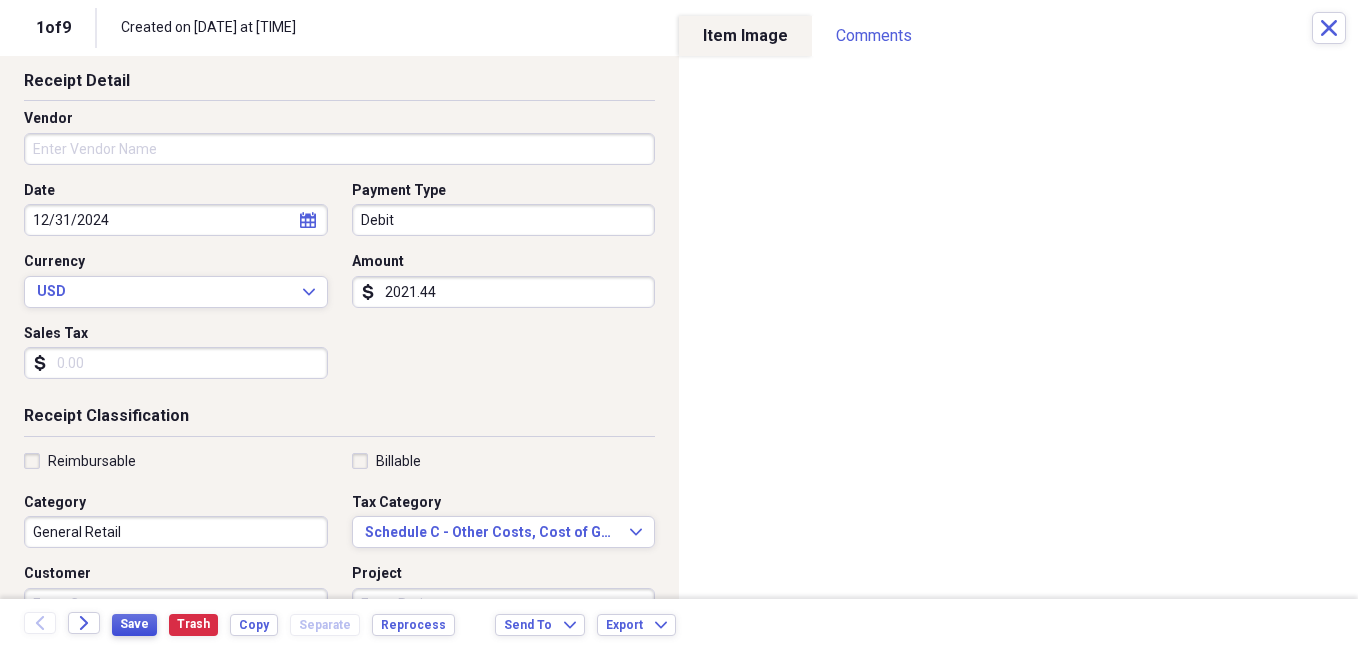 scroll, scrollTop: 0, scrollLeft: 0, axis: both 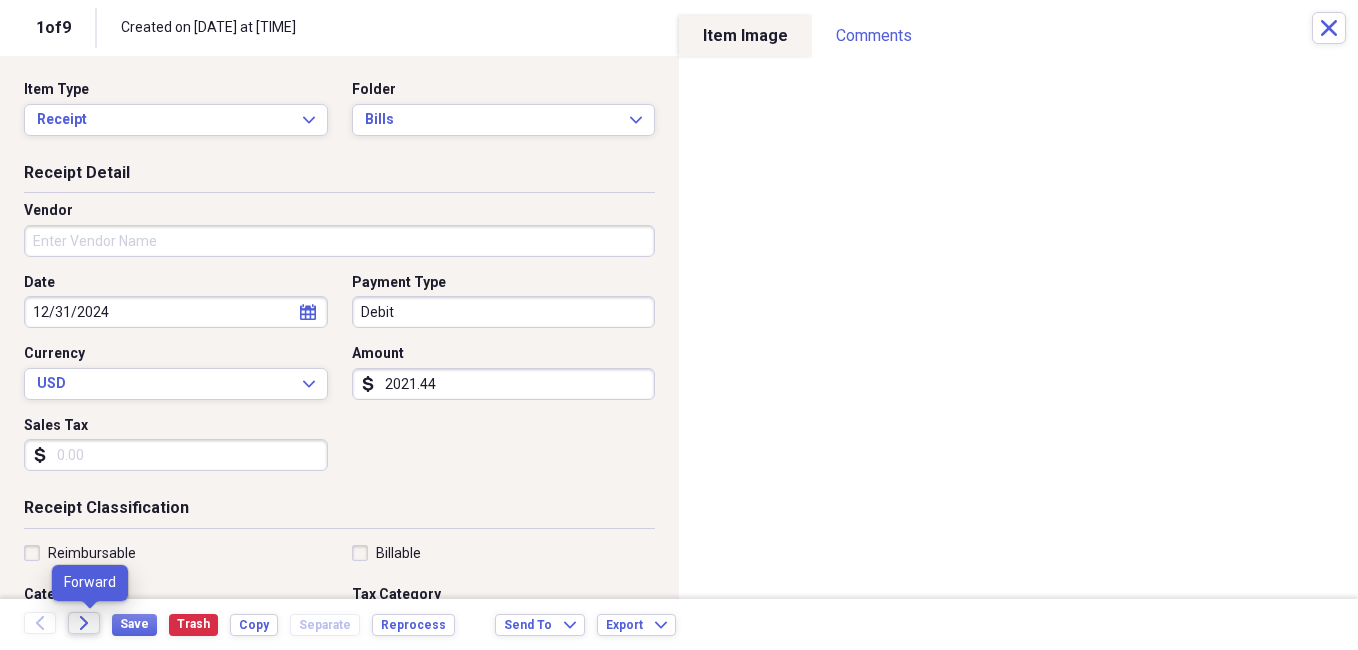click on "Forward" 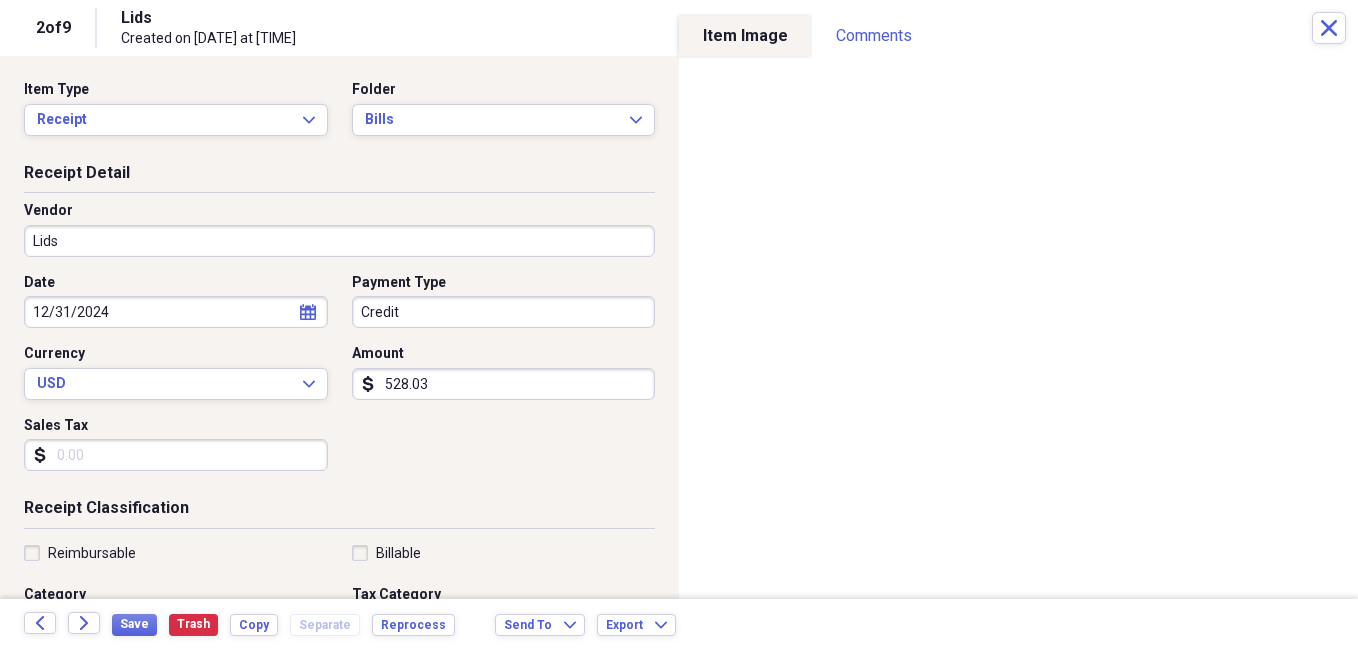 drag, startPoint x: 390, startPoint y: 385, endPoint x: 337, endPoint y: 390, distance: 53.235325 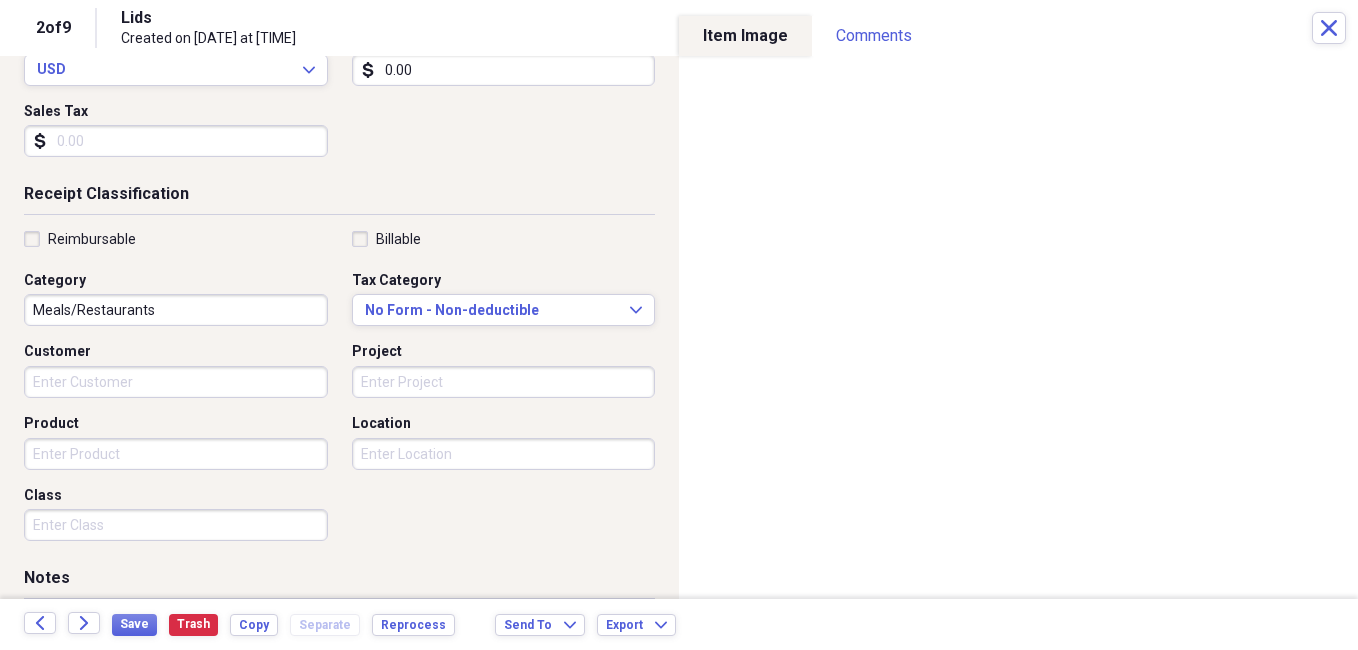 scroll, scrollTop: 328, scrollLeft: 0, axis: vertical 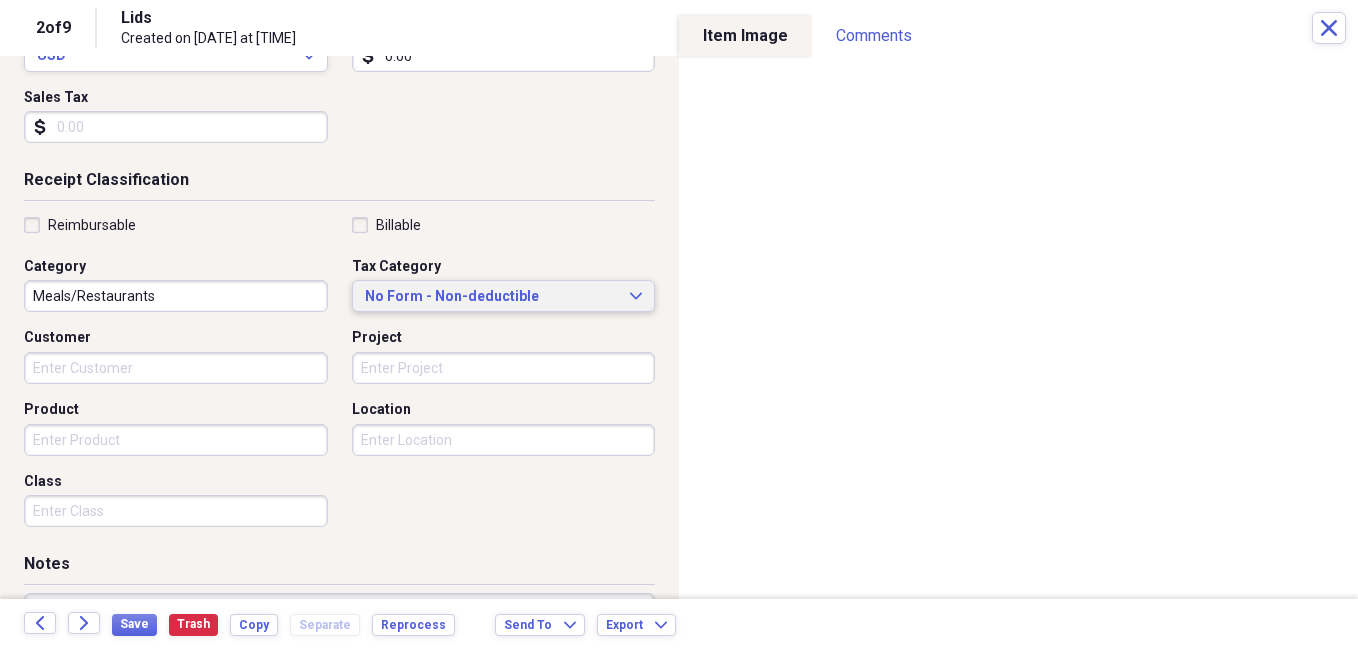 type on "0.00" 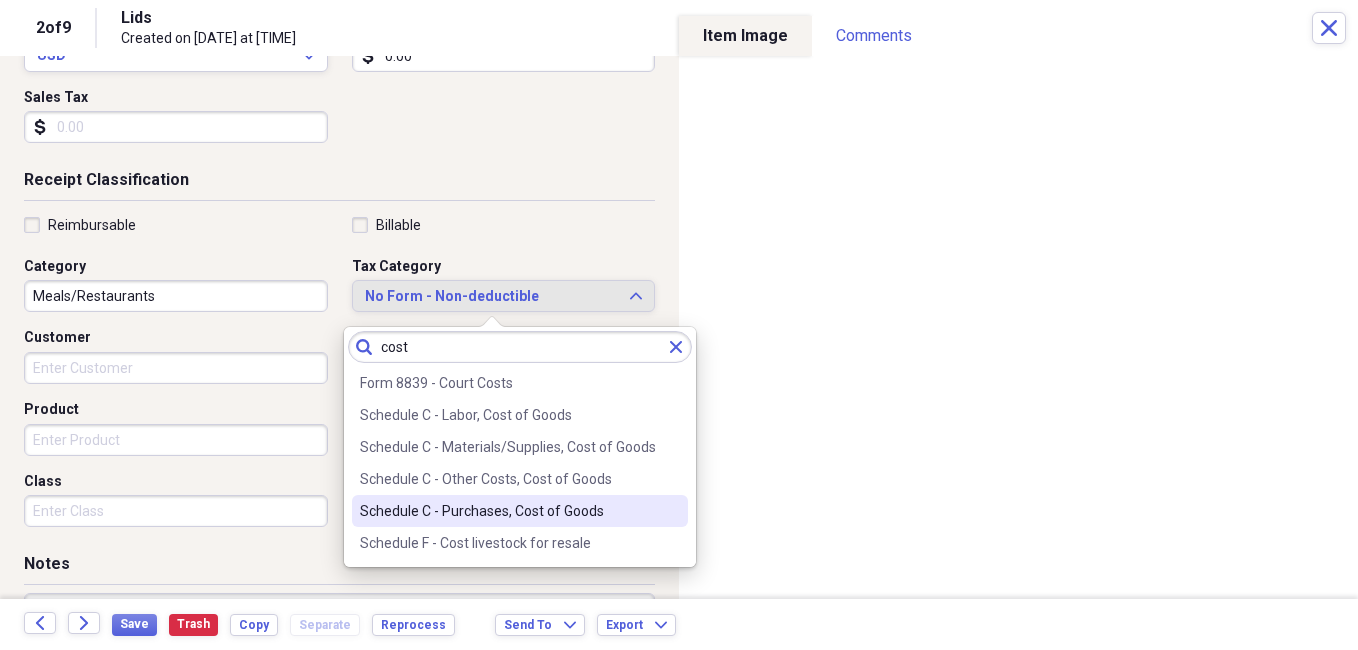 type on "cost" 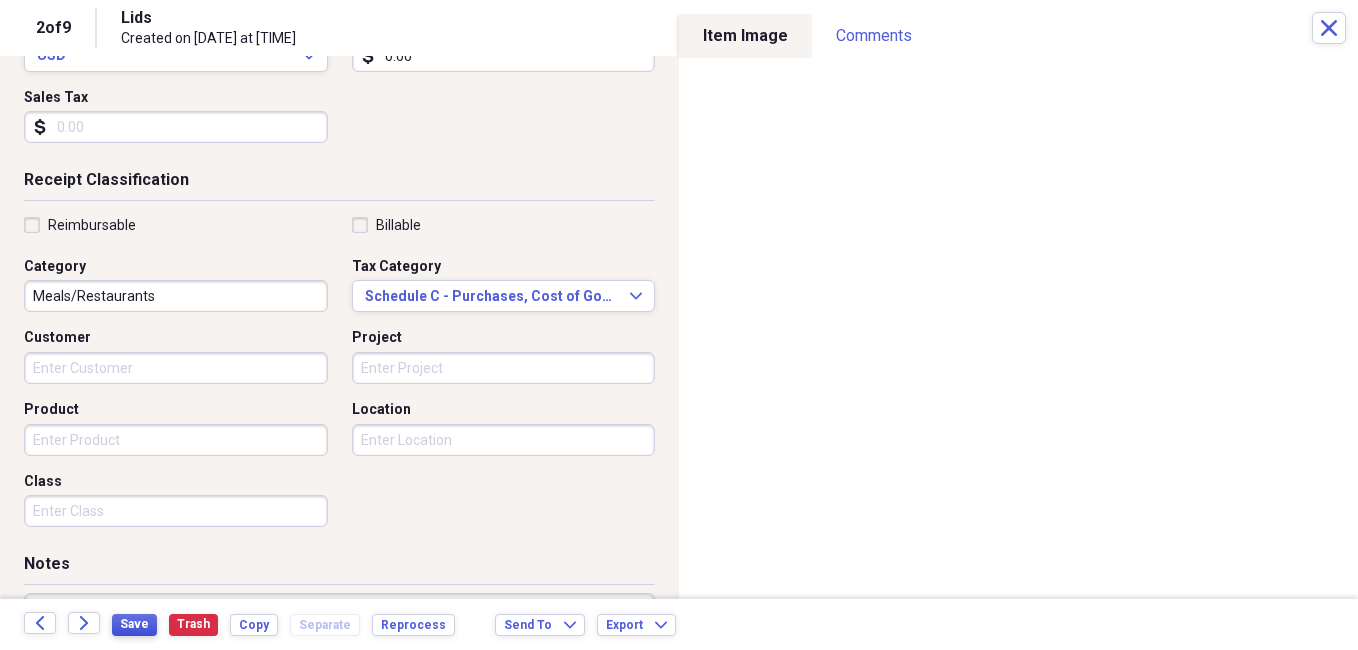 click on "Save" at bounding box center [134, 624] 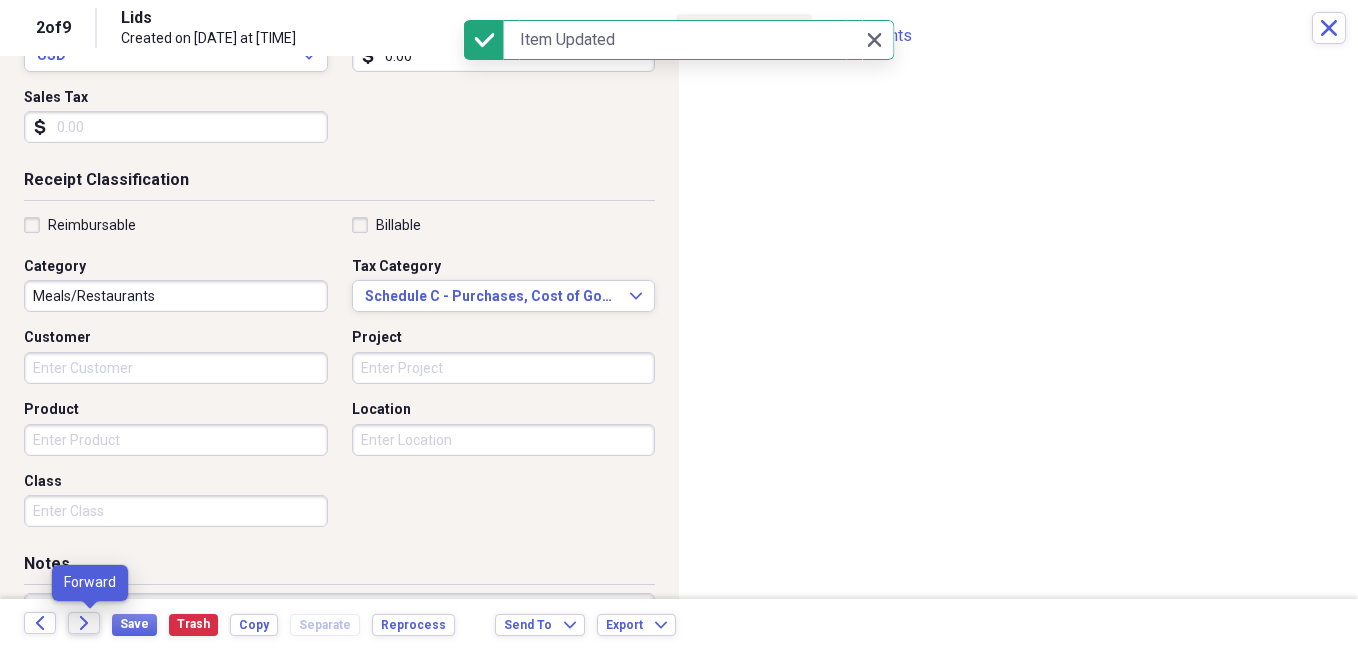 click on "Forward" 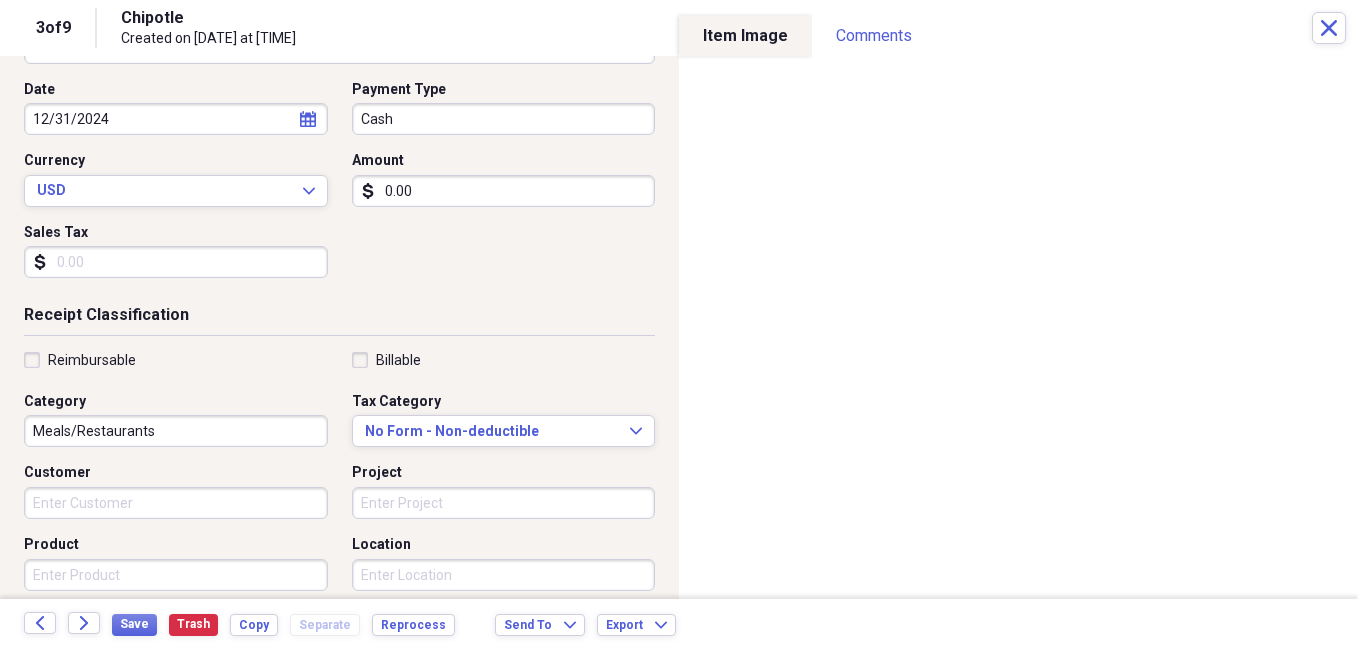 scroll, scrollTop: 199, scrollLeft: 0, axis: vertical 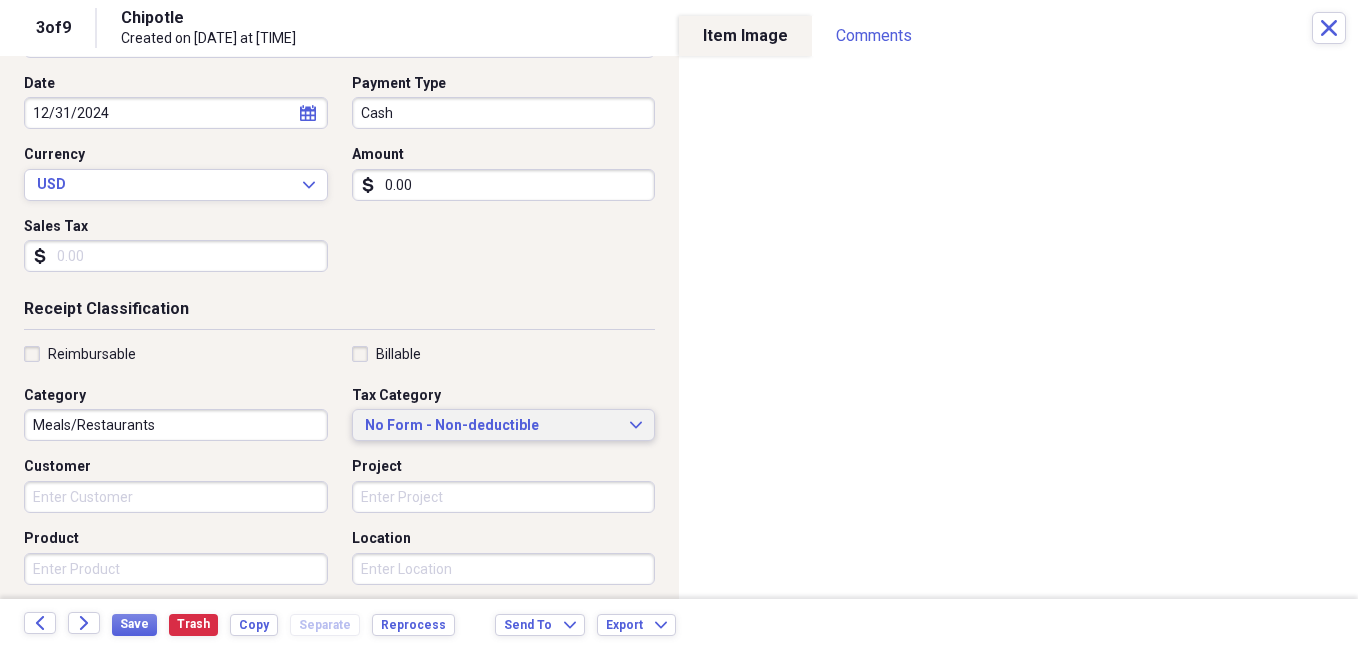 type on "0.00" 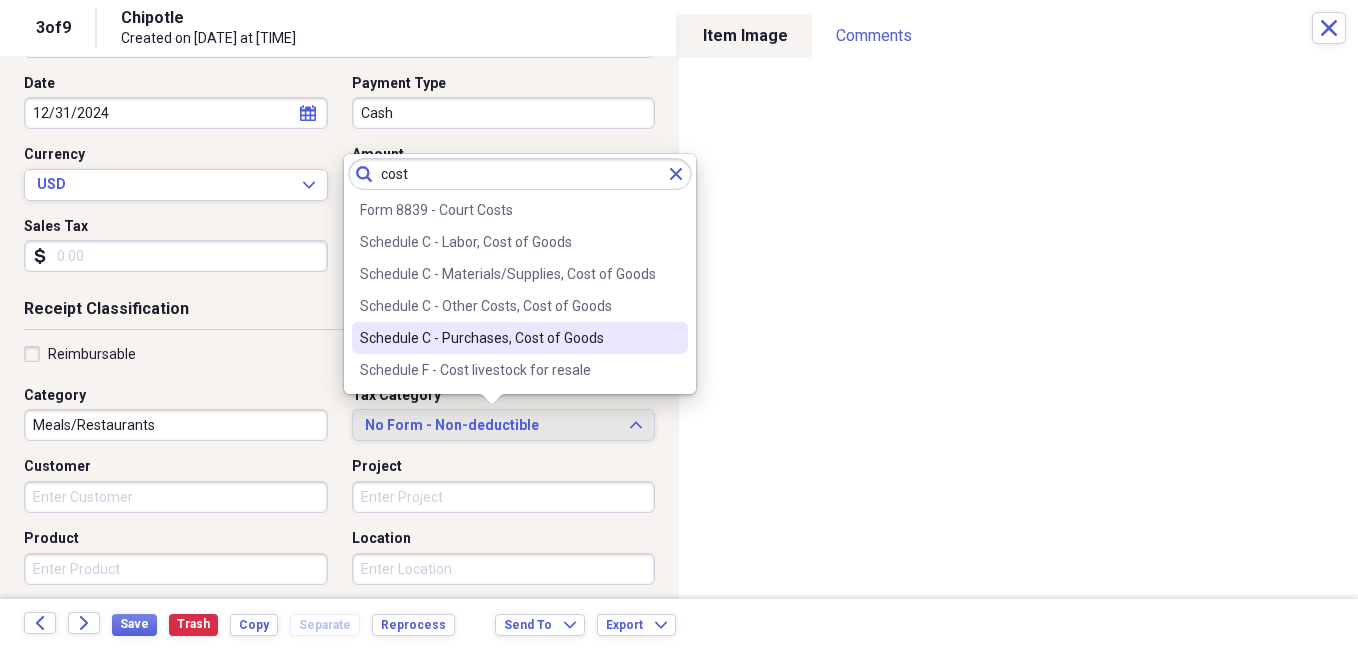 type on "cost" 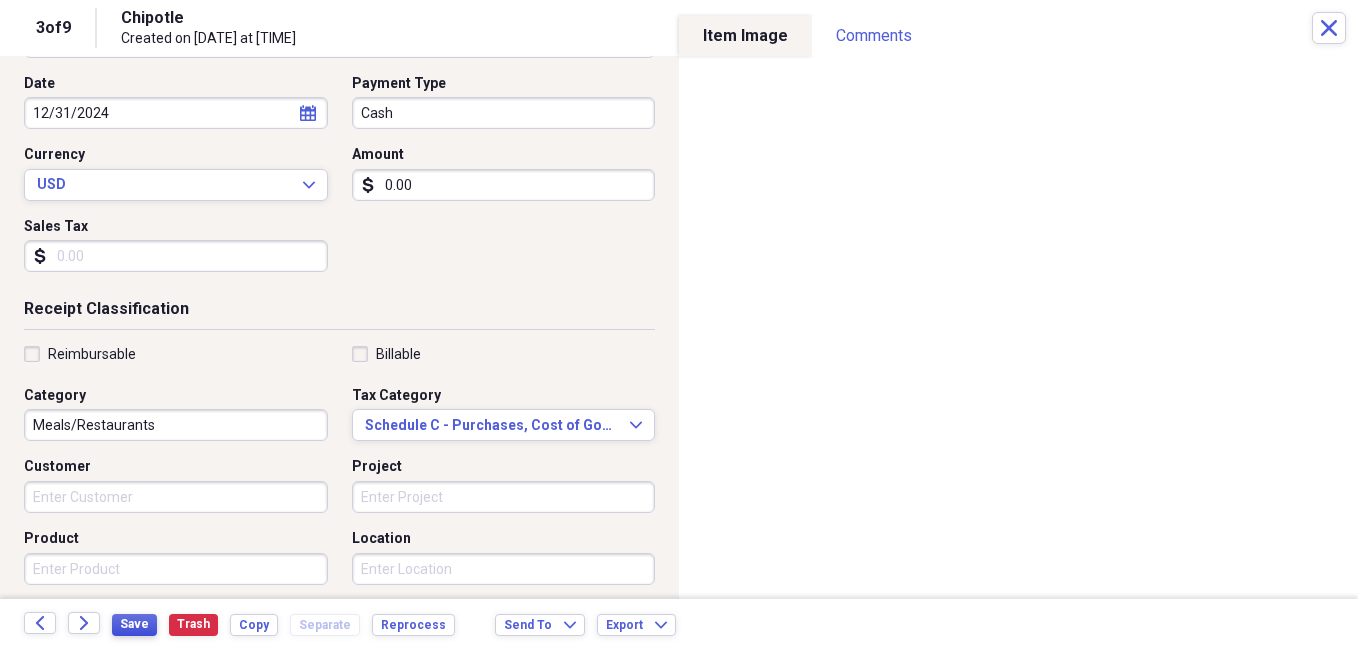 click on "Save" at bounding box center [134, 624] 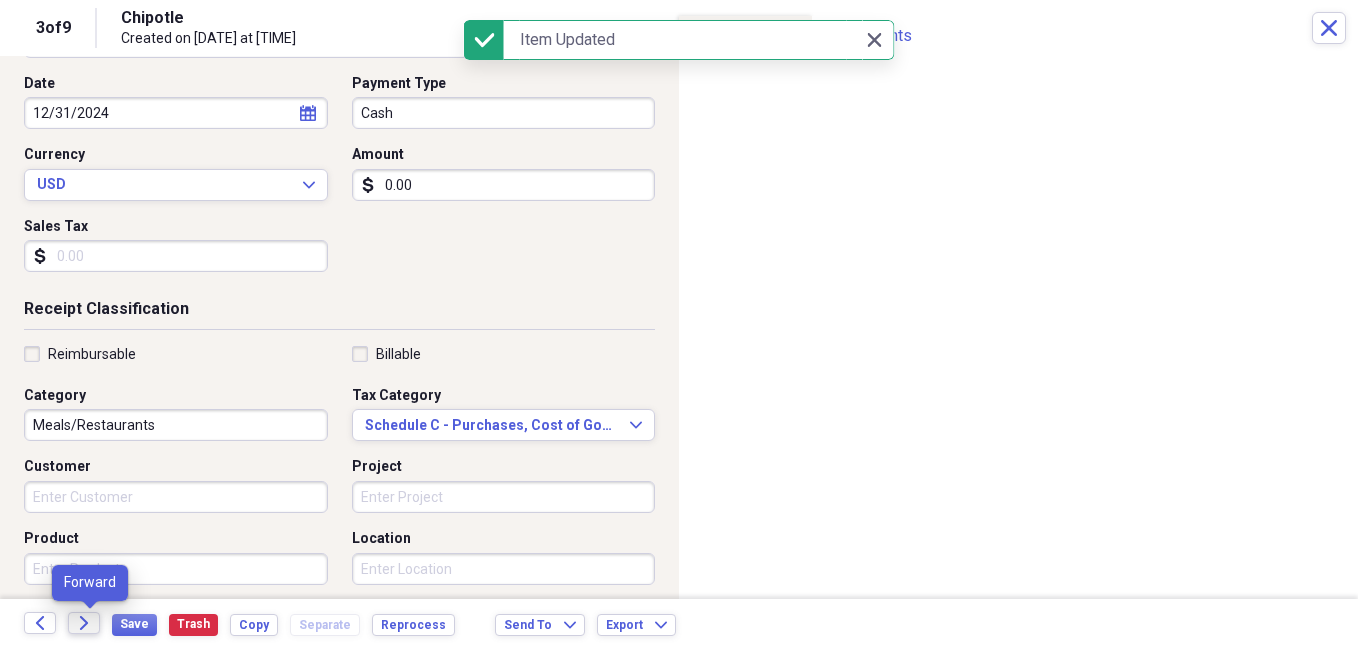 click on "Forward" 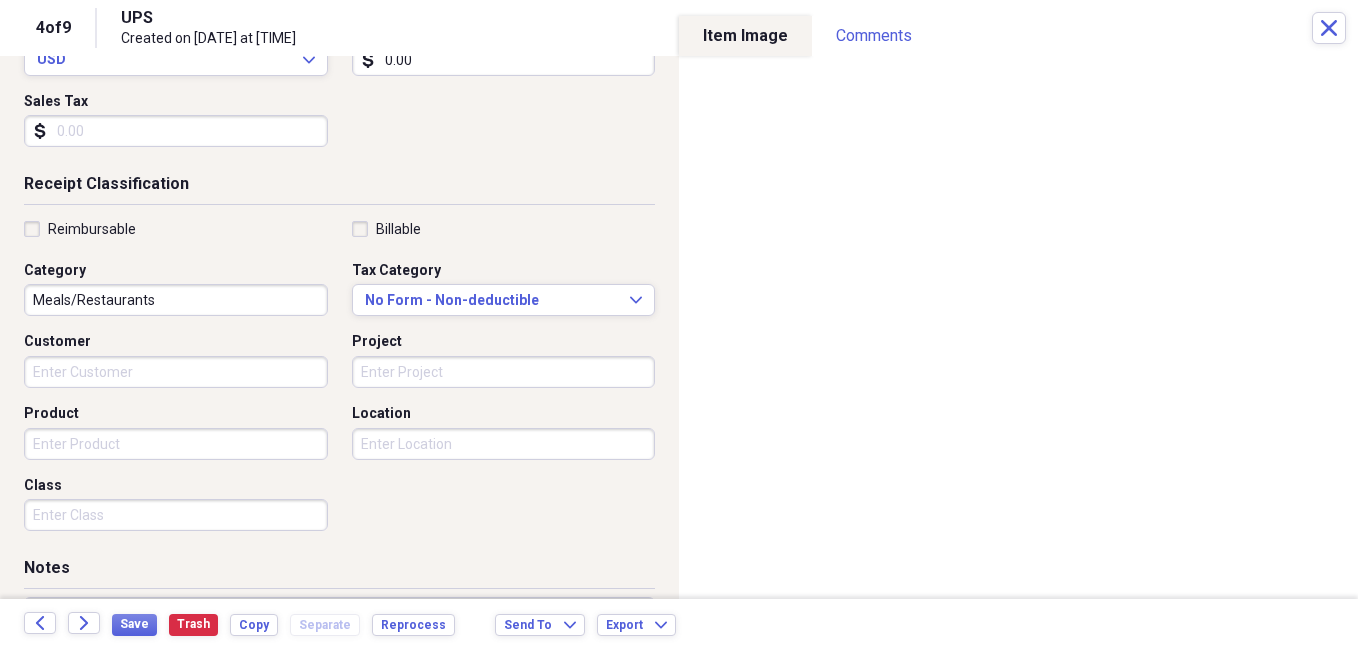 scroll, scrollTop: 326, scrollLeft: 0, axis: vertical 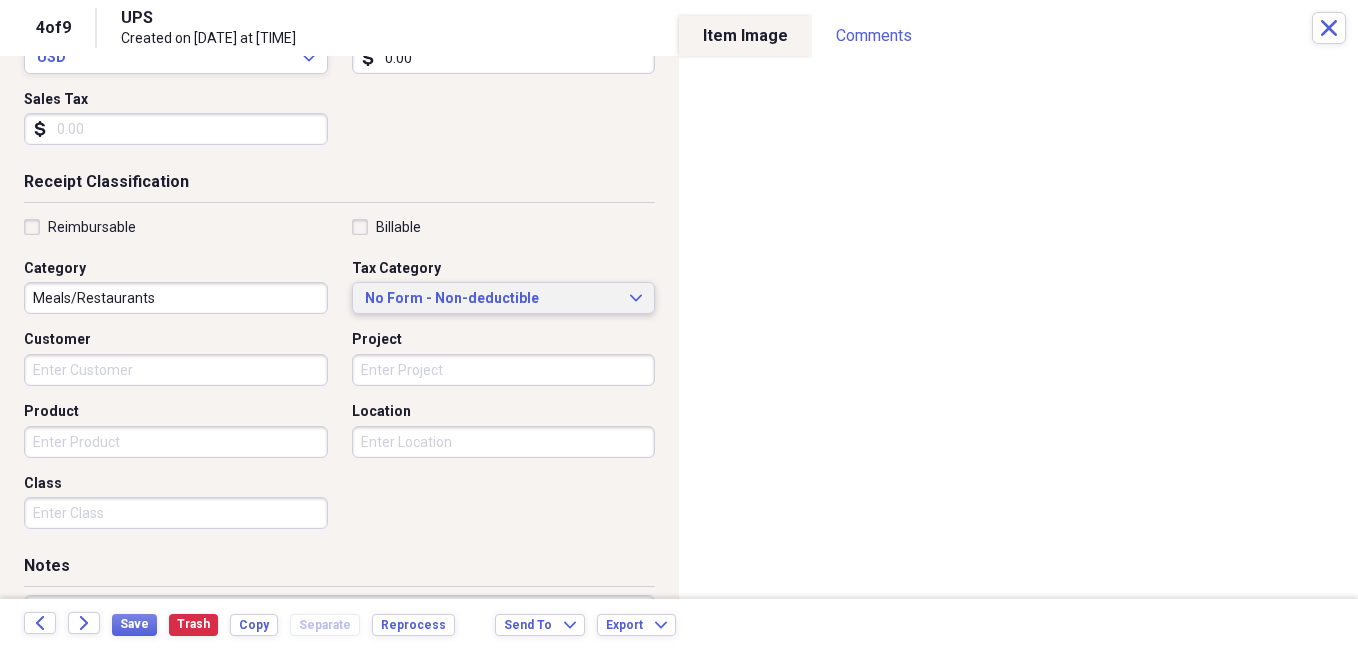 type on "0.00" 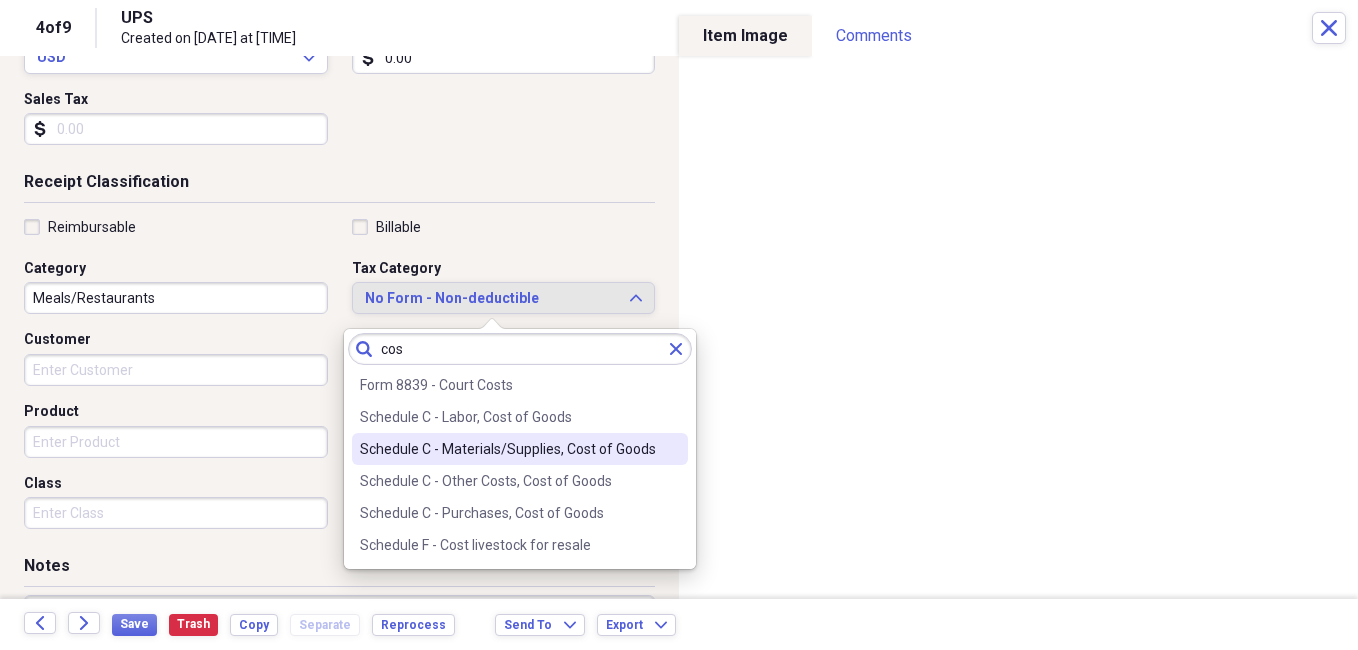 type on "cos" 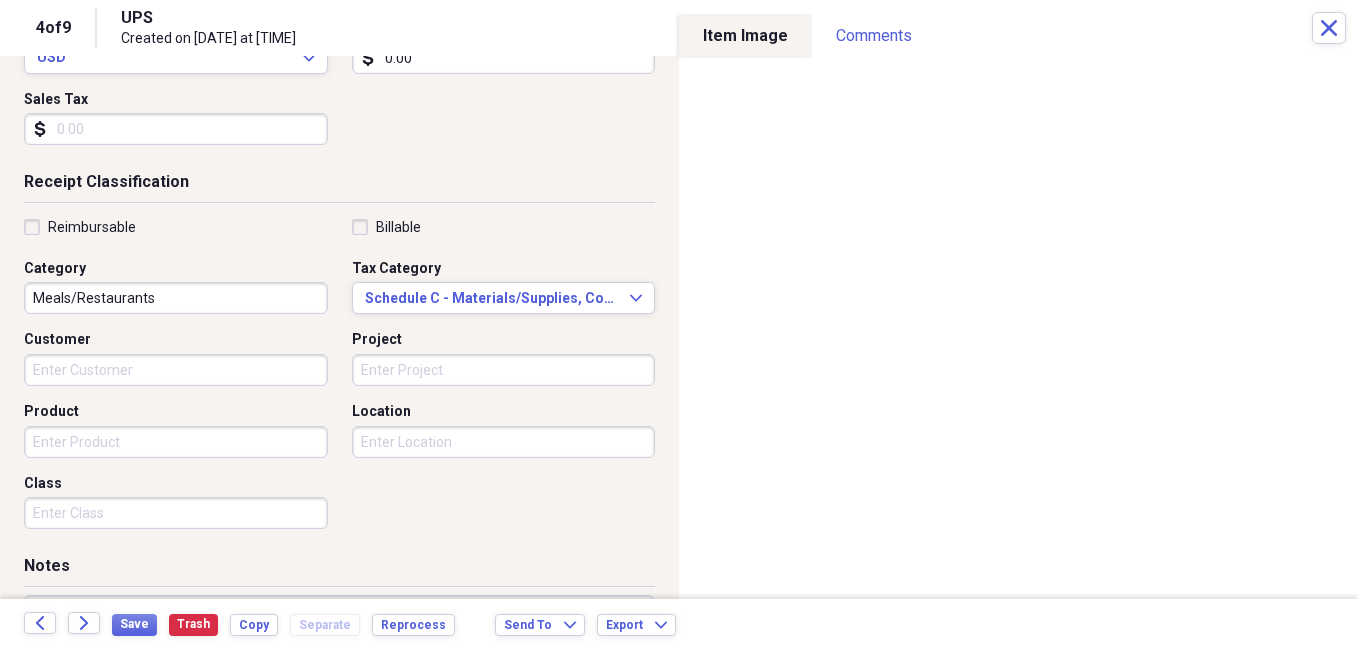 click on "Meals/Restaurants" at bounding box center [176, 298] 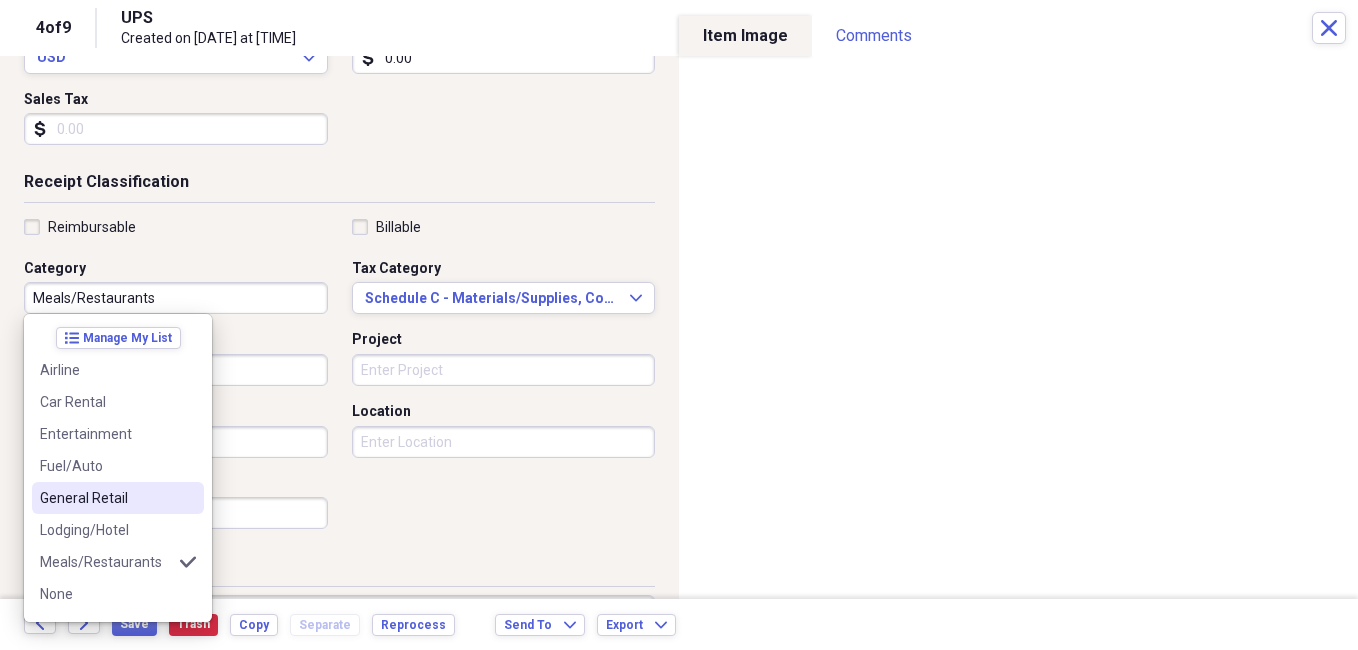 click on "General Retail" at bounding box center [106, 498] 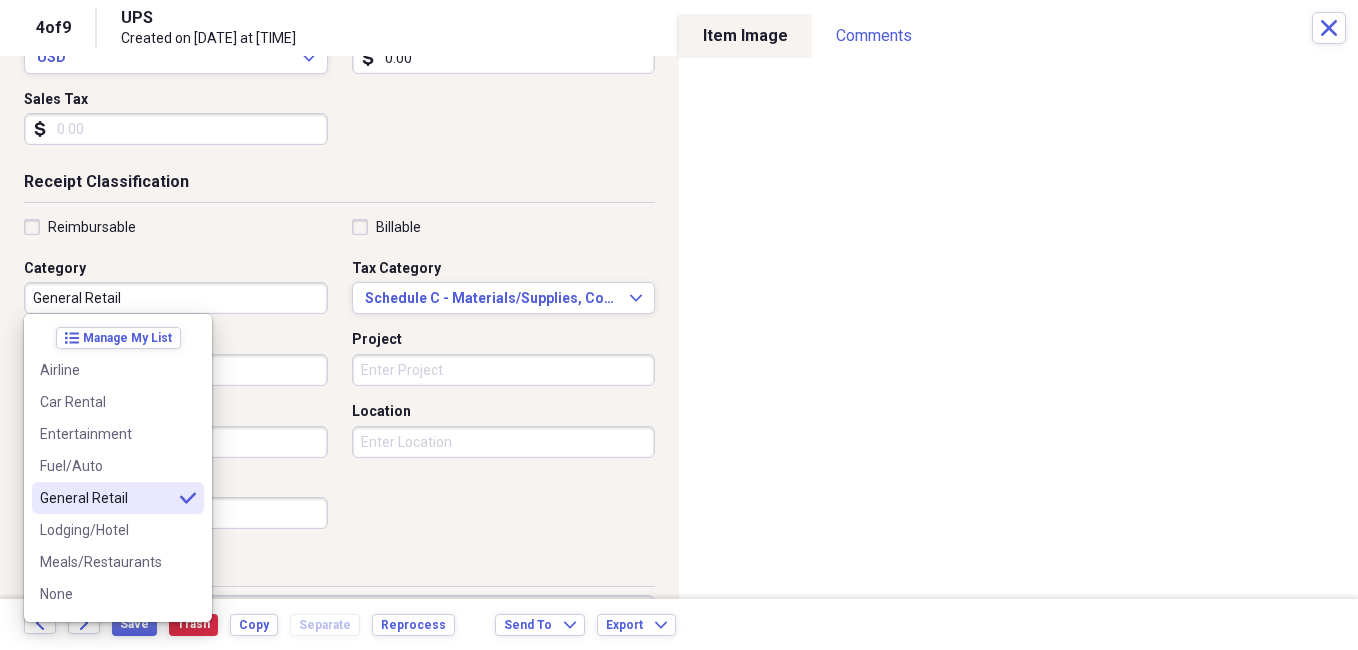 type on "General Retail" 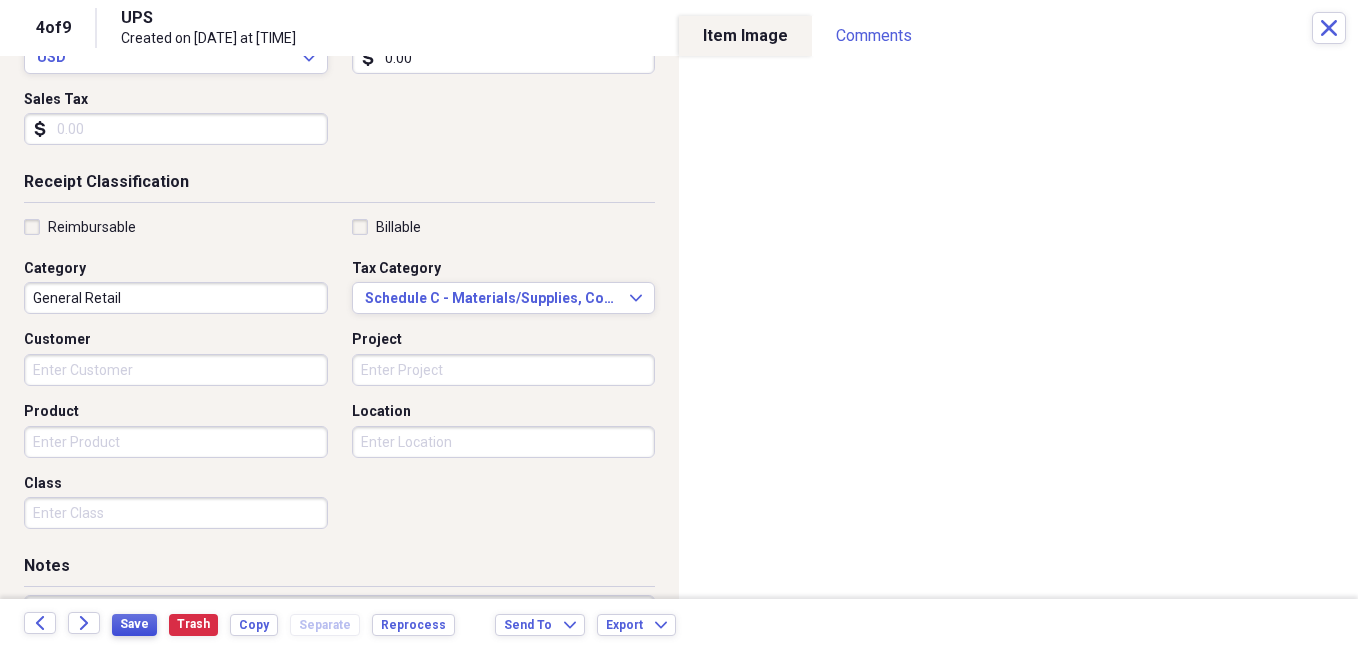 click on "Save" at bounding box center (134, 624) 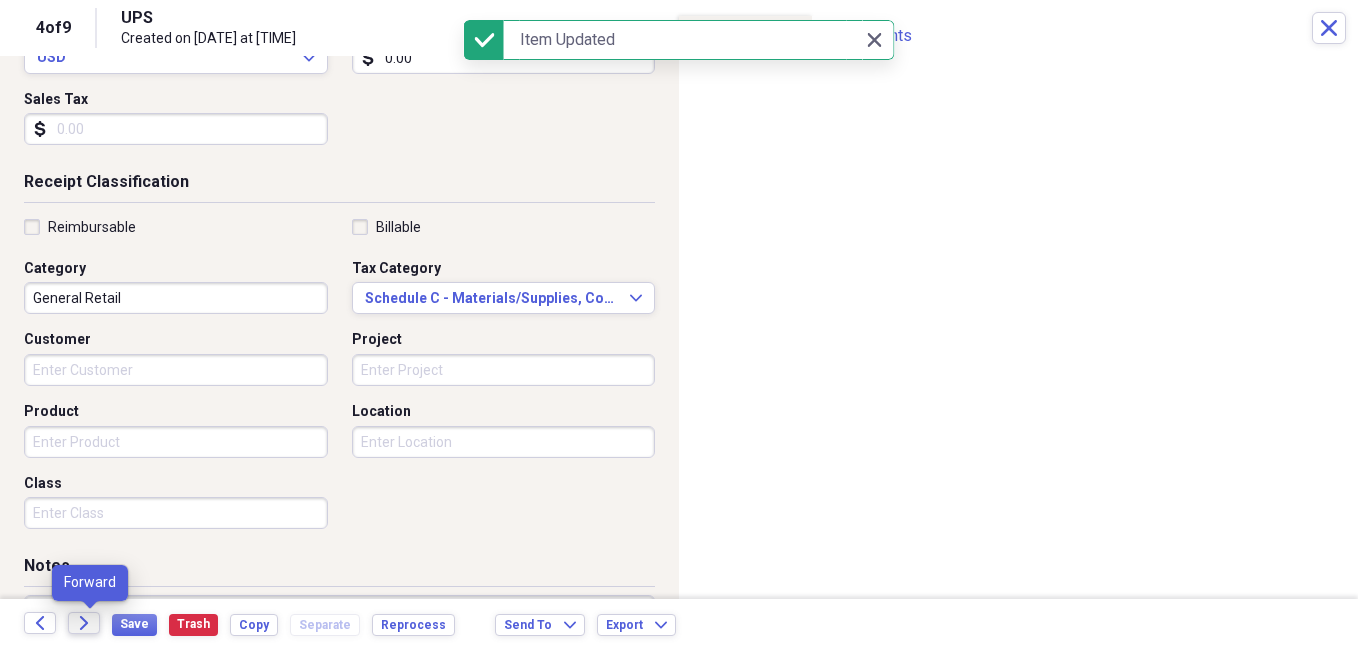 click on "Forward" 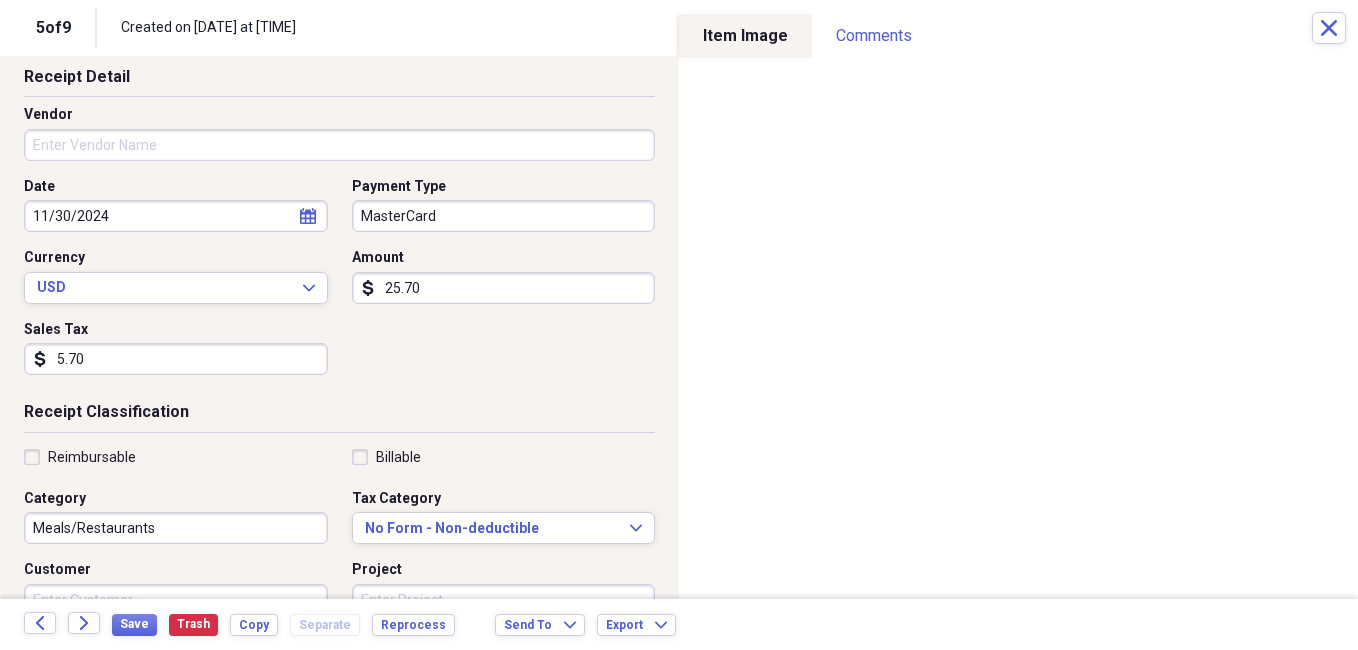 scroll, scrollTop: 111, scrollLeft: 0, axis: vertical 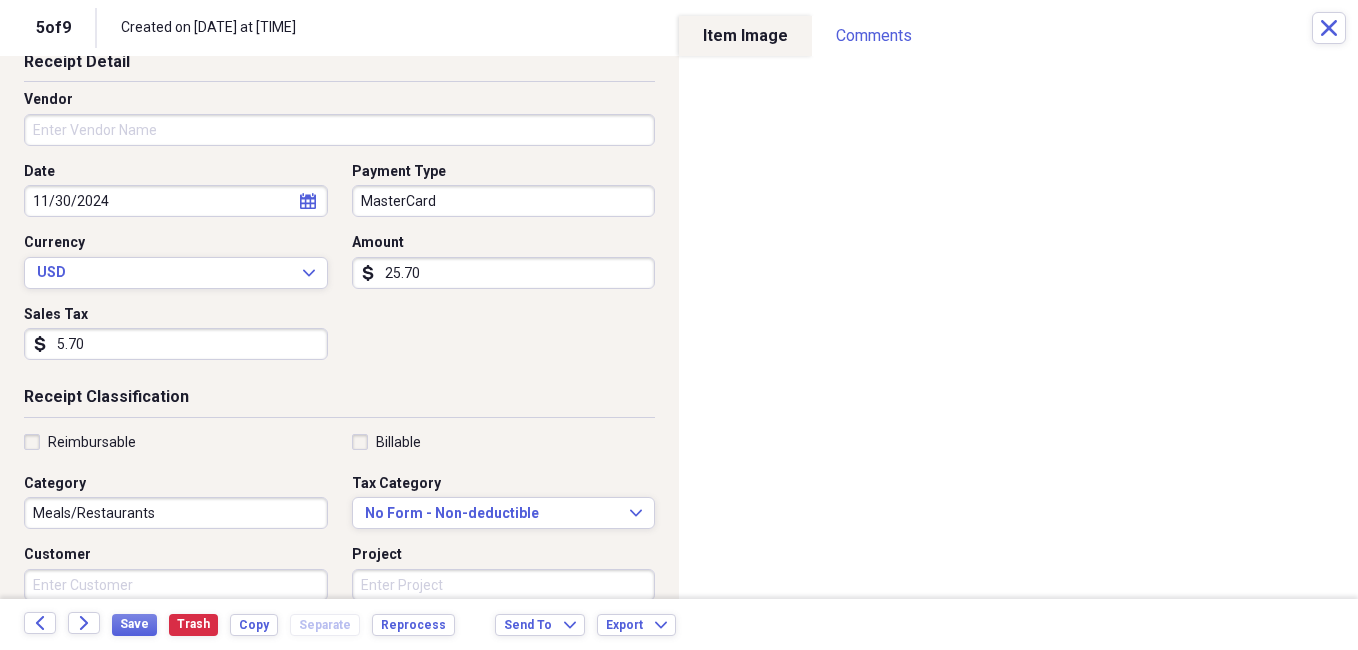 click on "25.70" at bounding box center (504, 273) 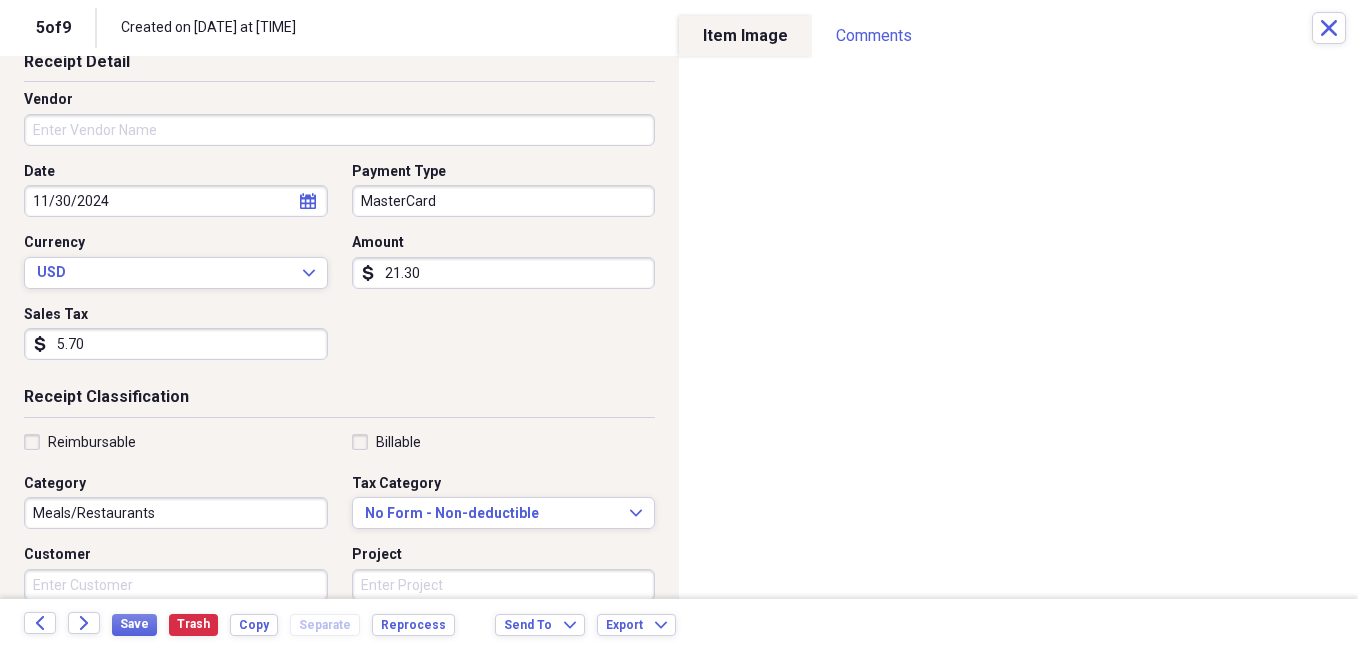 type on "21.30" 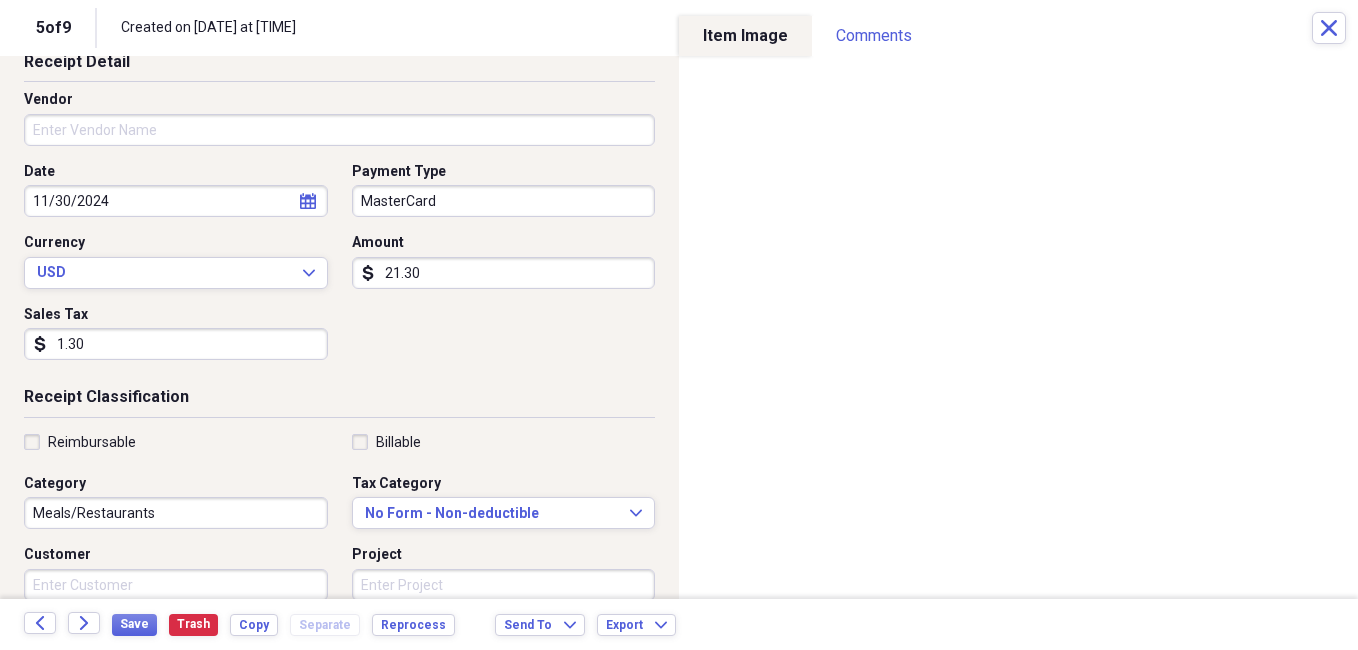 type on "1.30" 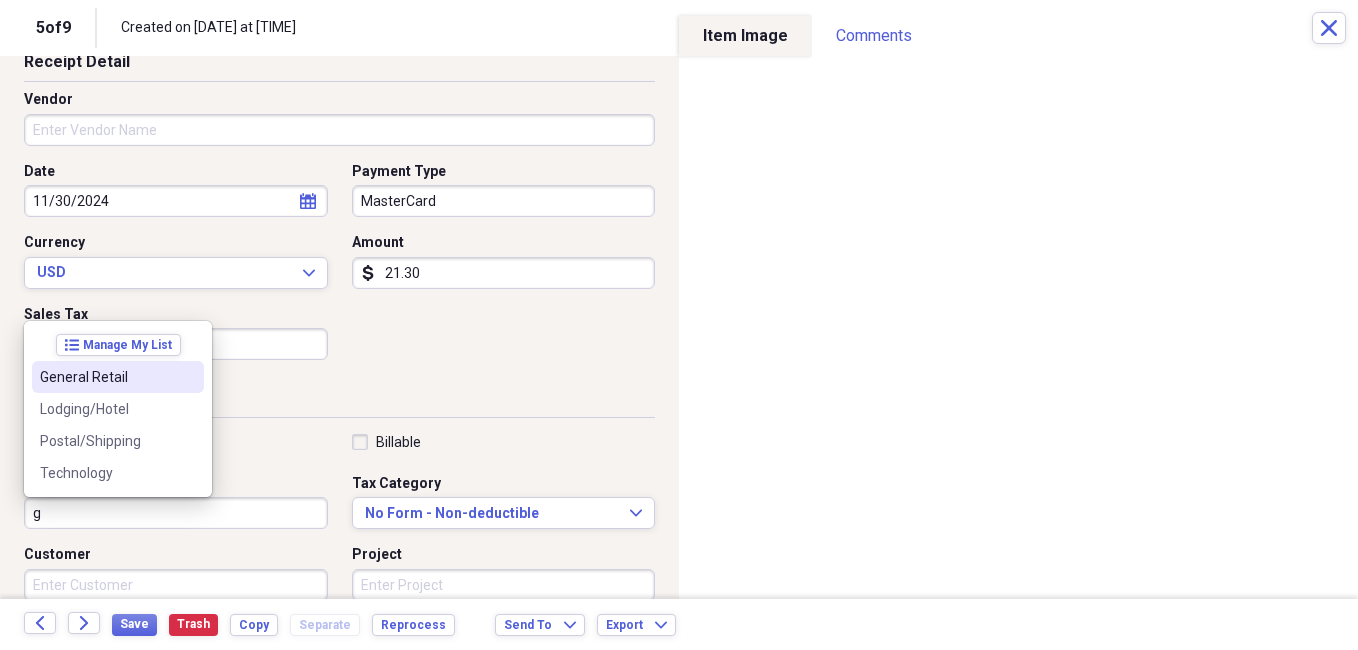 click on "General Retail" at bounding box center [106, 377] 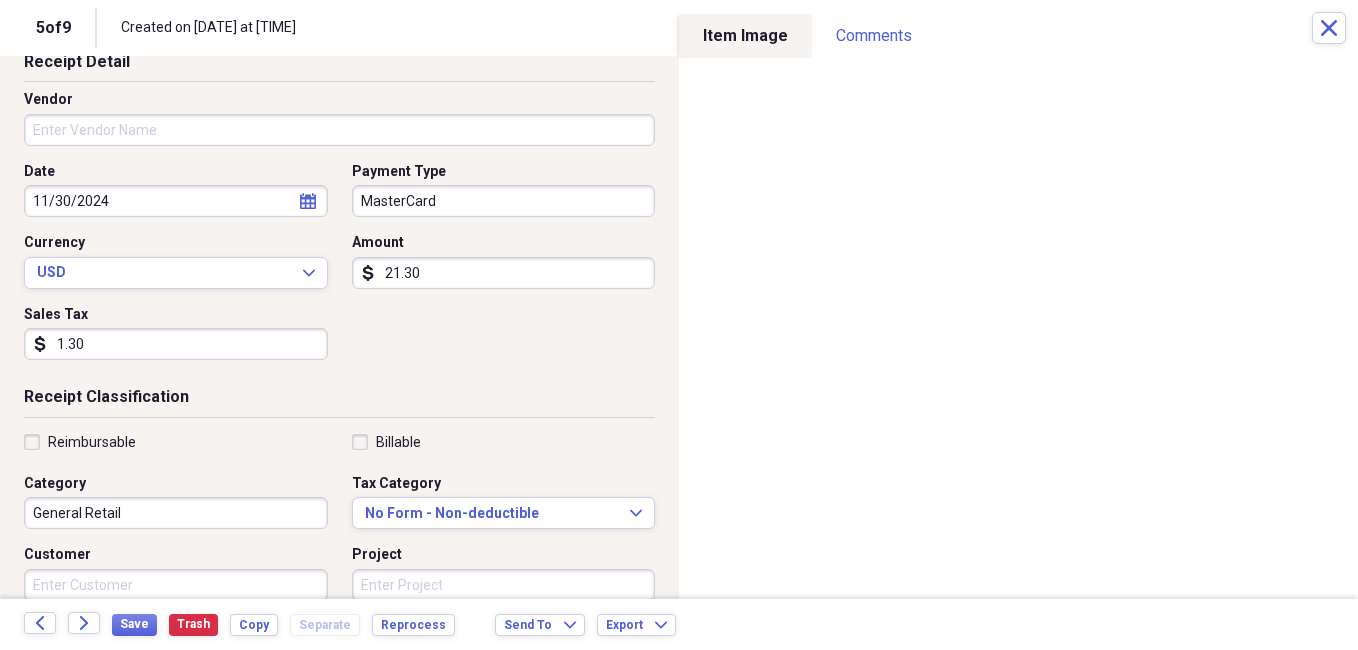 click on "21.30" at bounding box center [504, 273] 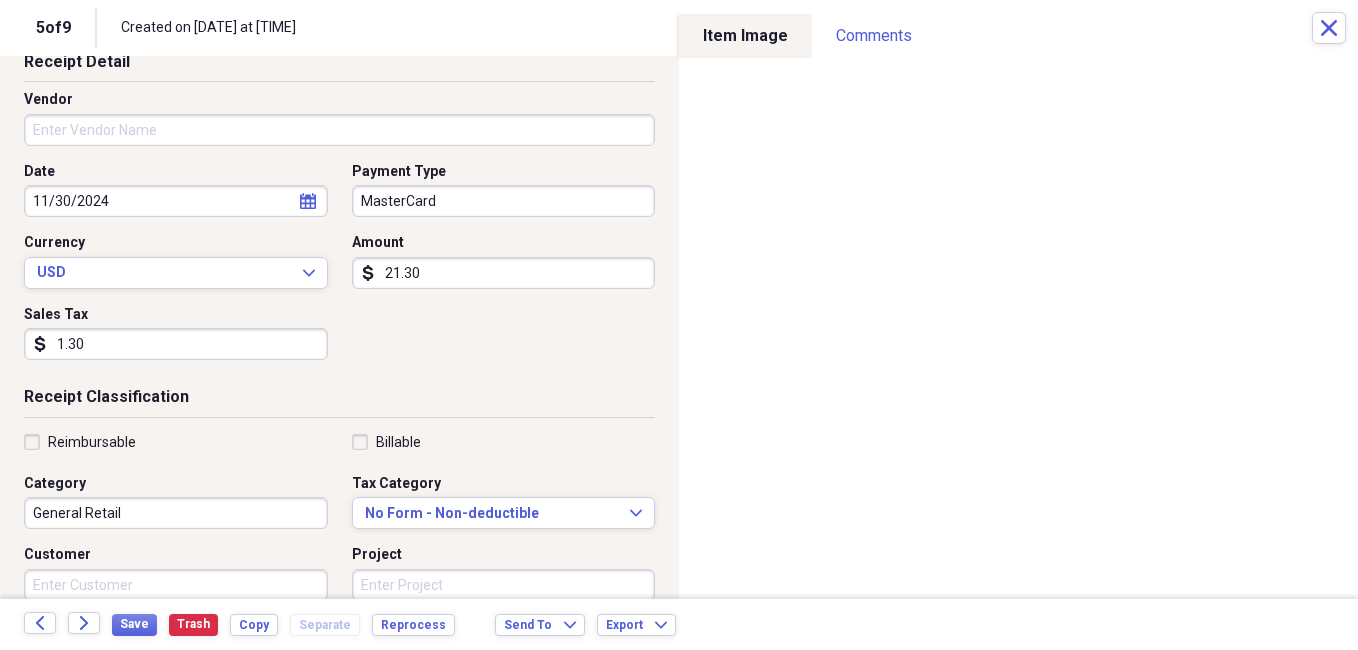 scroll, scrollTop: 0, scrollLeft: 0, axis: both 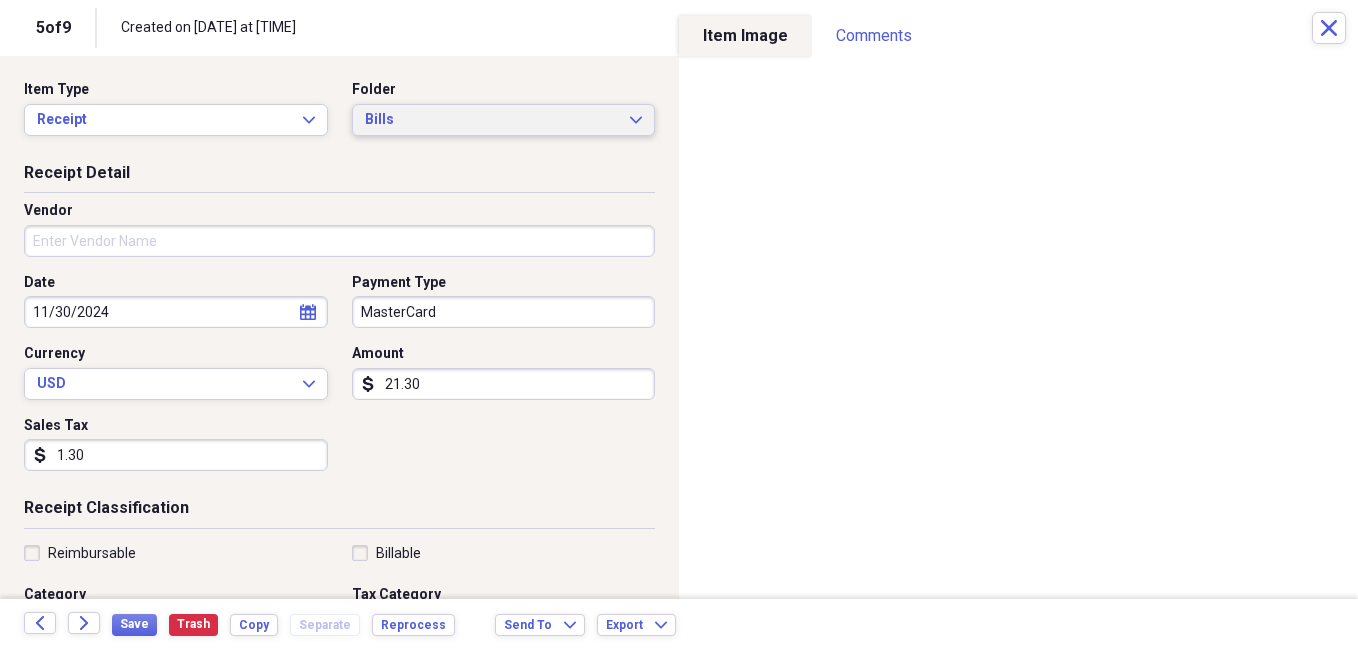 click on "Bills" at bounding box center [492, 120] 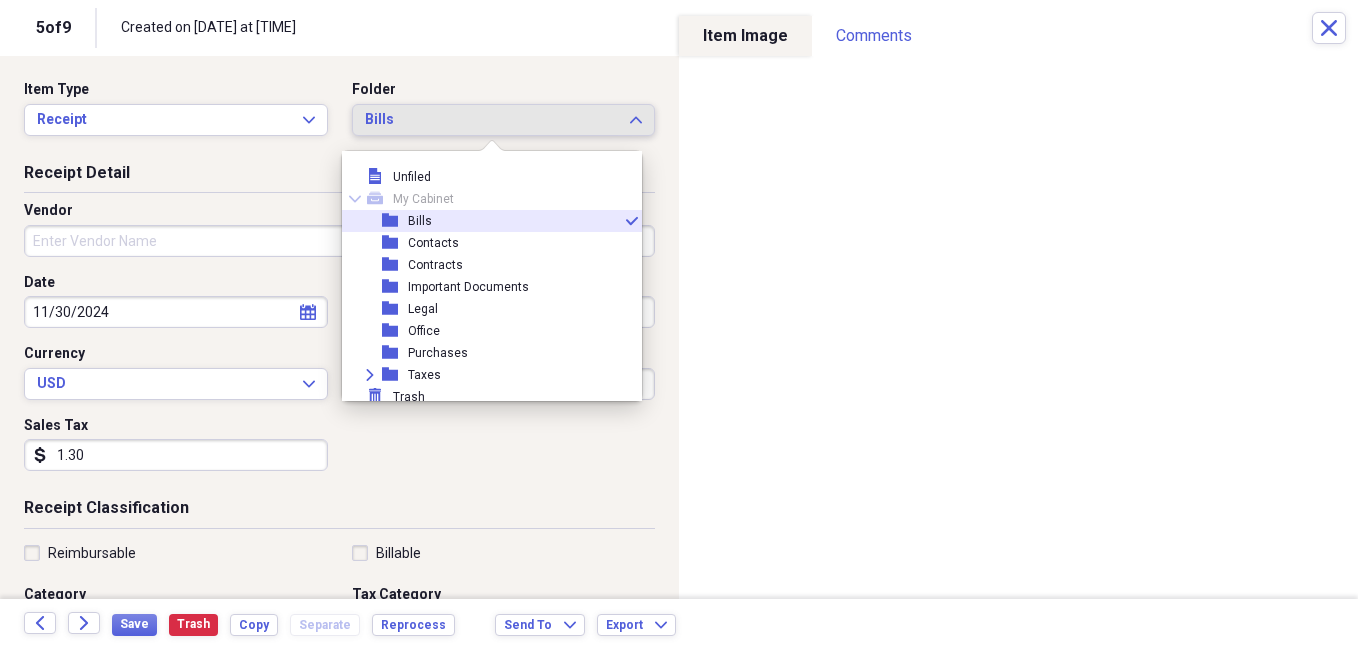 click on "Bills" at bounding box center (492, 120) 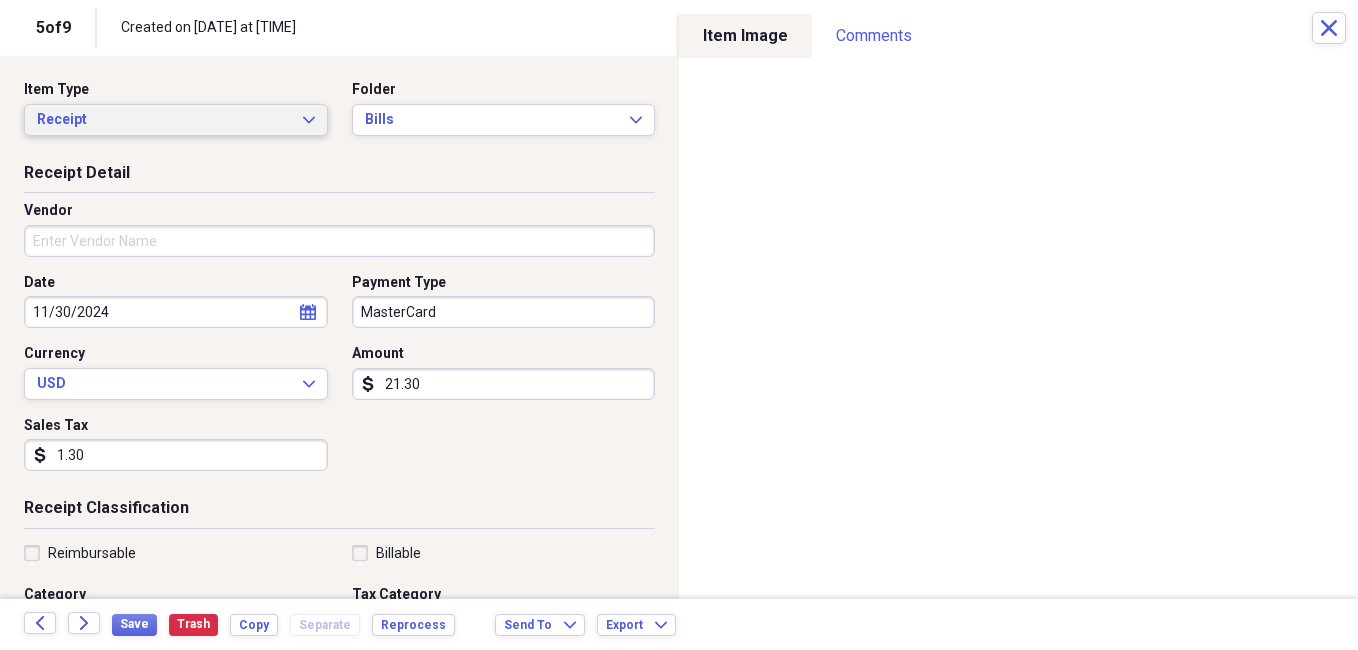 click on "Receipt" at bounding box center [164, 120] 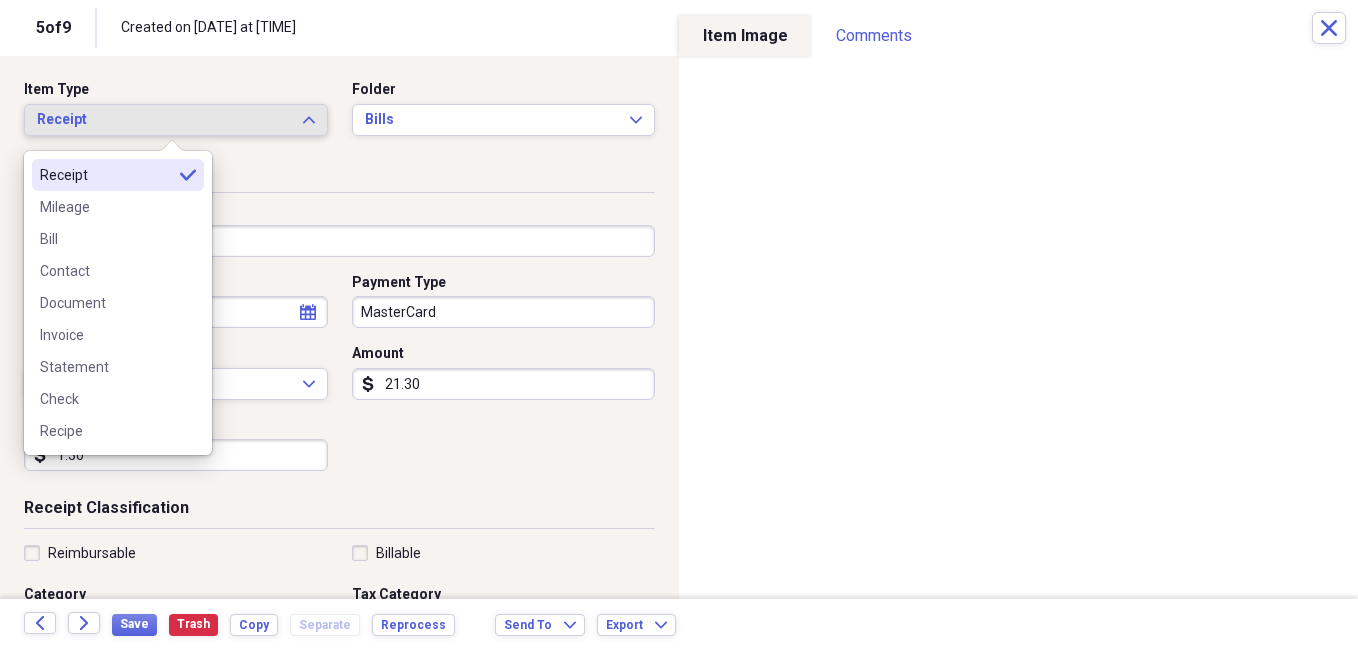 click on "Receipt" at bounding box center [164, 120] 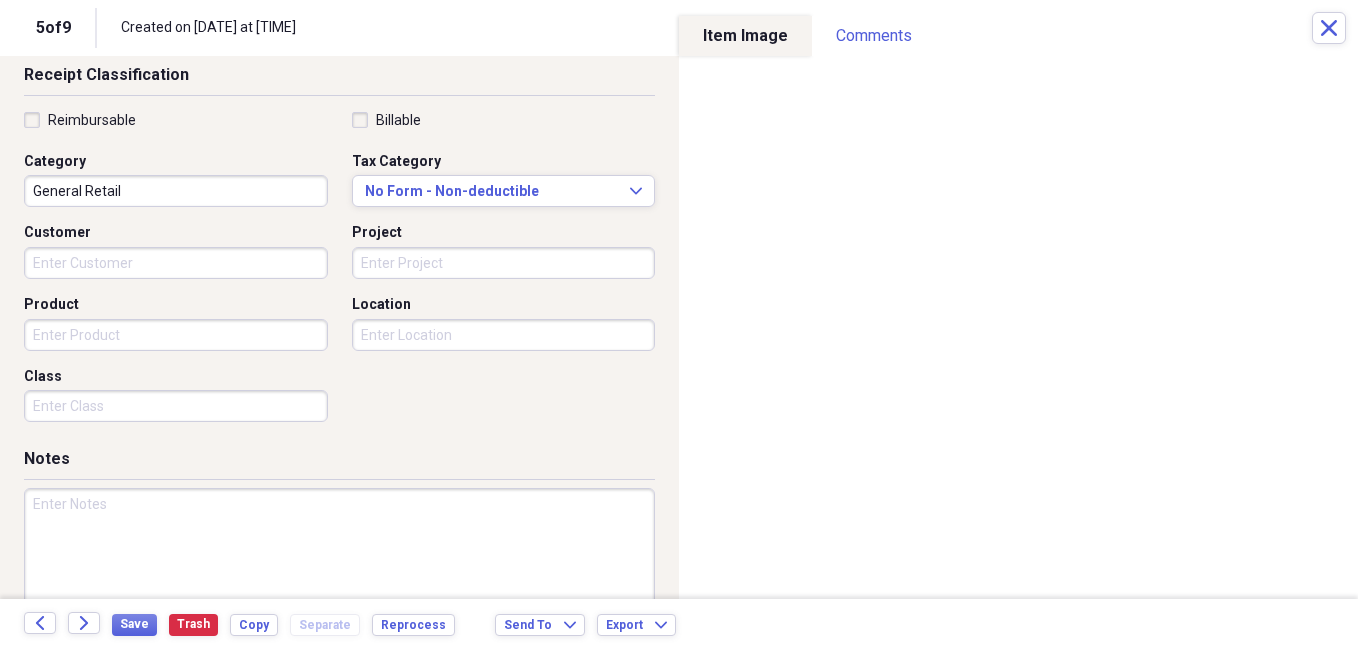 click on "Receipt Classification Reimbursable Billable Category General Retail Tax Category No Form - Non-deductible Expand Customer Project Product Location Class" at bounding box center (339, 256) 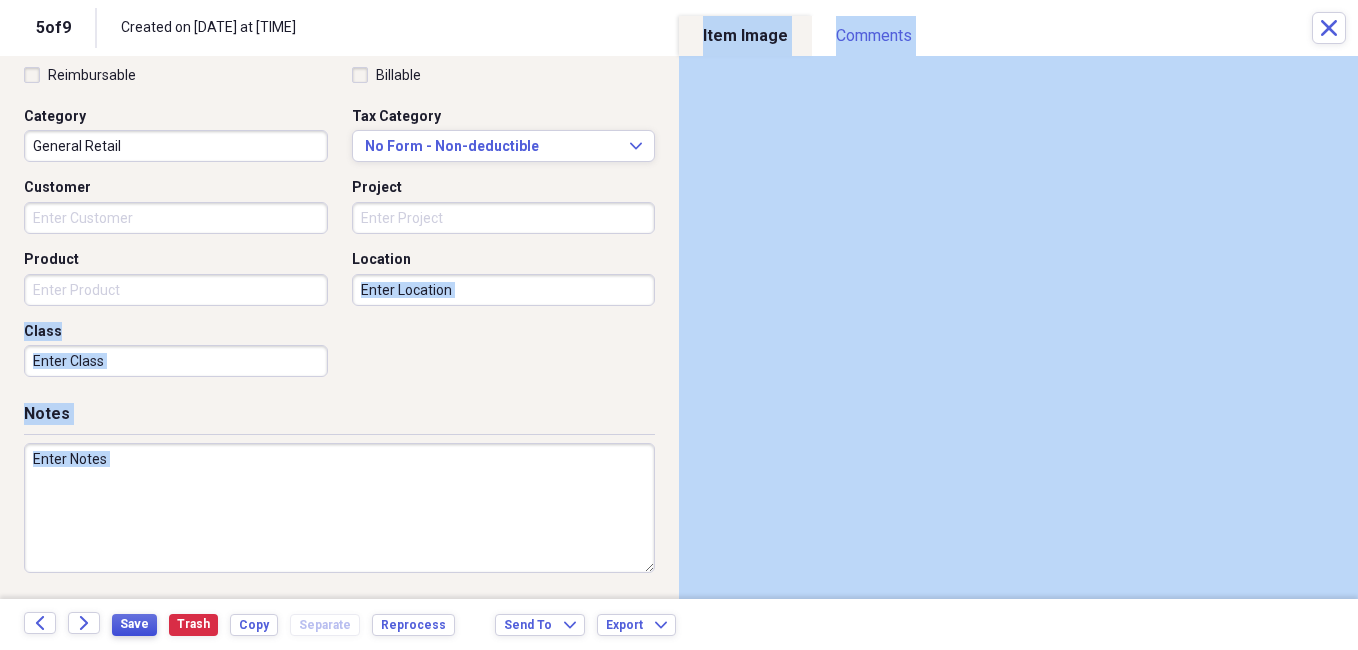drag, startPoint x: 660, startPoint y: 384, endPoint x: 120, endPoint y: 623, distance: 590.52606 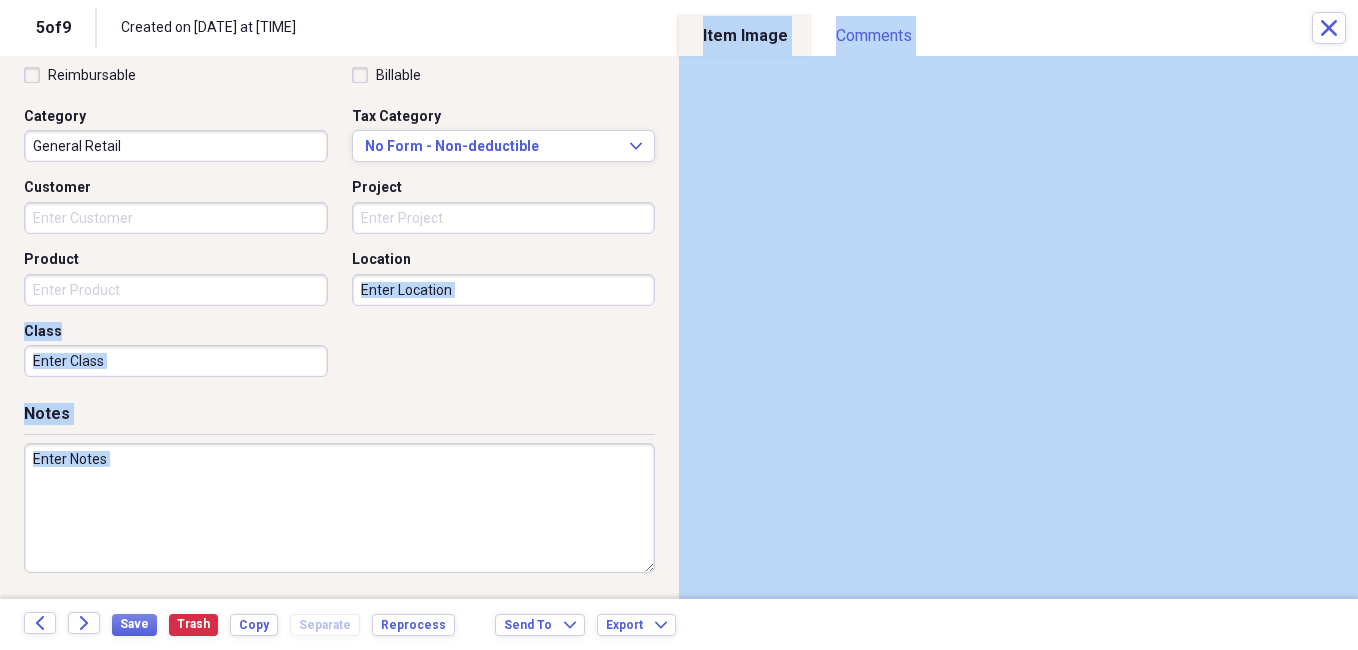 drag, startPoint x: 120, startPoint y: 623, endPoint x: 401, endPoint y: 378, distance: 372.80826 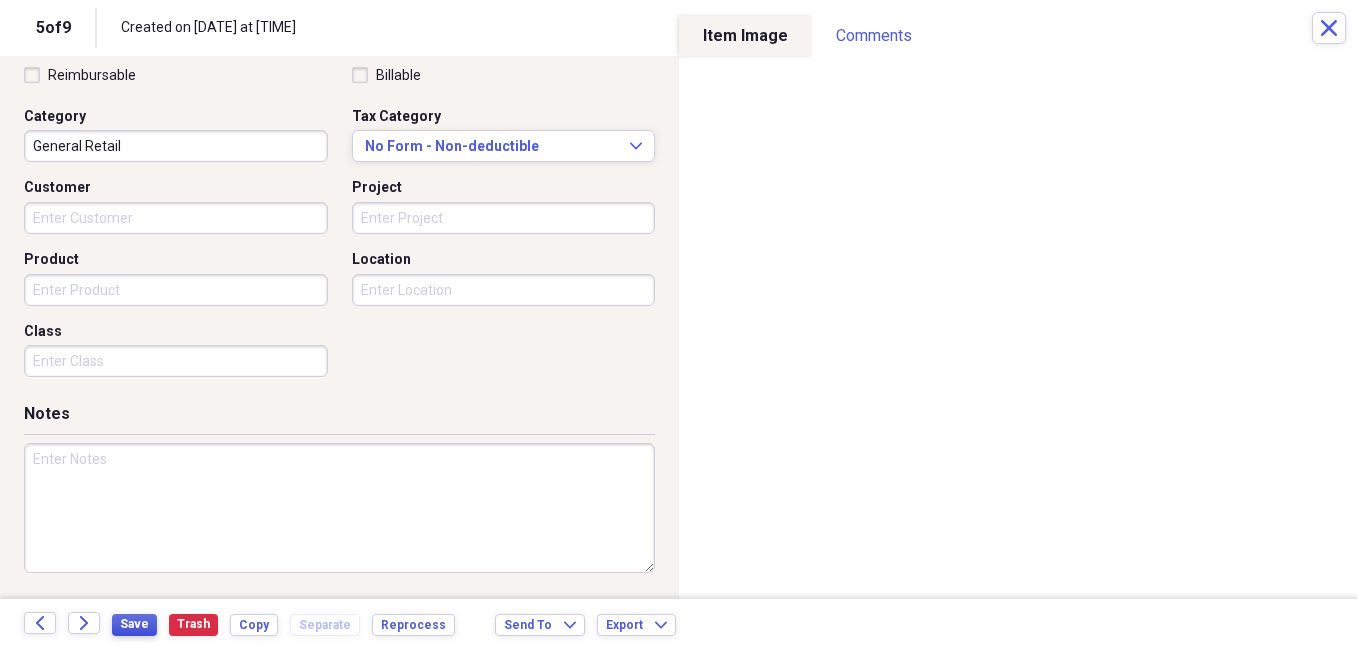 click on "Save" at bounding box center (134, 625) 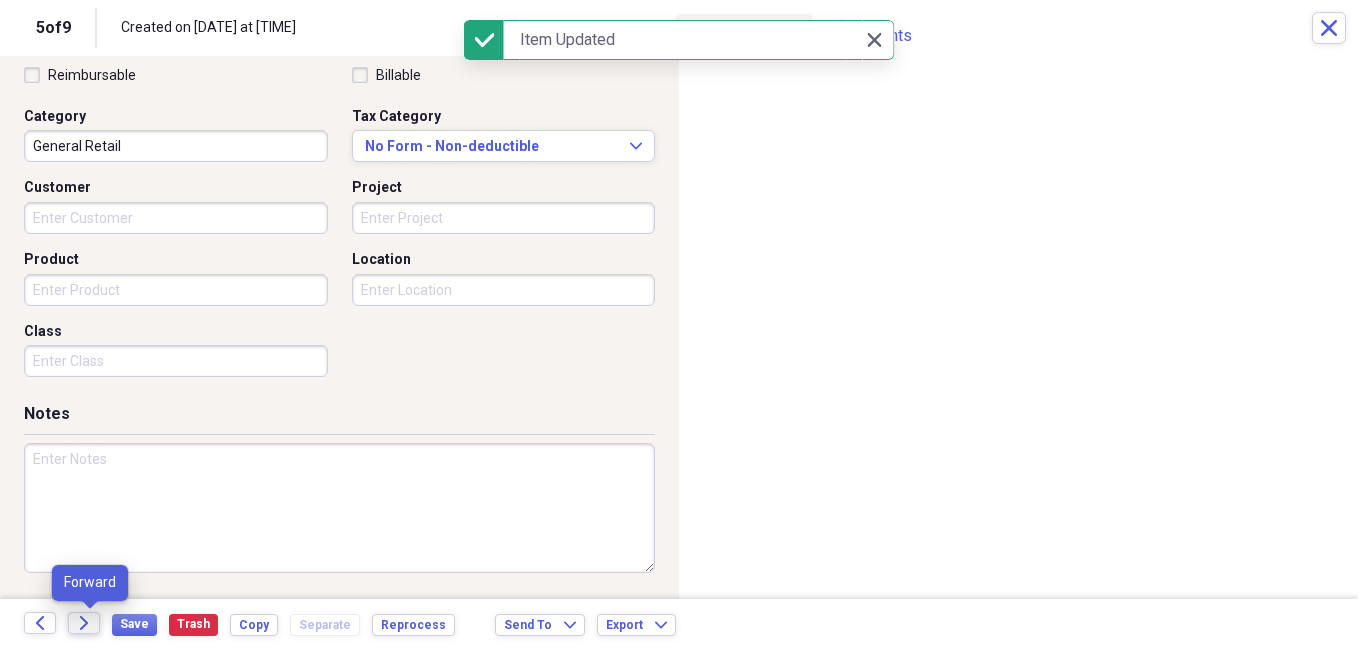 click on "Forward" 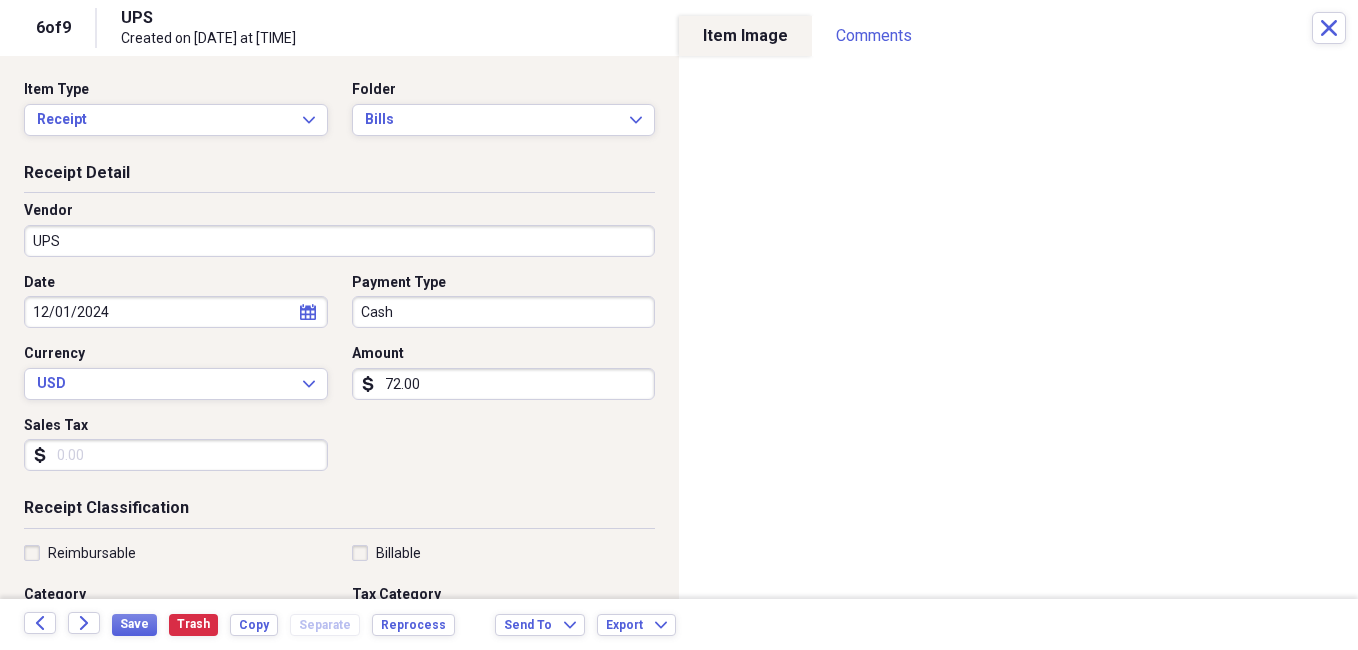 click on "72.00" at bounding box center (504, 384) 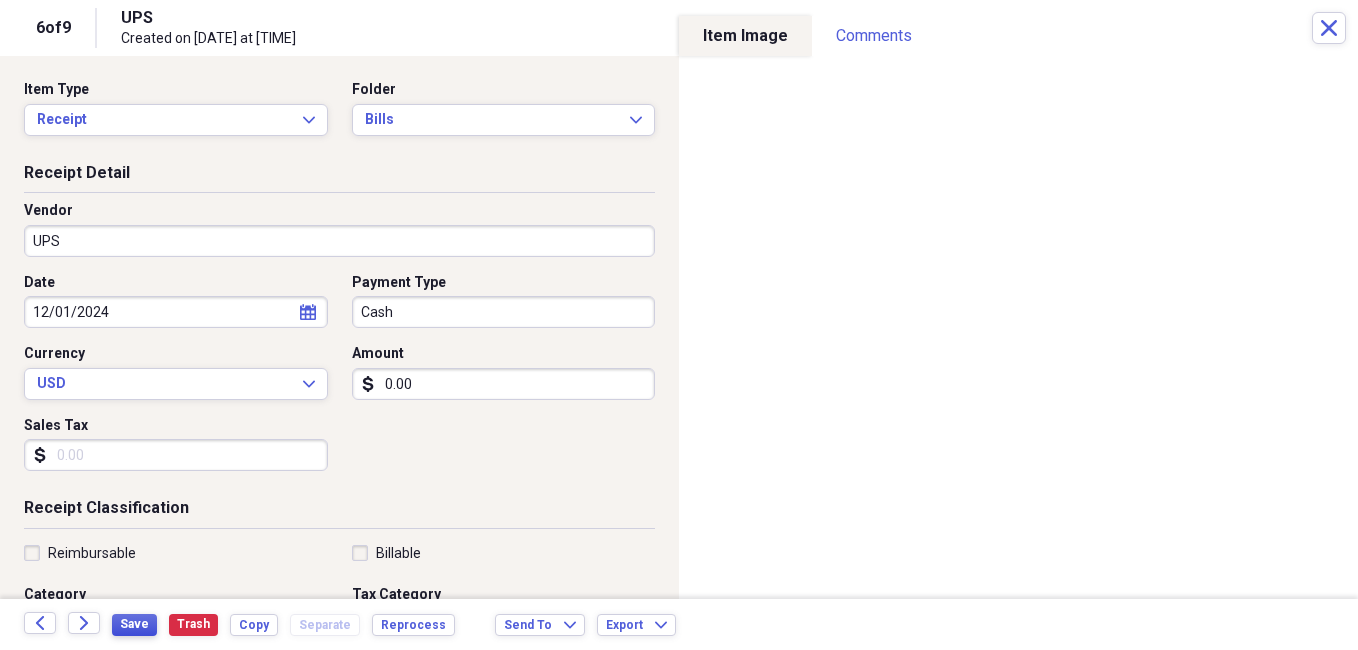 type on "0.00" 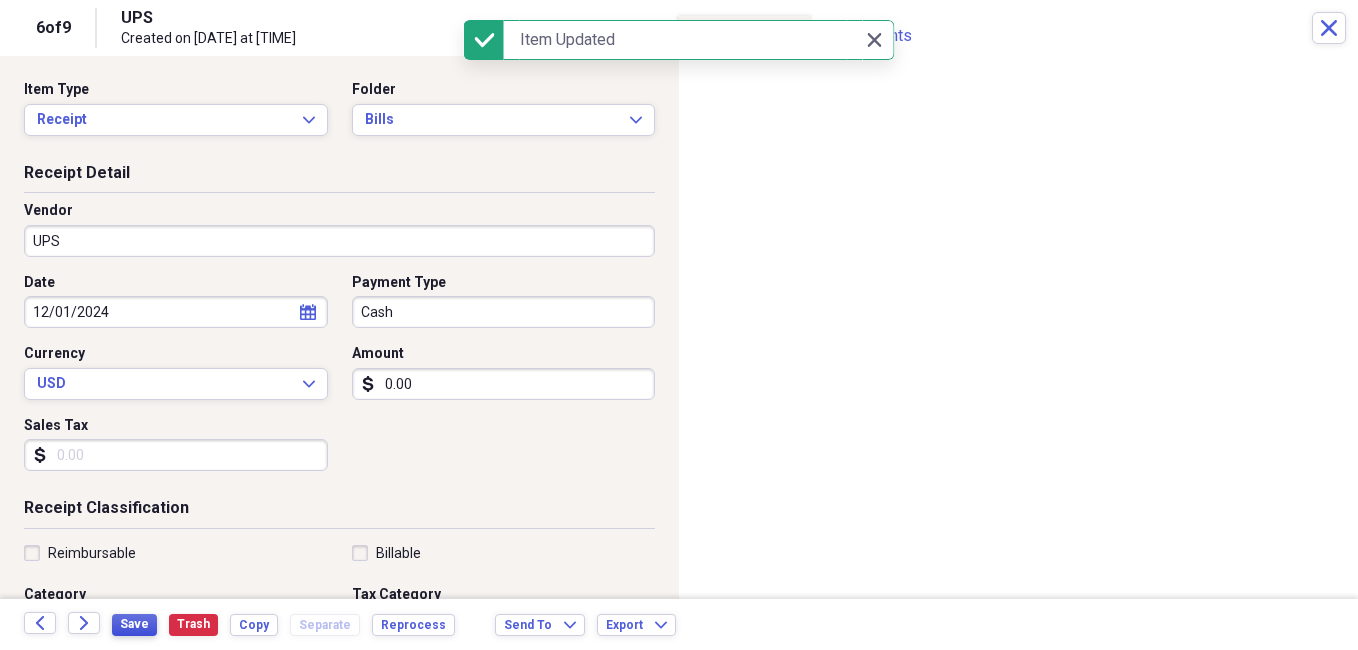 type 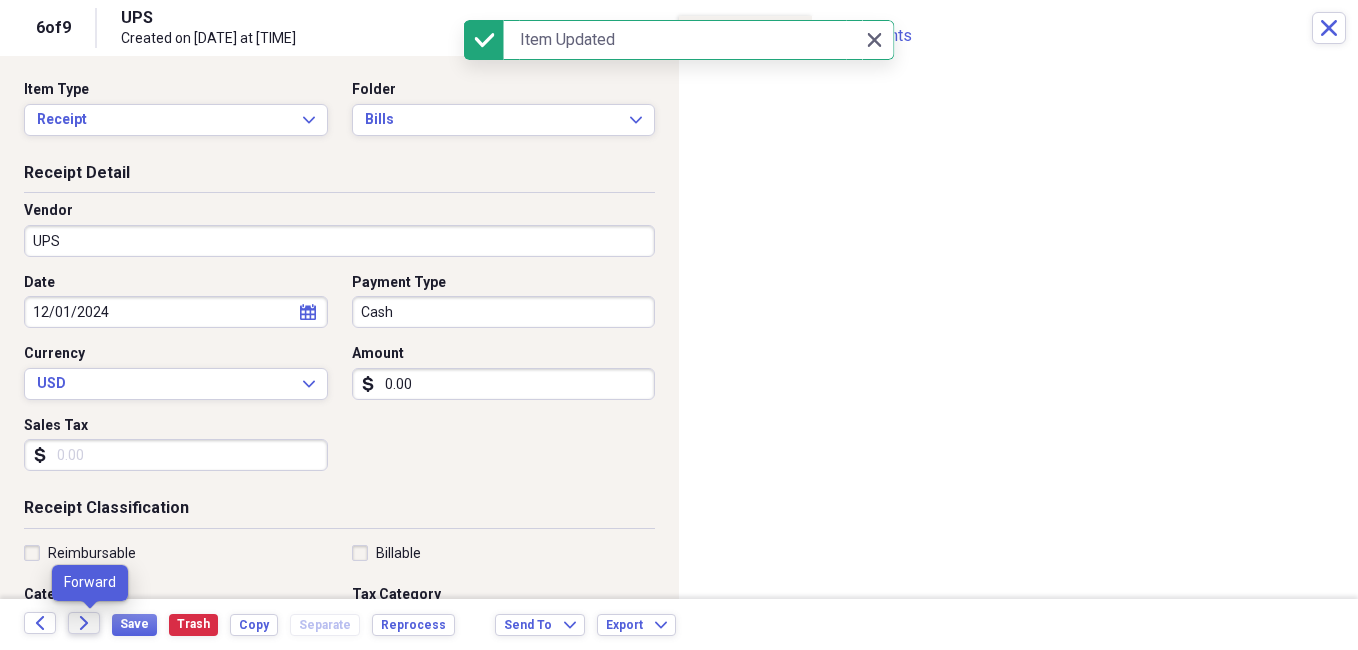 click on "Forward" at bounding box center [84, 623] 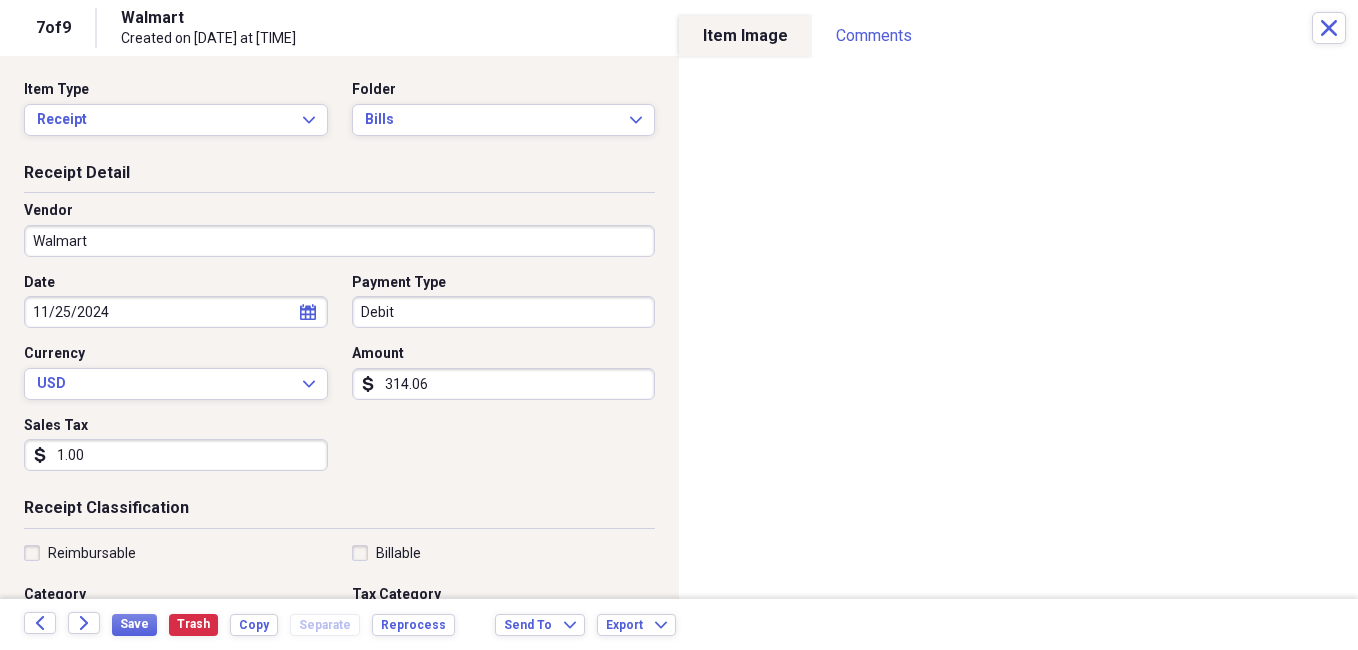 click on "Date [DATE] calendar Calendar Payment Type Debit Currency USD Expand Amount dollar-sign [NUMBER] Sales Tax dollar-sign [NUMBER]" at bounding box center [339, 380] 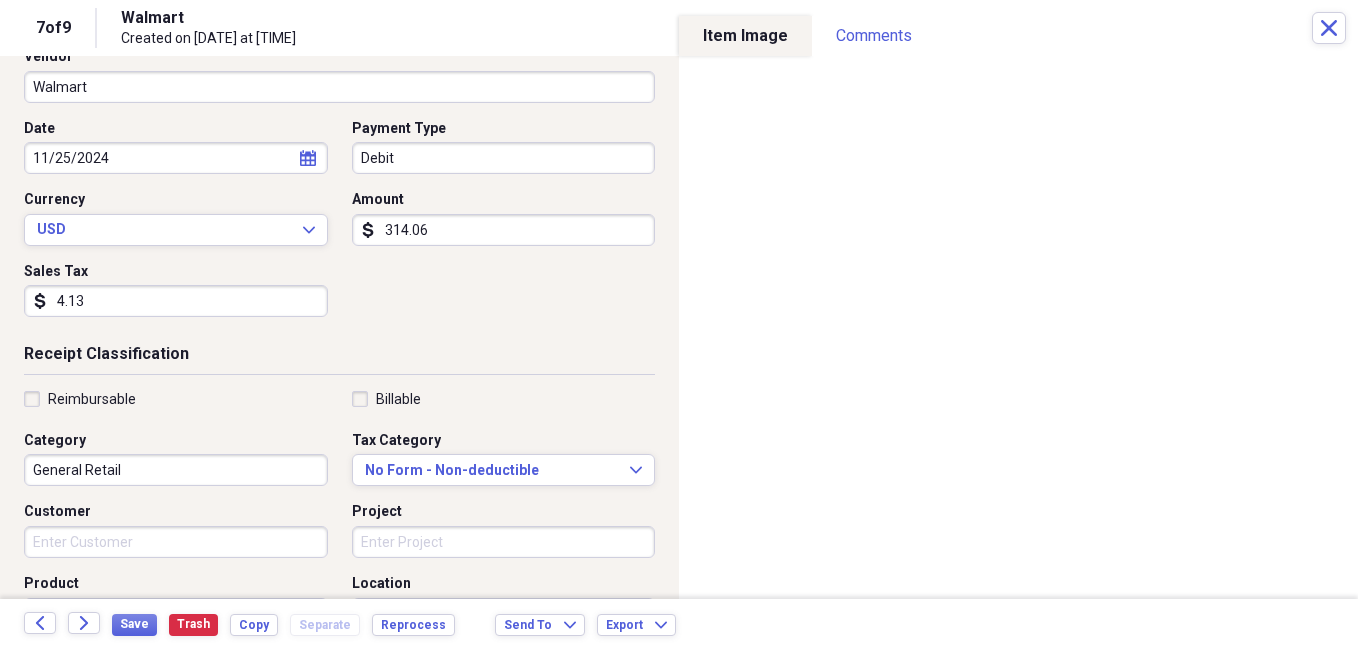 scroll, scrollTop: 166, scrollLeft: 0, axis: vertical 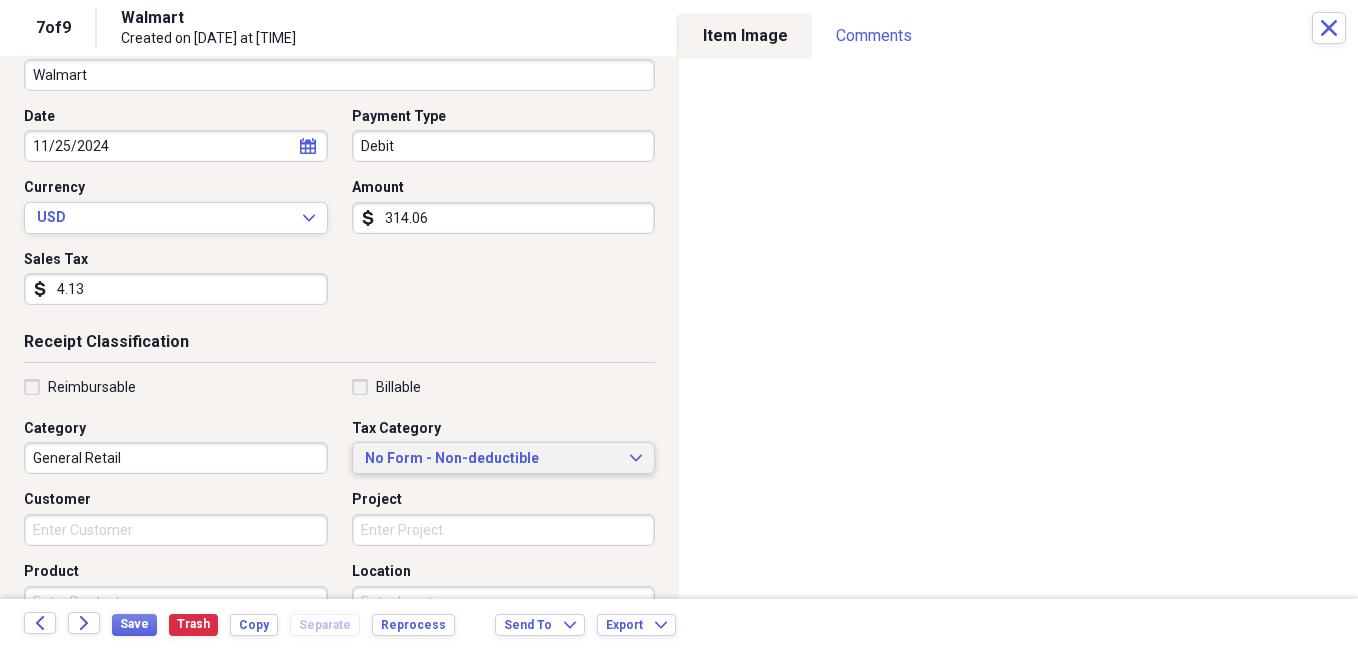 type on "4.13" 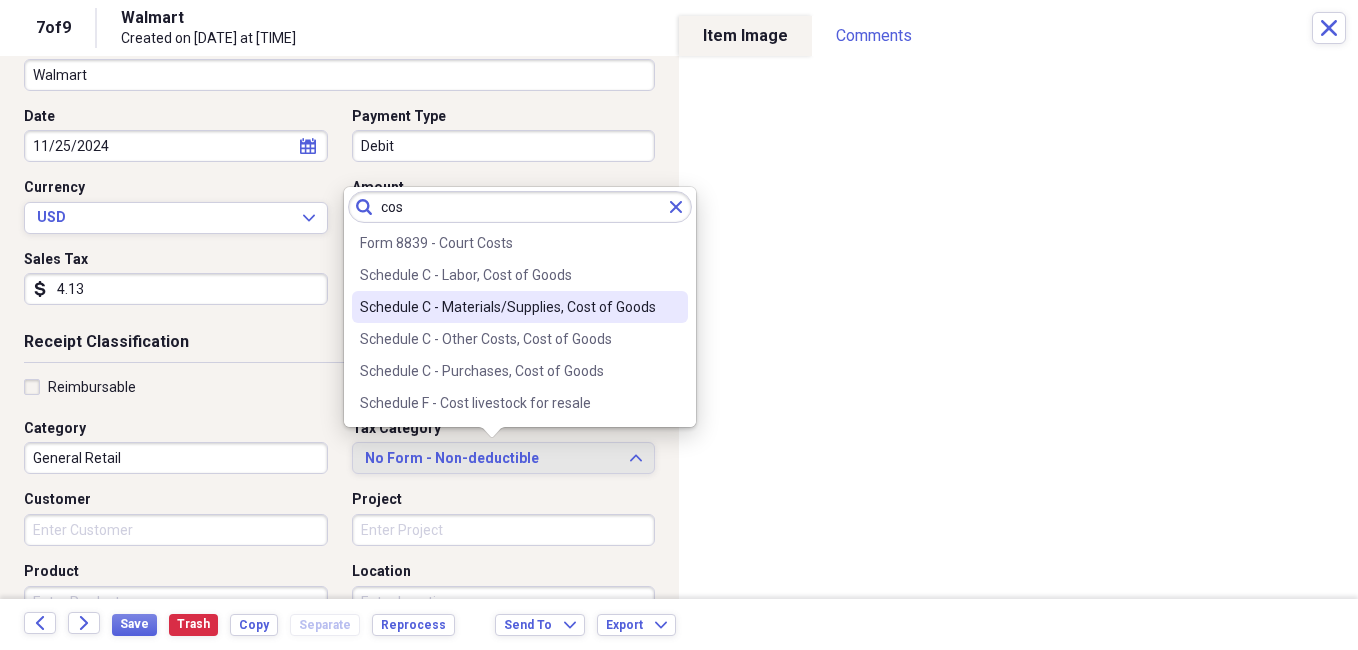 type on "cos" 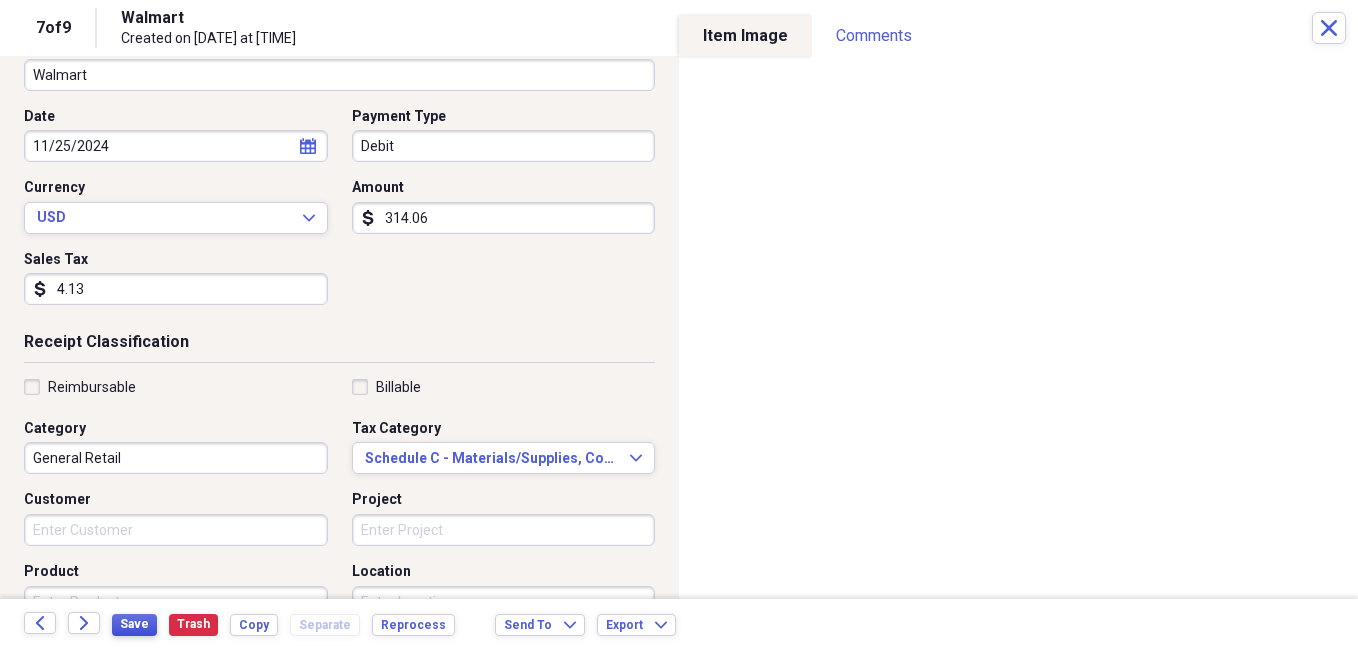click on "Save" at bounding box center [134, 624] 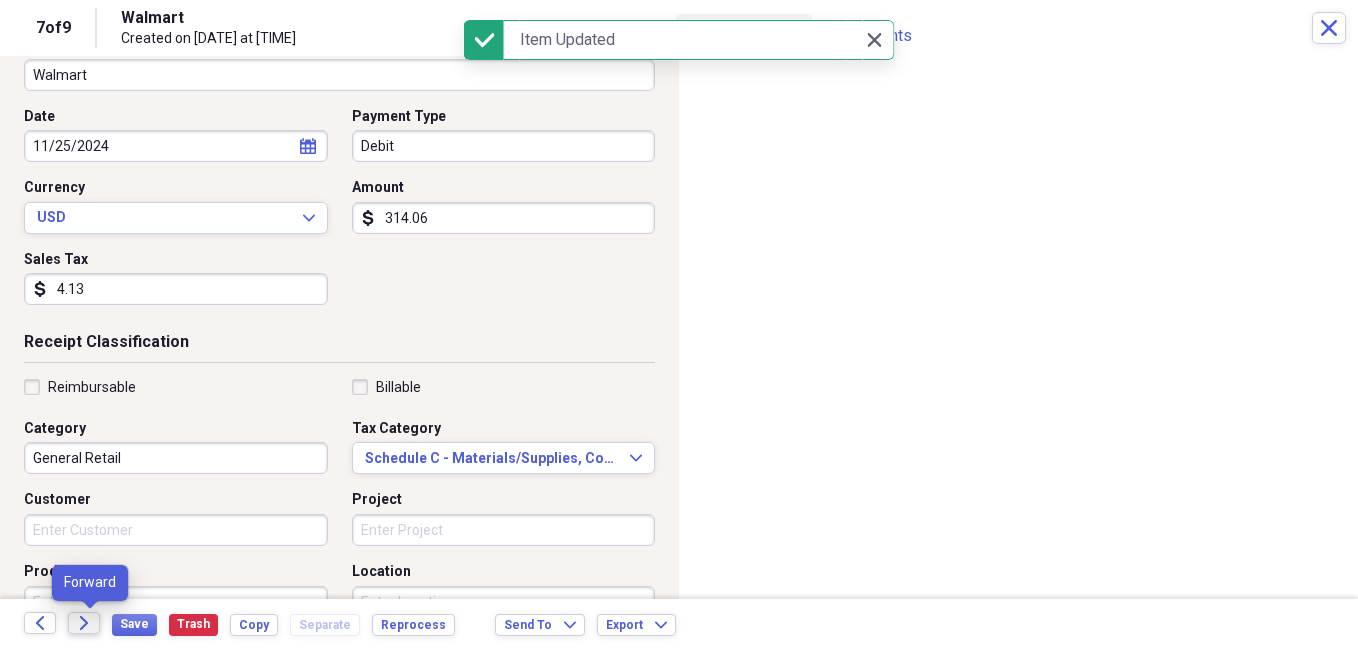 click on "Forward" at bounding box center [84, 623] 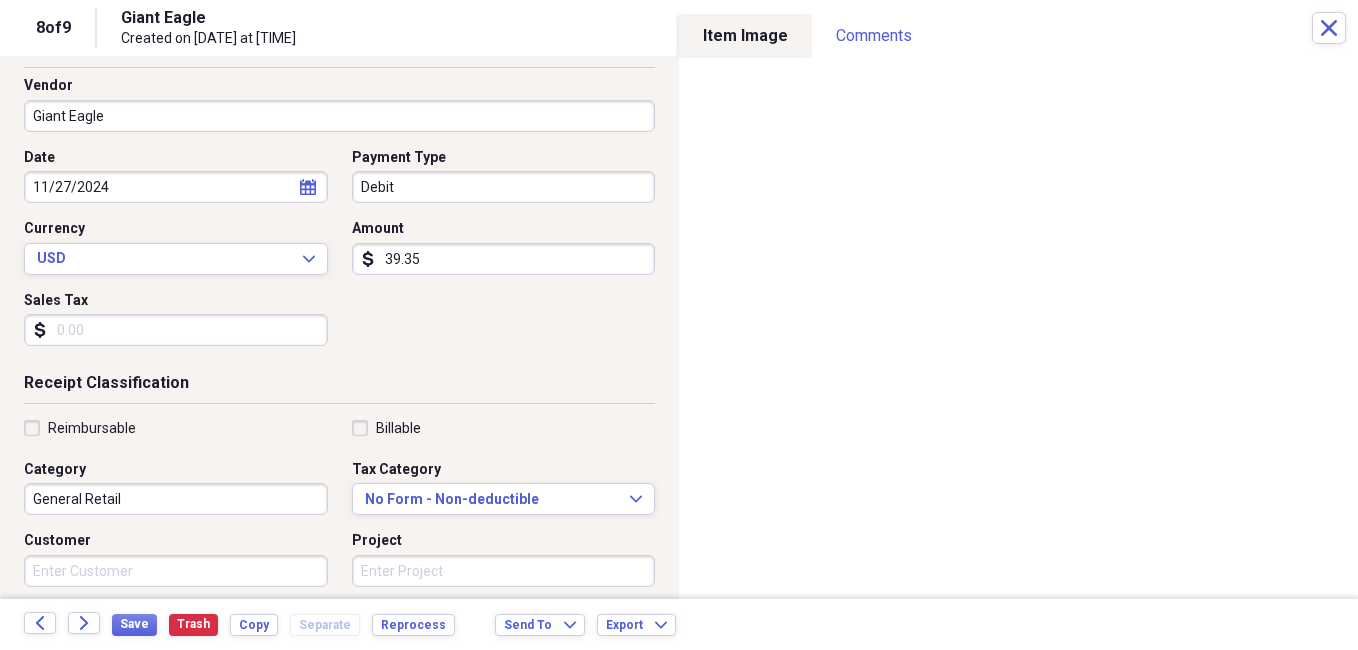 scroll, scrollTop: 306, scrollLeft: 0, axis: vertical 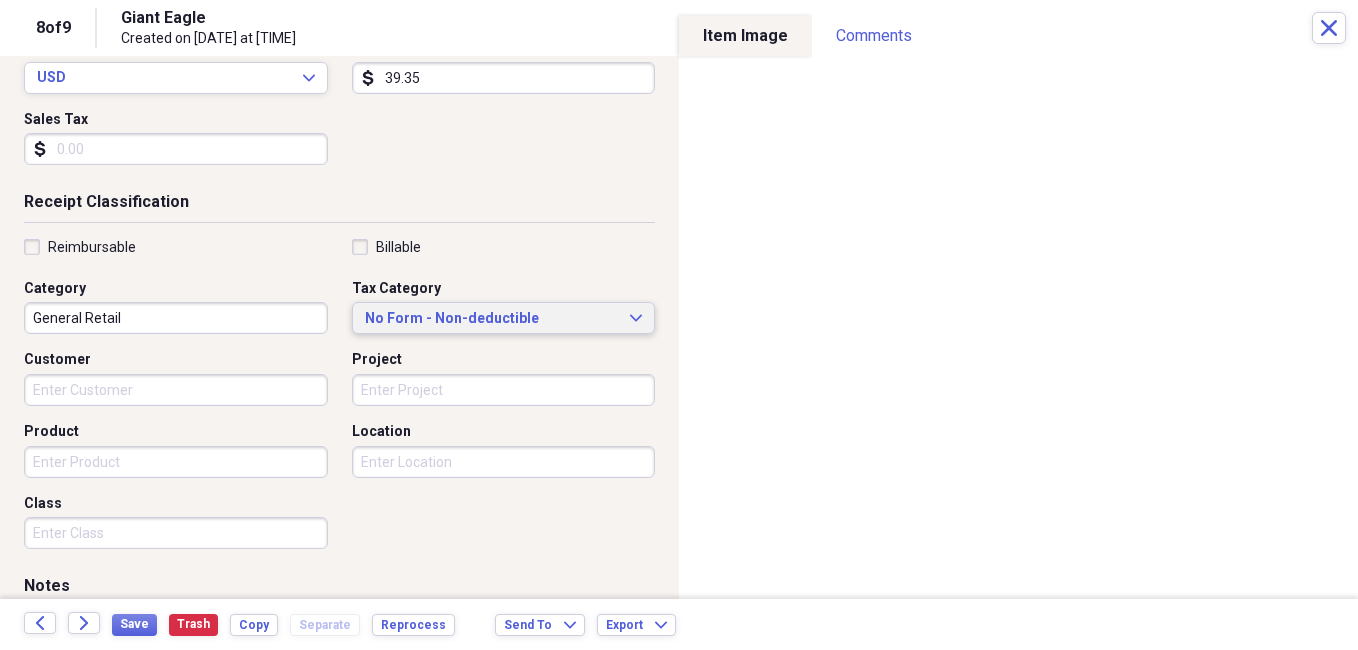 click on "No Form - Non-deductible Expand" at bounding box center (504, 318) 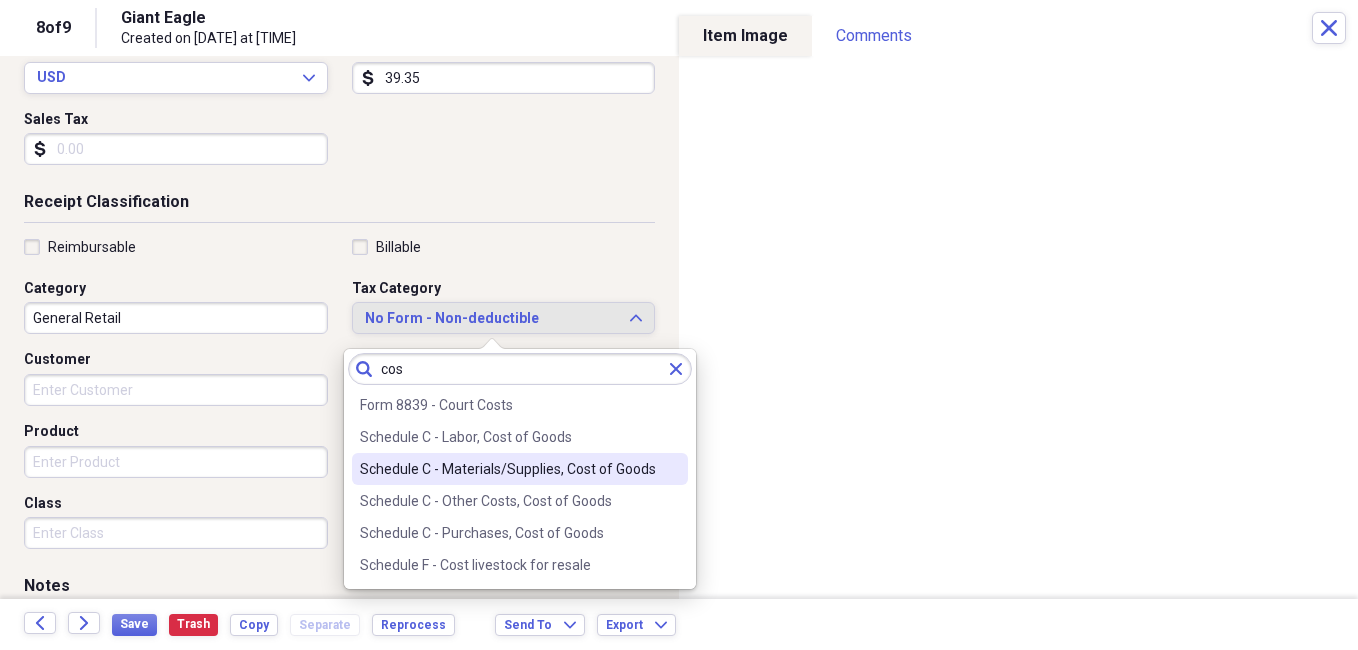 type on "cos" 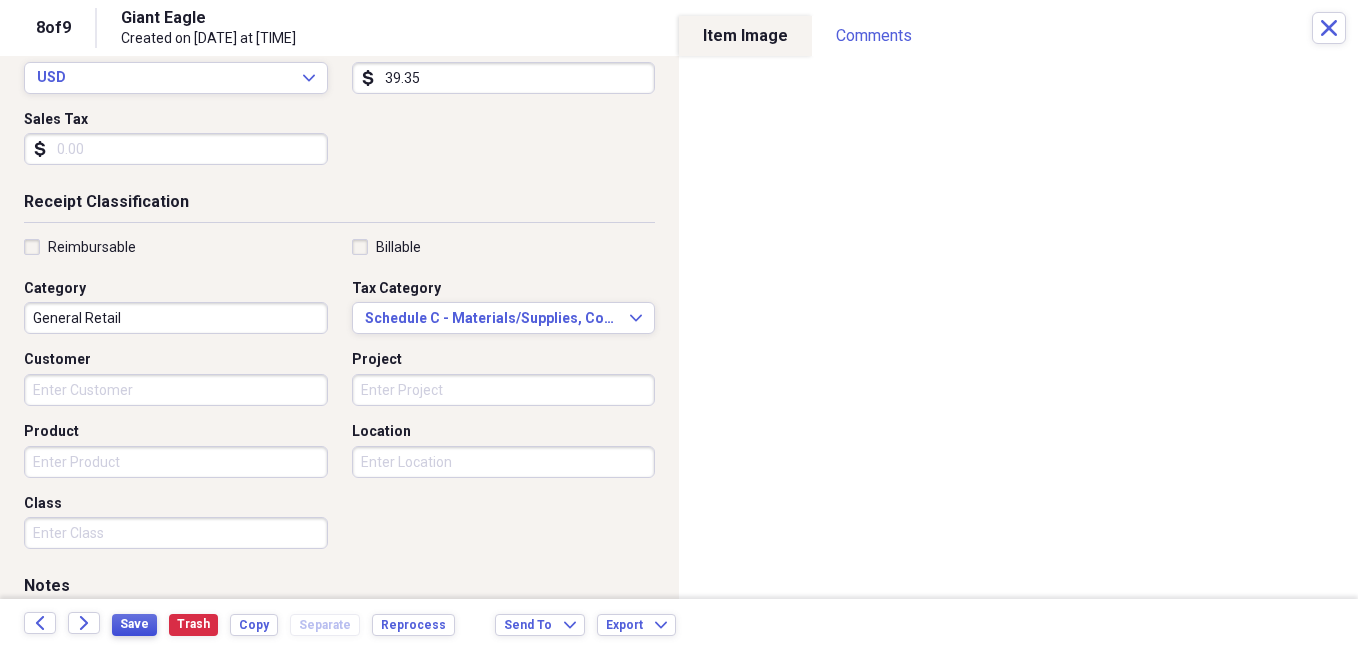 click on "Save" at bounding box center (134, 625) 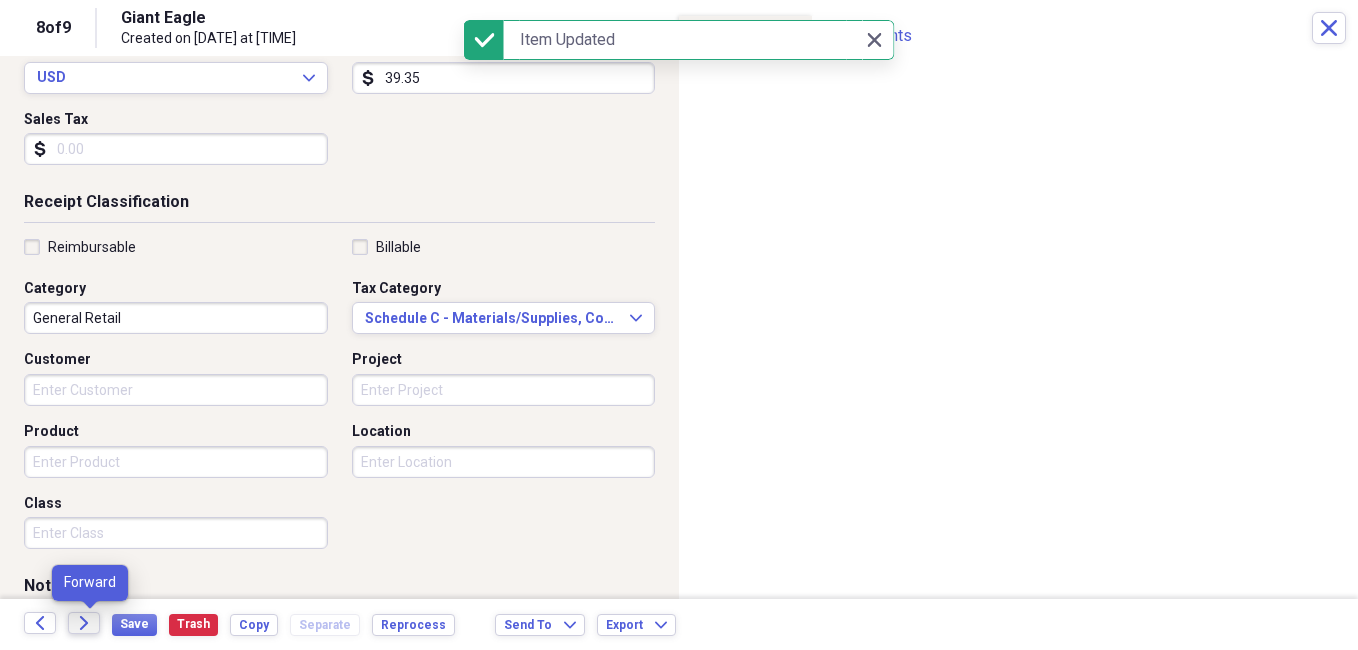 click on "Forward" 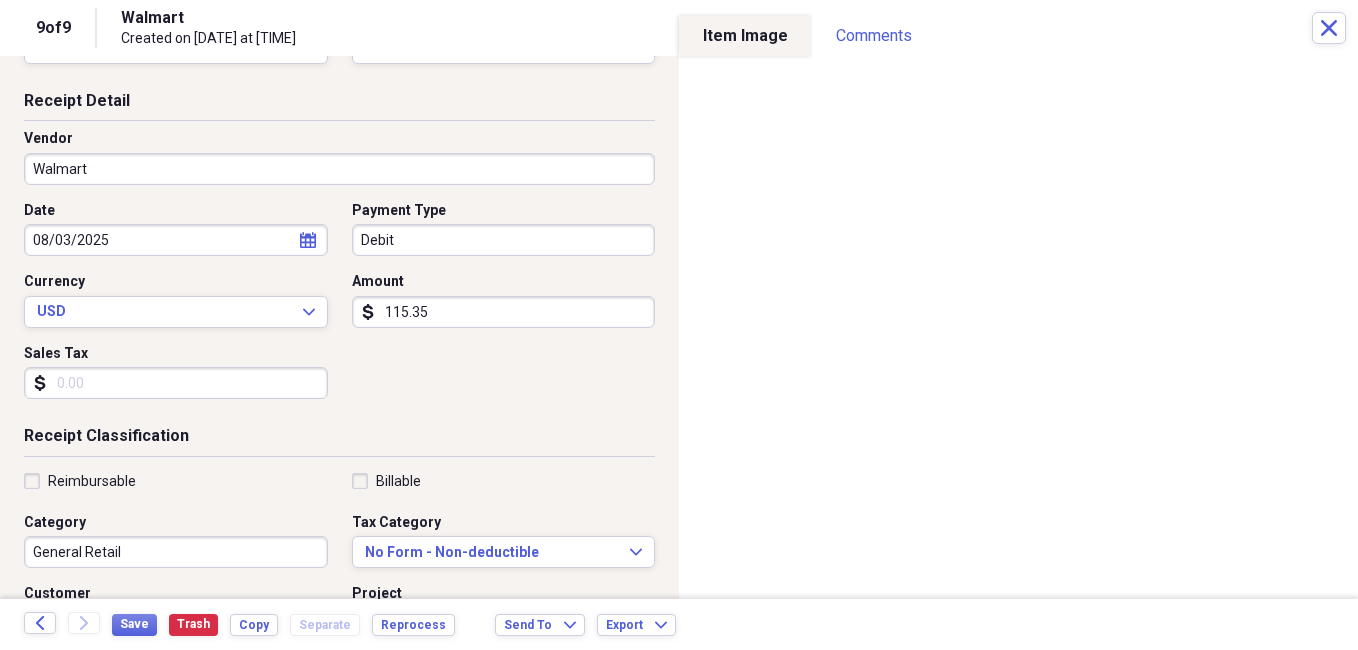 scroll, scrollTop: 88, scrollLeft: 0, axis: vertical 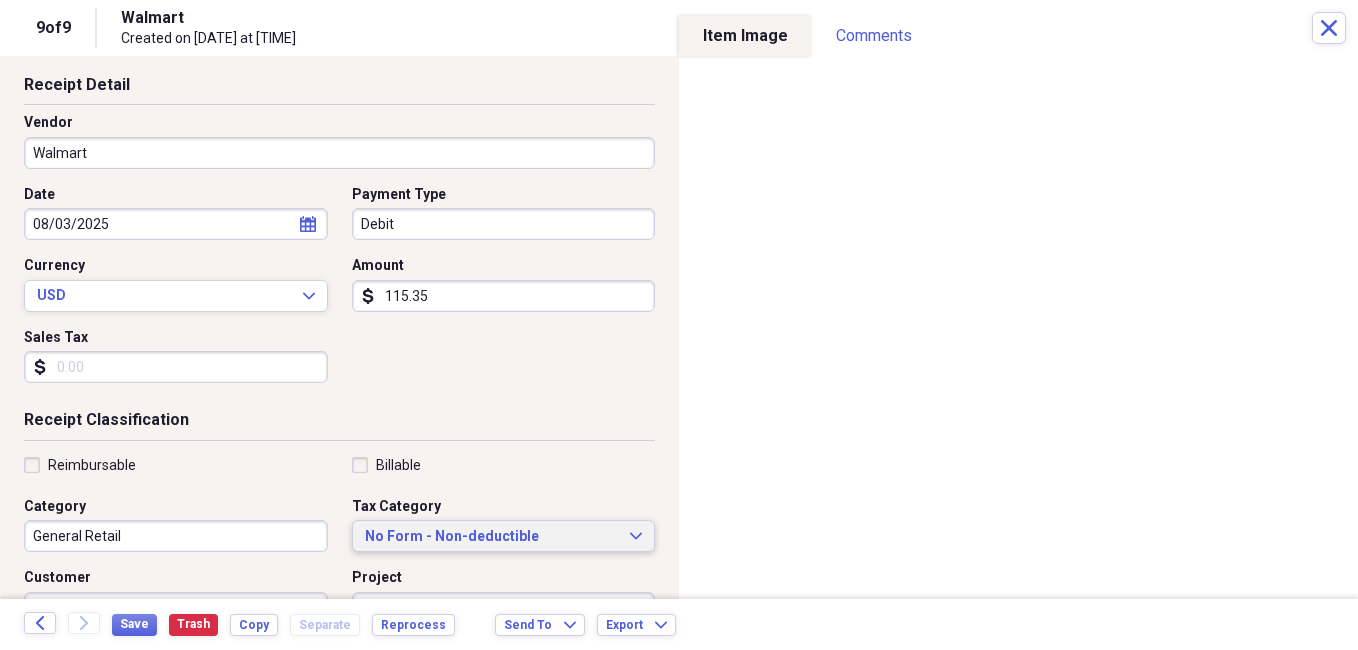 click on "No Form - Non-deductible" at bounding box center (492, 537) 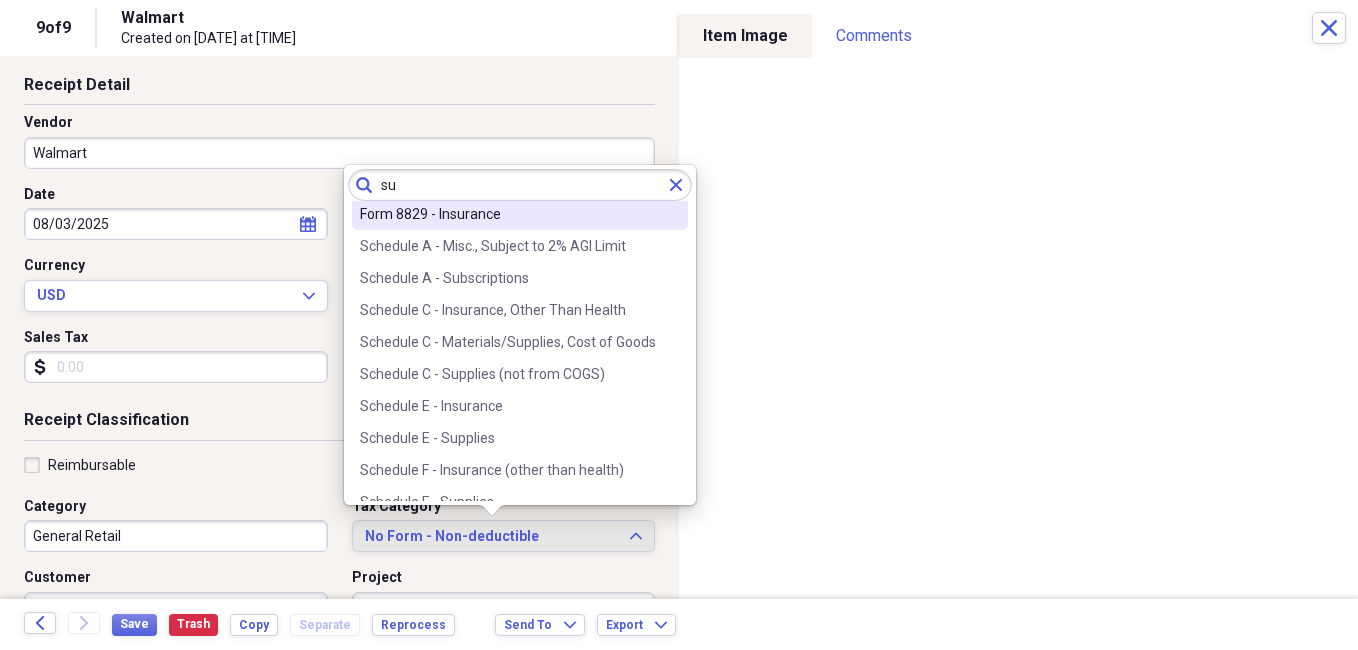 scroll, scrollTop: 171, scrollLeft: 0, axis: vertical 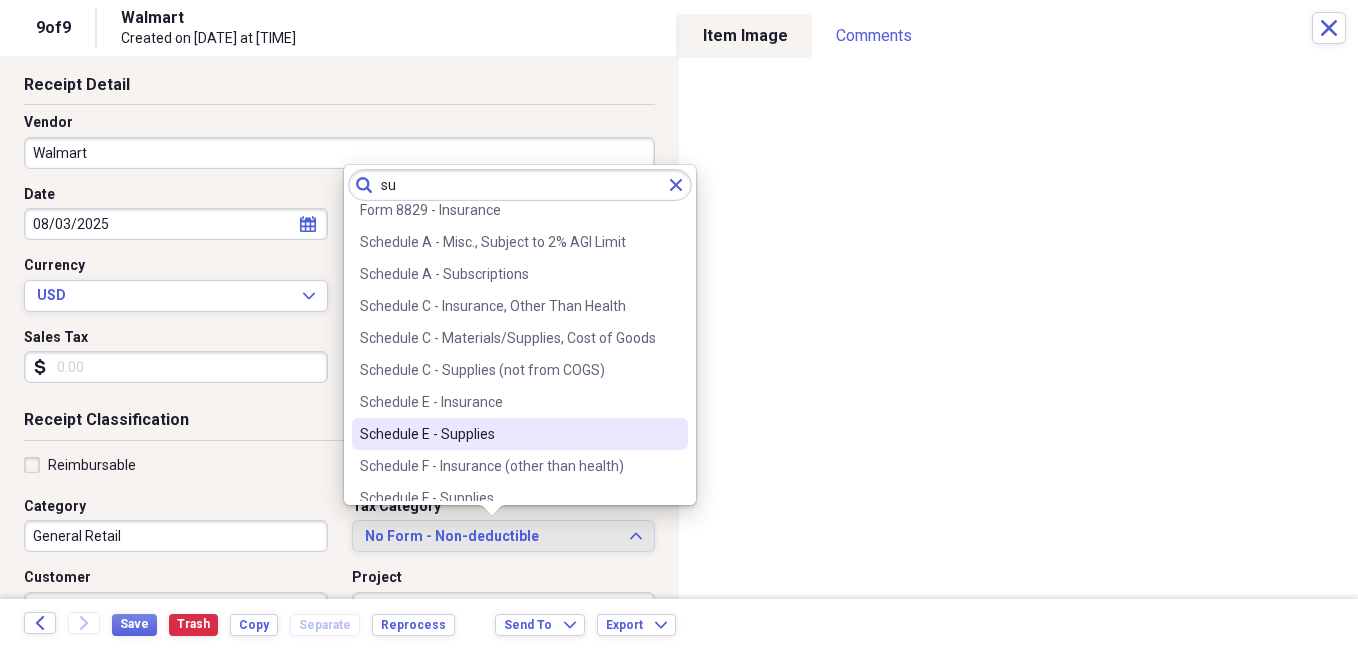 type on "su" 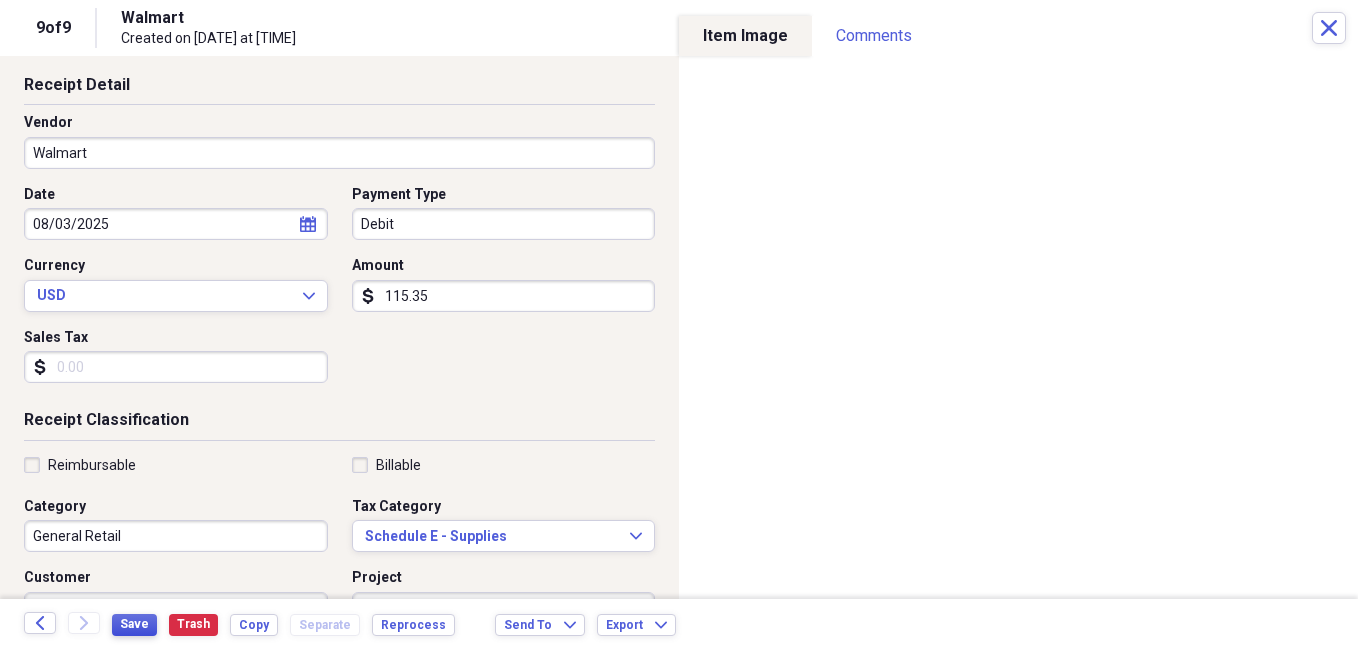 click on "Save" at bounding box center [134, 624] 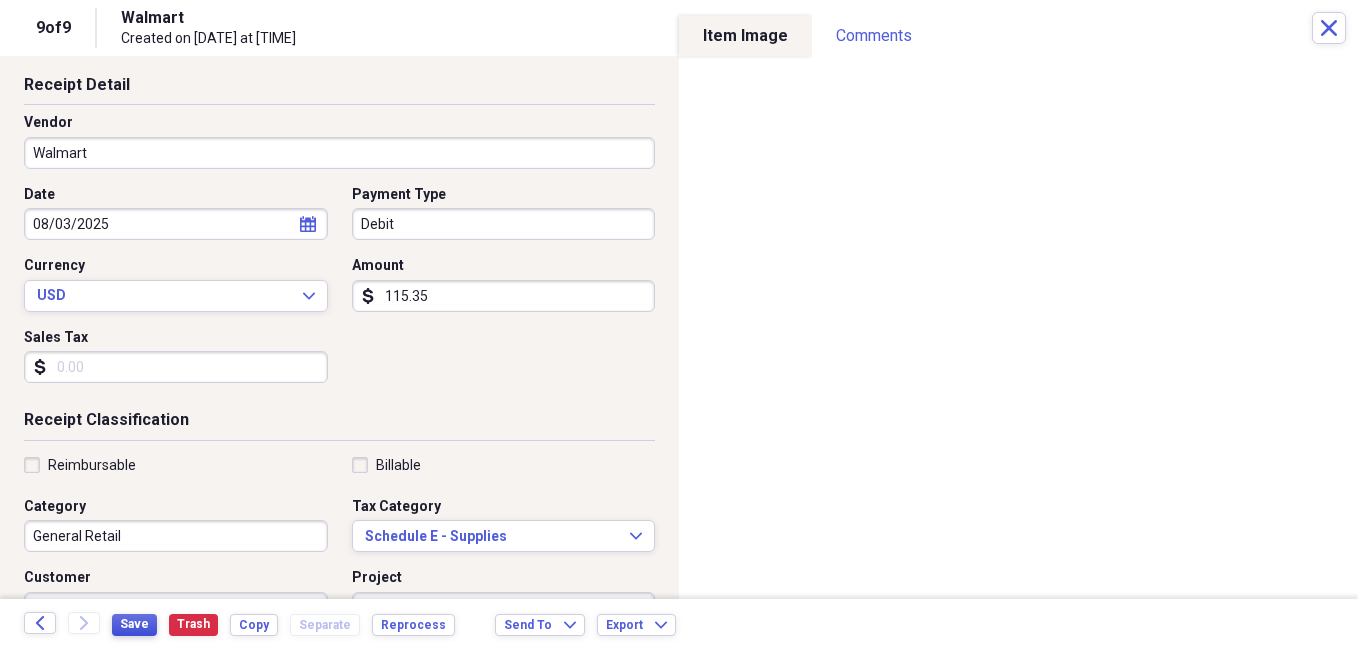 click on "Save" at bounding box center (134, 624) 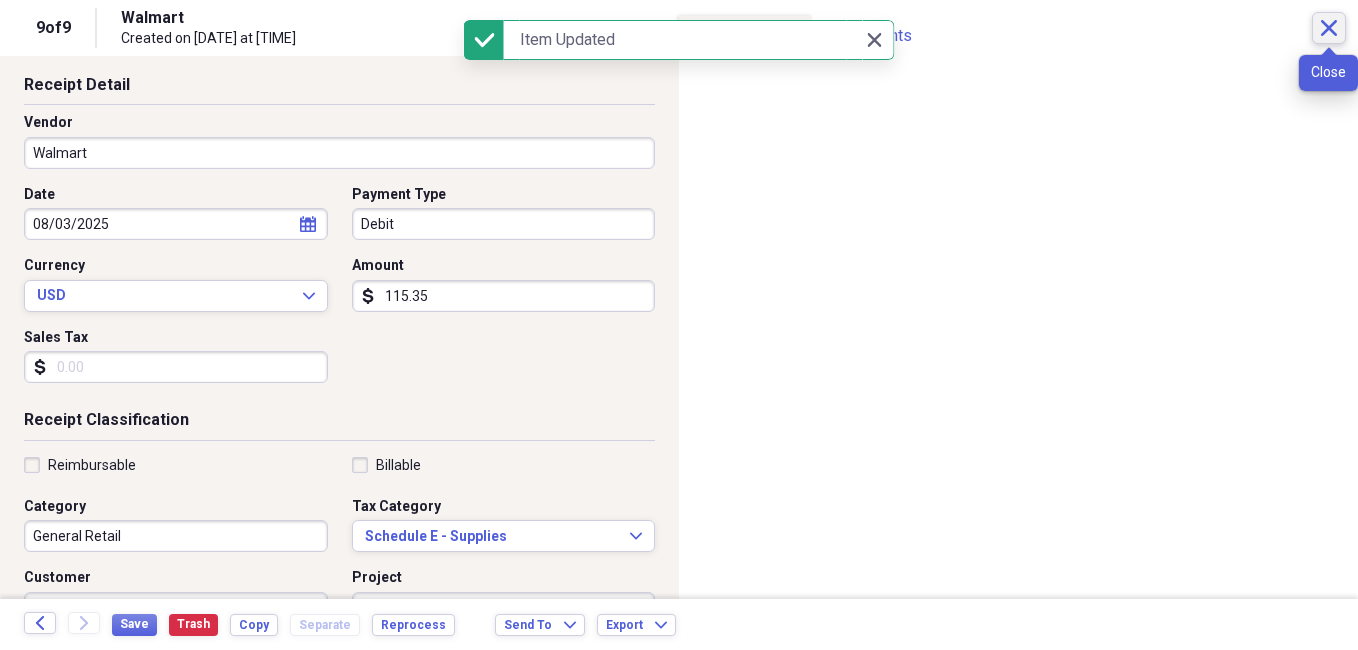click 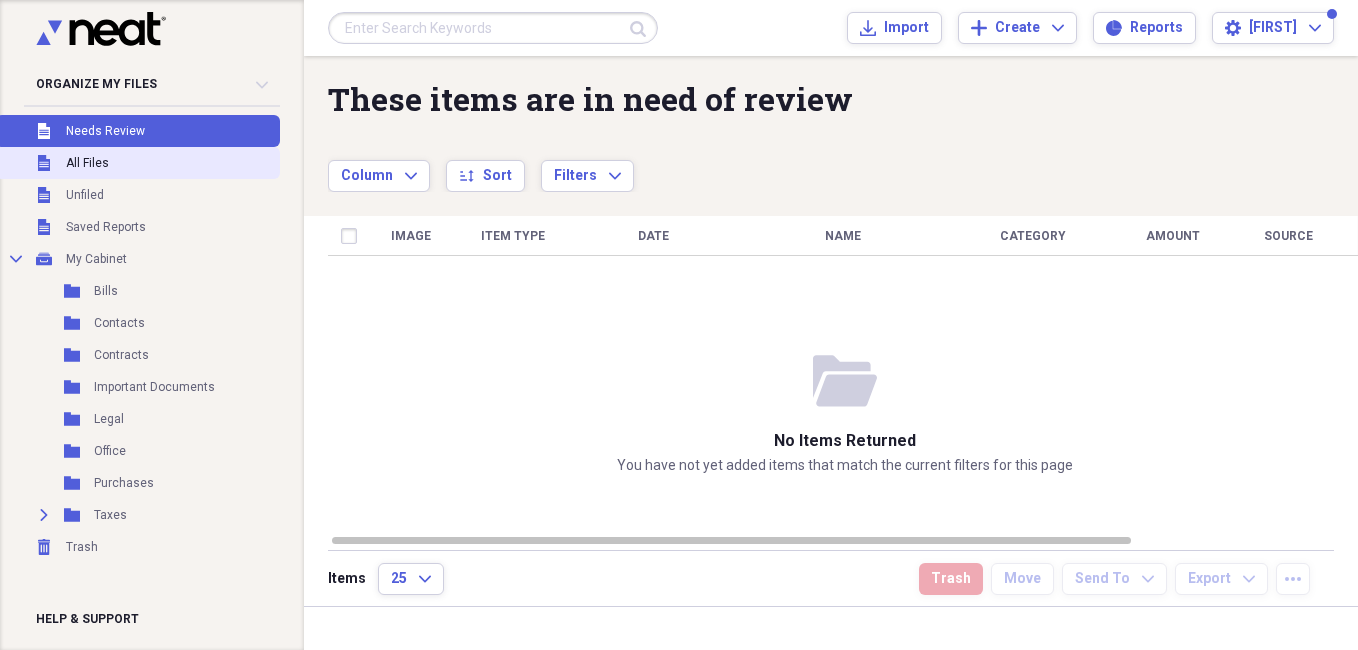 click on "All Files" at bounding box center [87, 163] 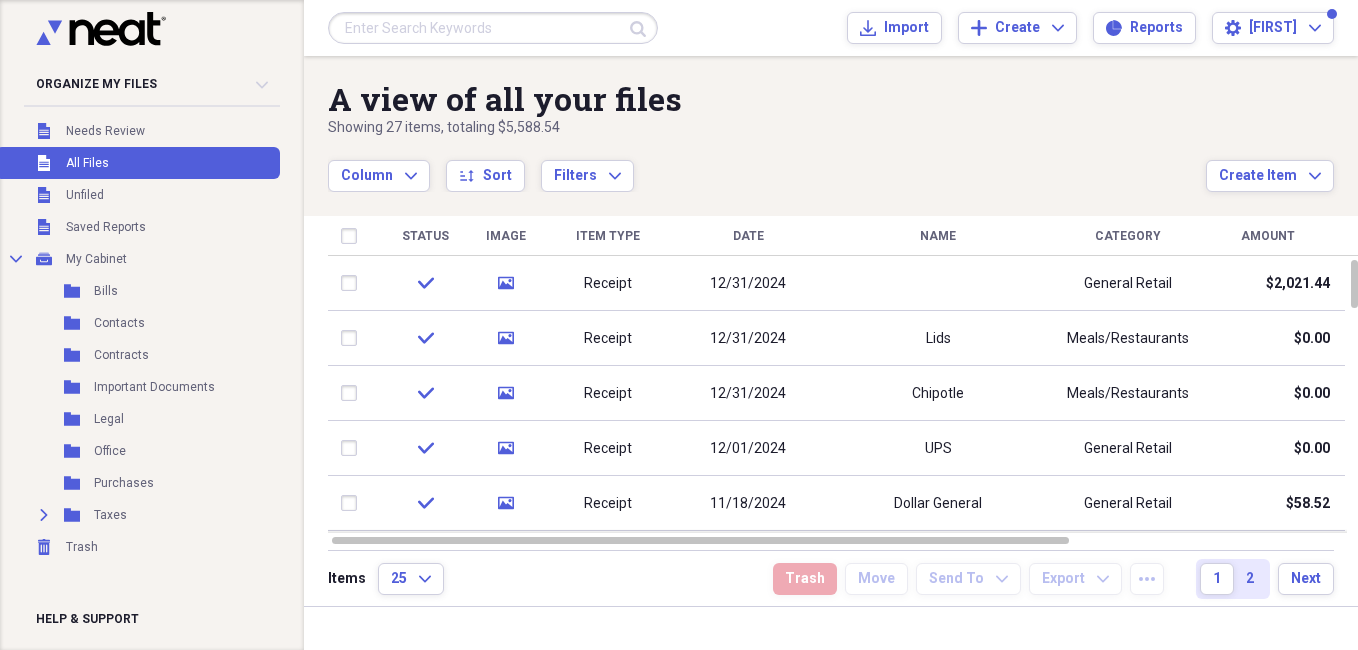 click on "Date" at bounding box center (748, 236) 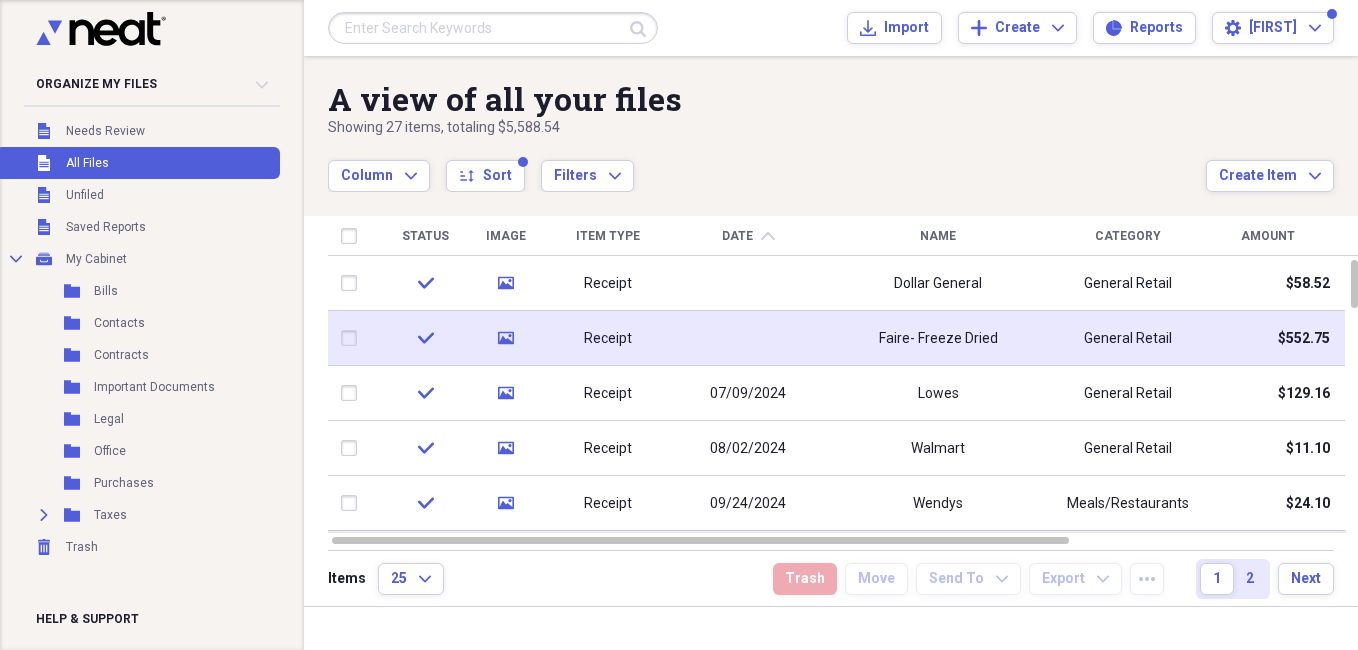 click on "Faire- Freeze Dried" at bounding box center (938, 338) 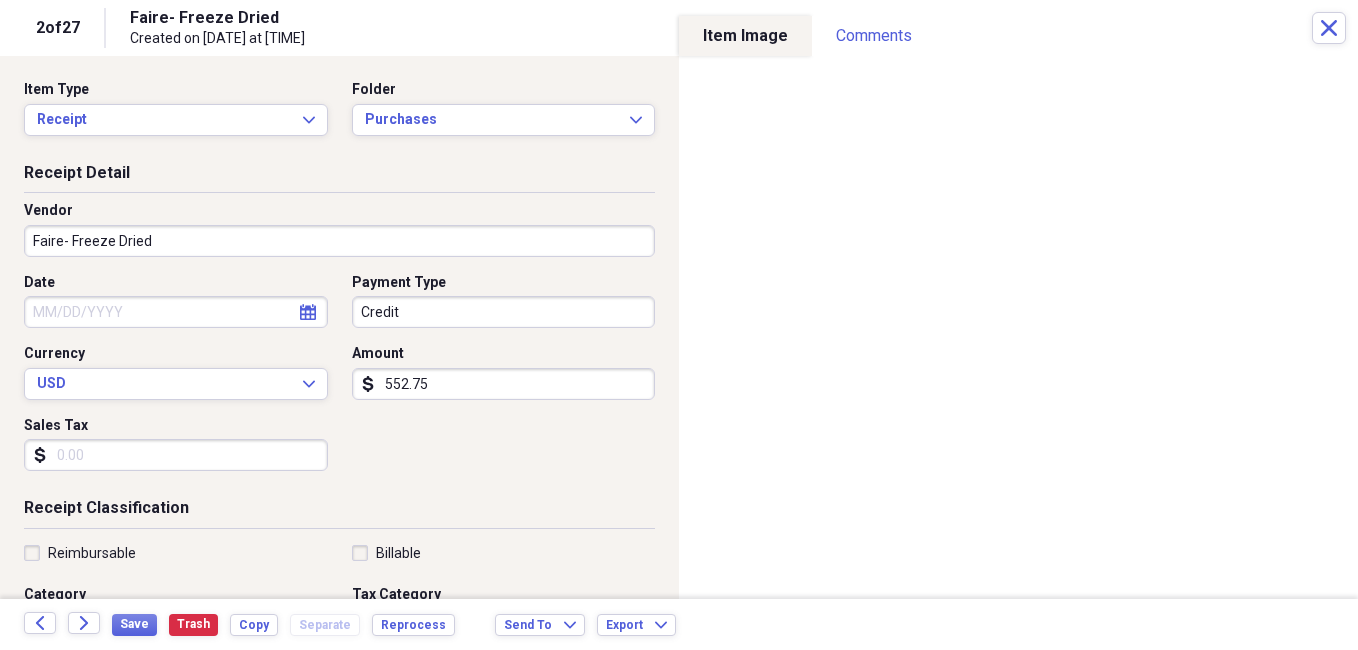 click on "Date" at bounding box center [176, 312] 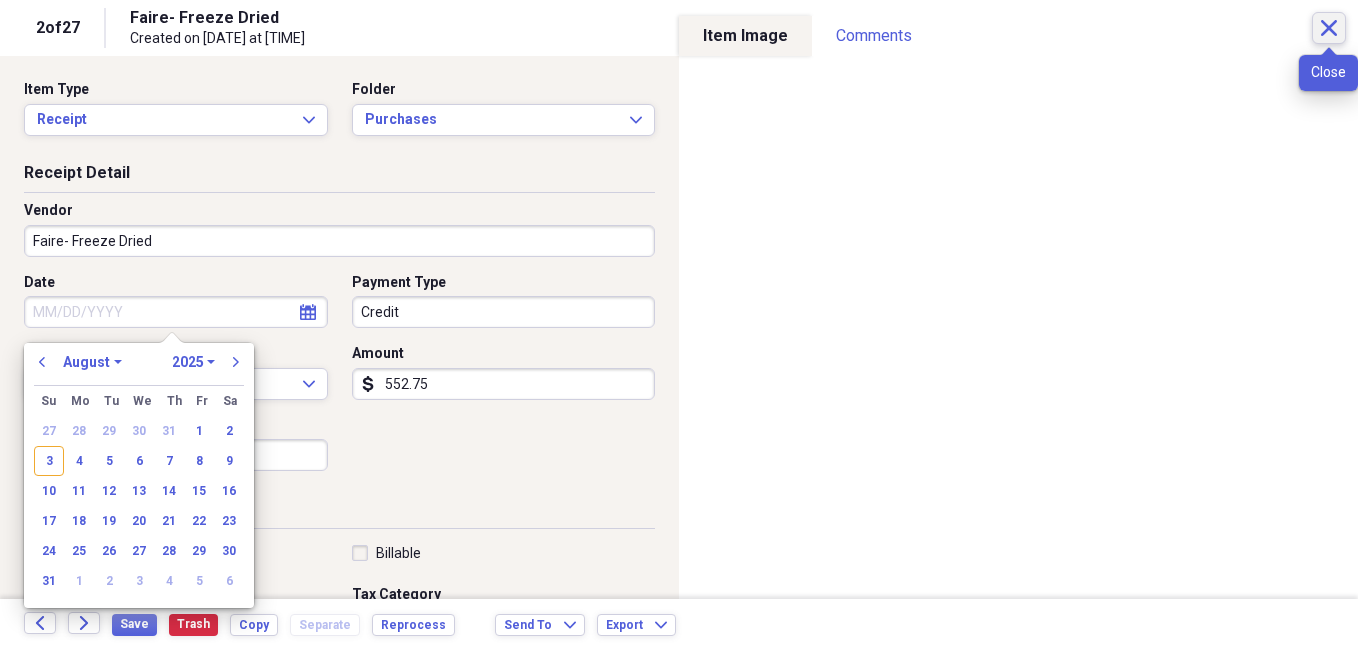 click on "Close" at bounding box center [1329, 28] 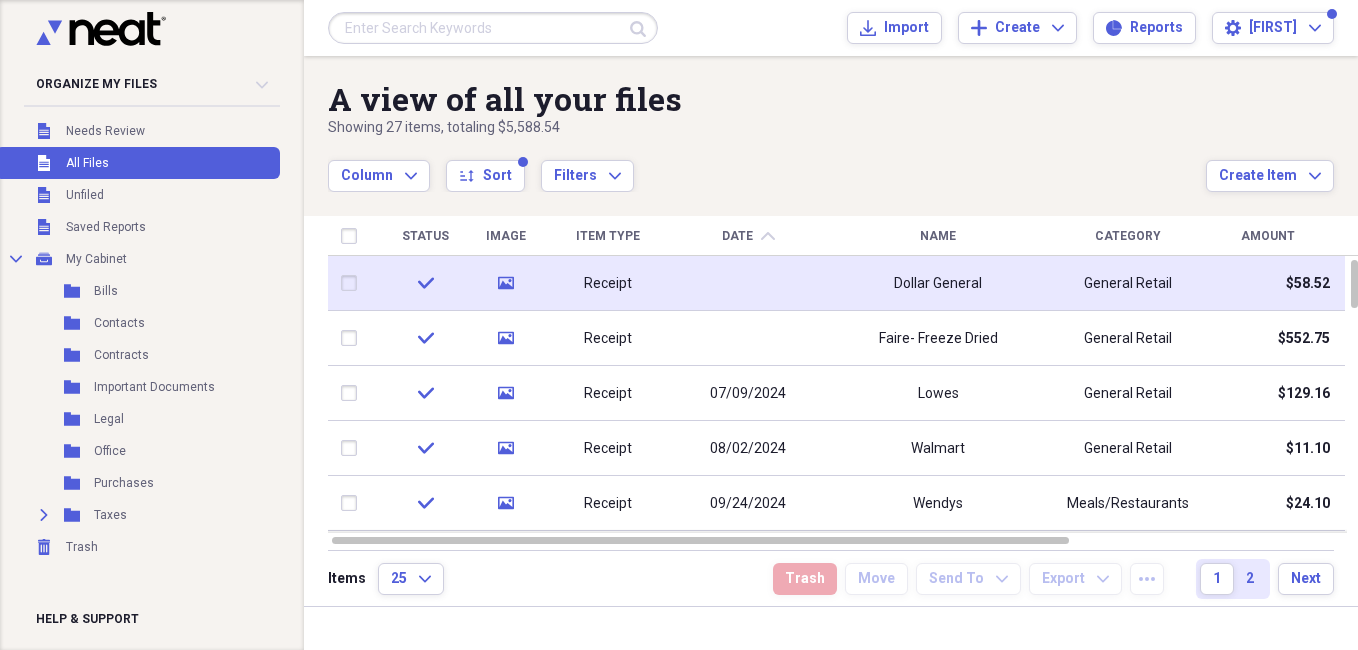 click at bounding box center [748, 283] 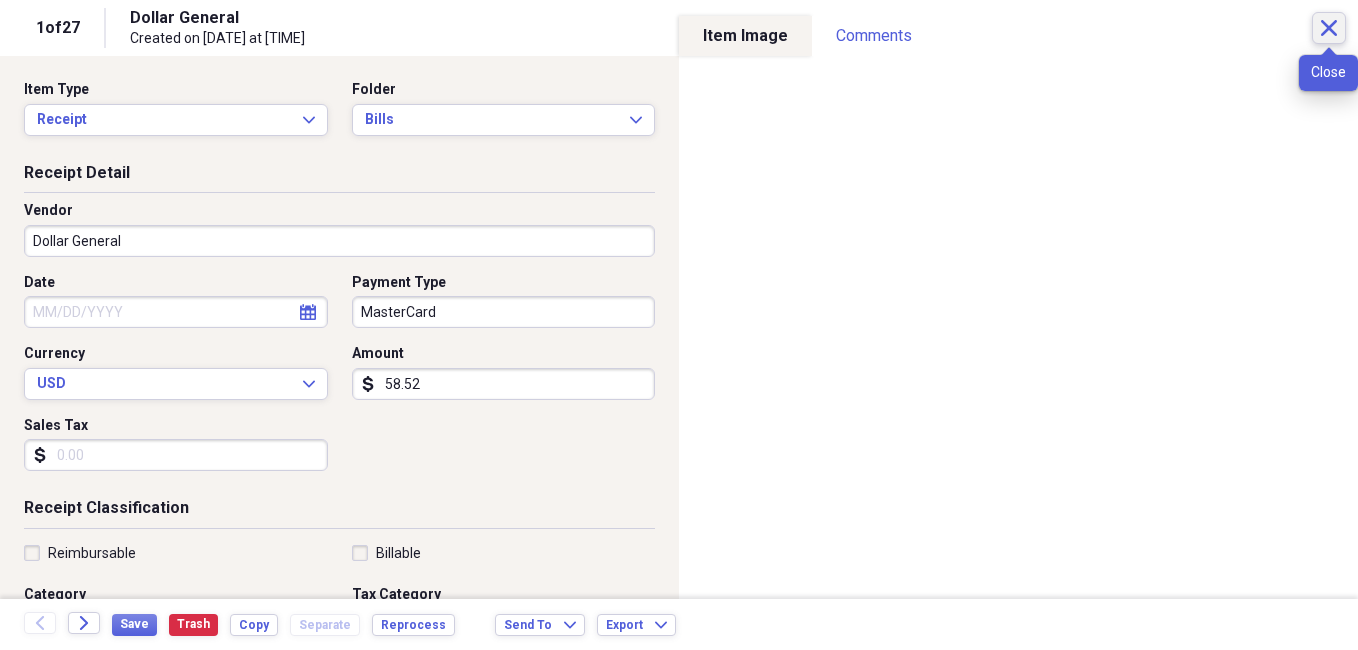 click on "Close" at bounding box center [1329, 28] 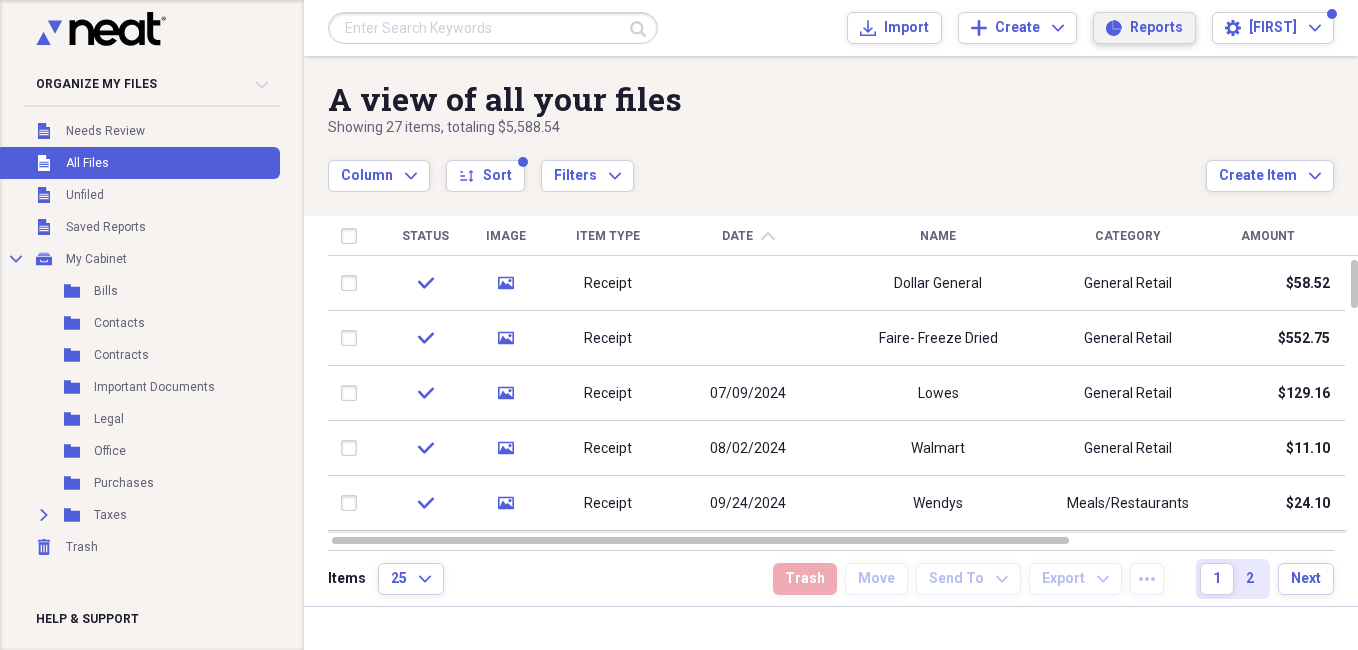 click on "Reports" at bounding box center (1156, 28) 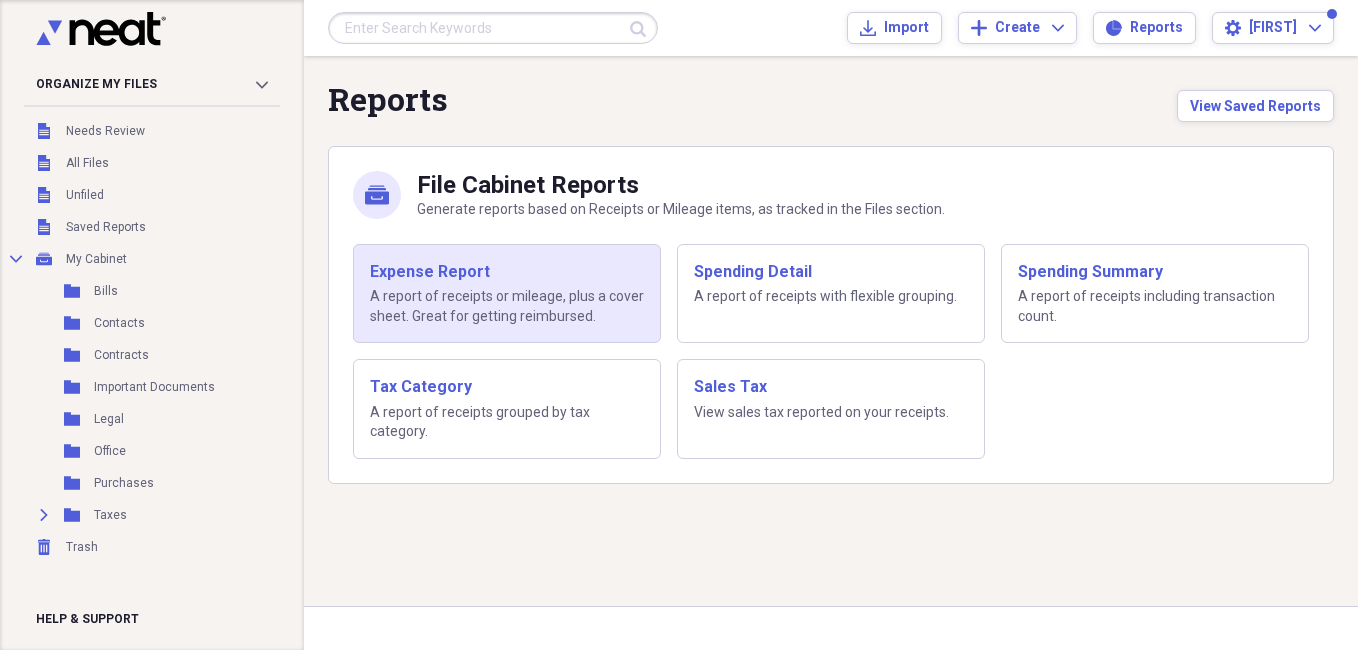 click on "A report of receipts or mileage, plus a cover sheet. Great for getting reimbursed." at bounding box center [507, 306] 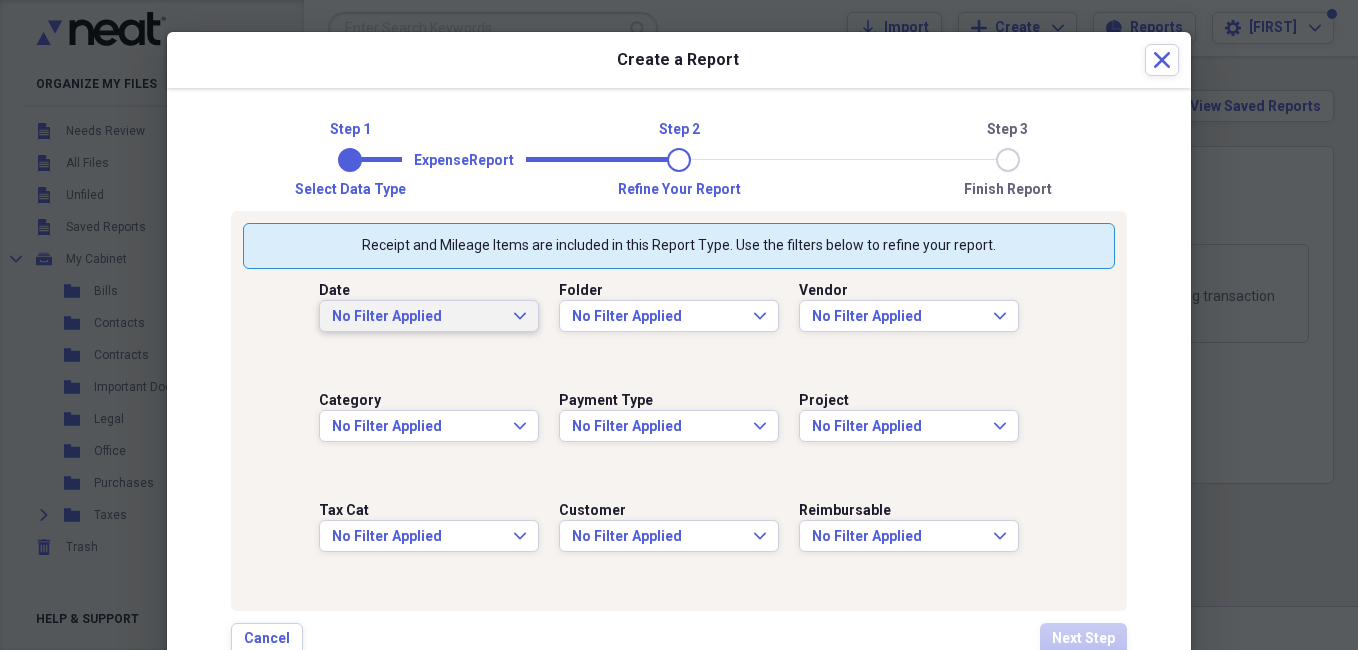 click on "No Filter Applied" at bounding box center [417, 317] 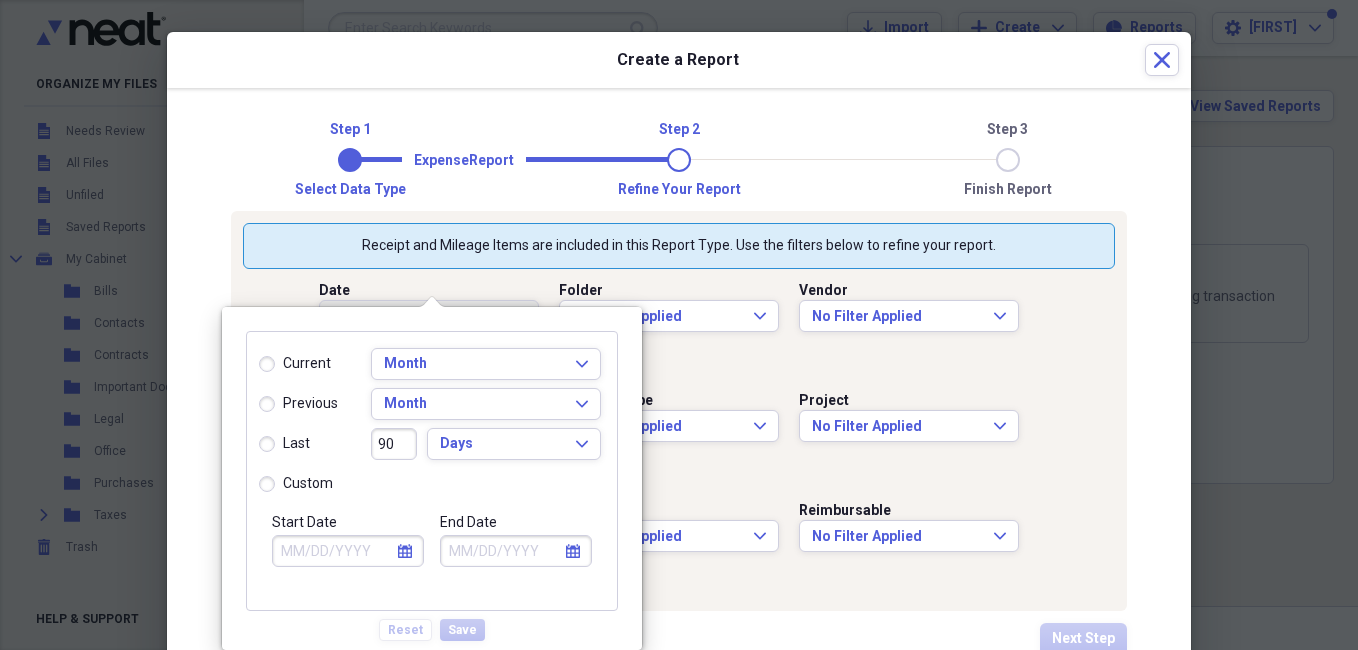 click on "custom" at bounding box center (296, 484) 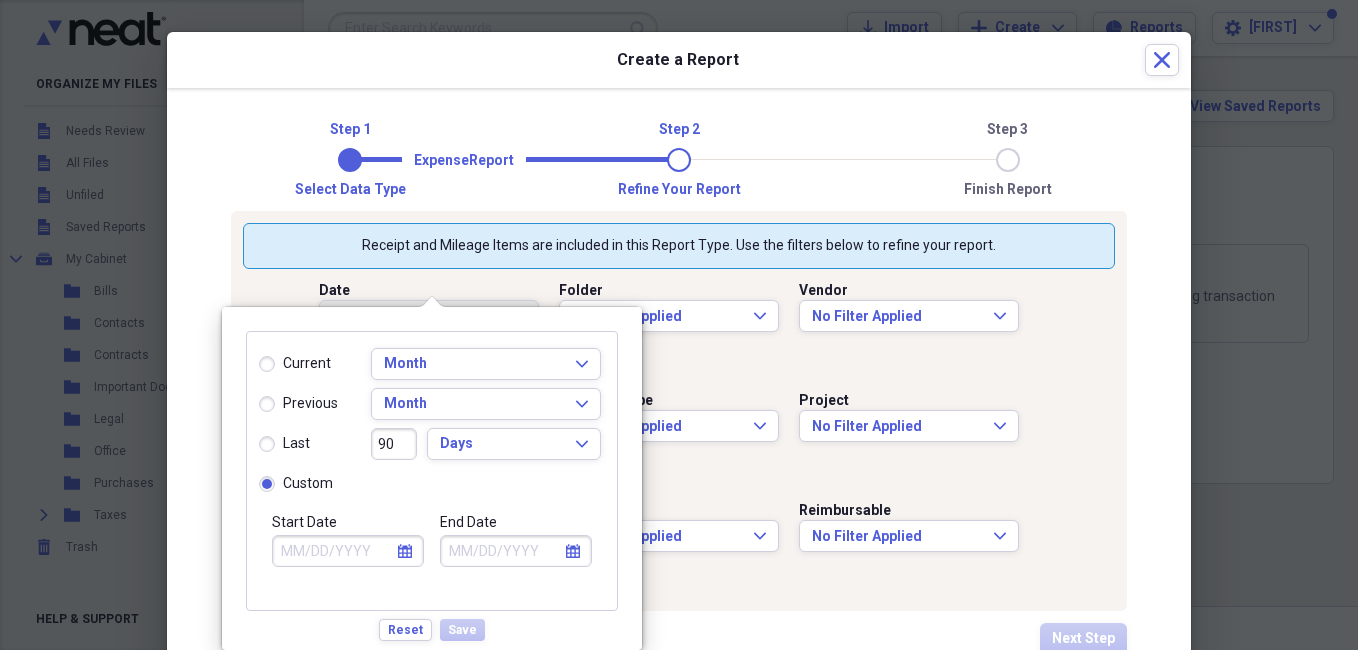 click 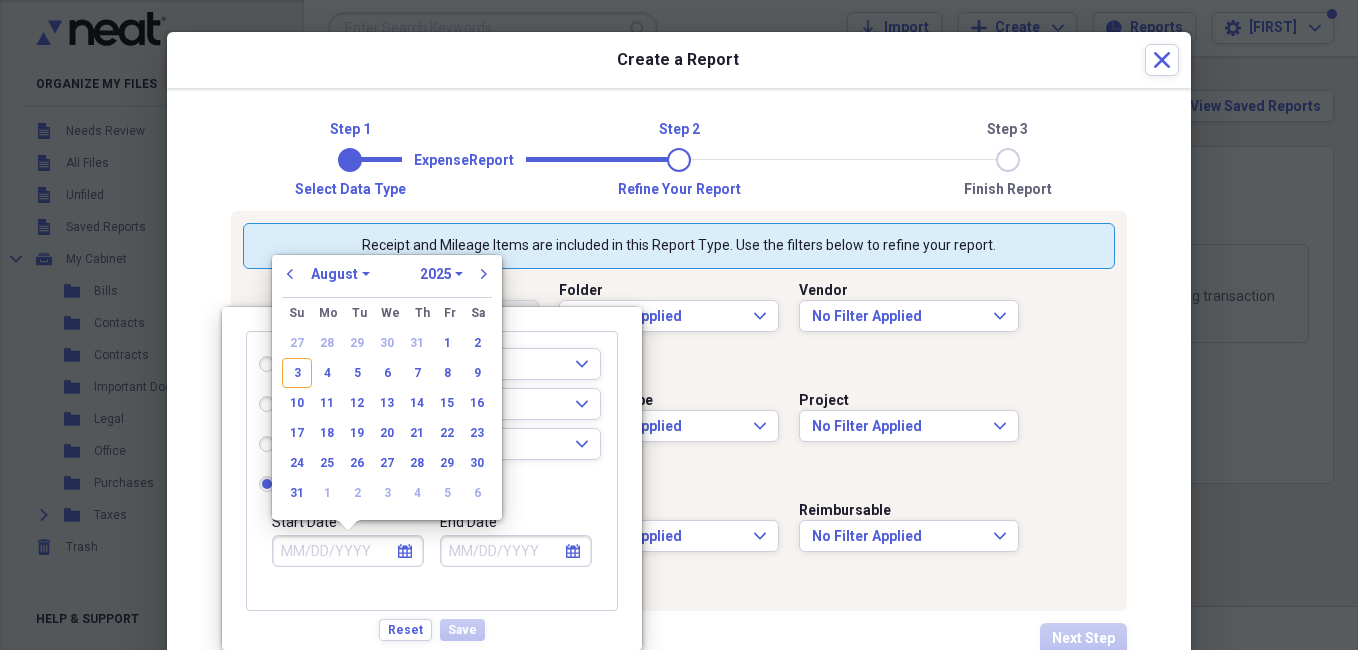click on "January February March April May June July August September October November December" at bounding box center (340, 274) 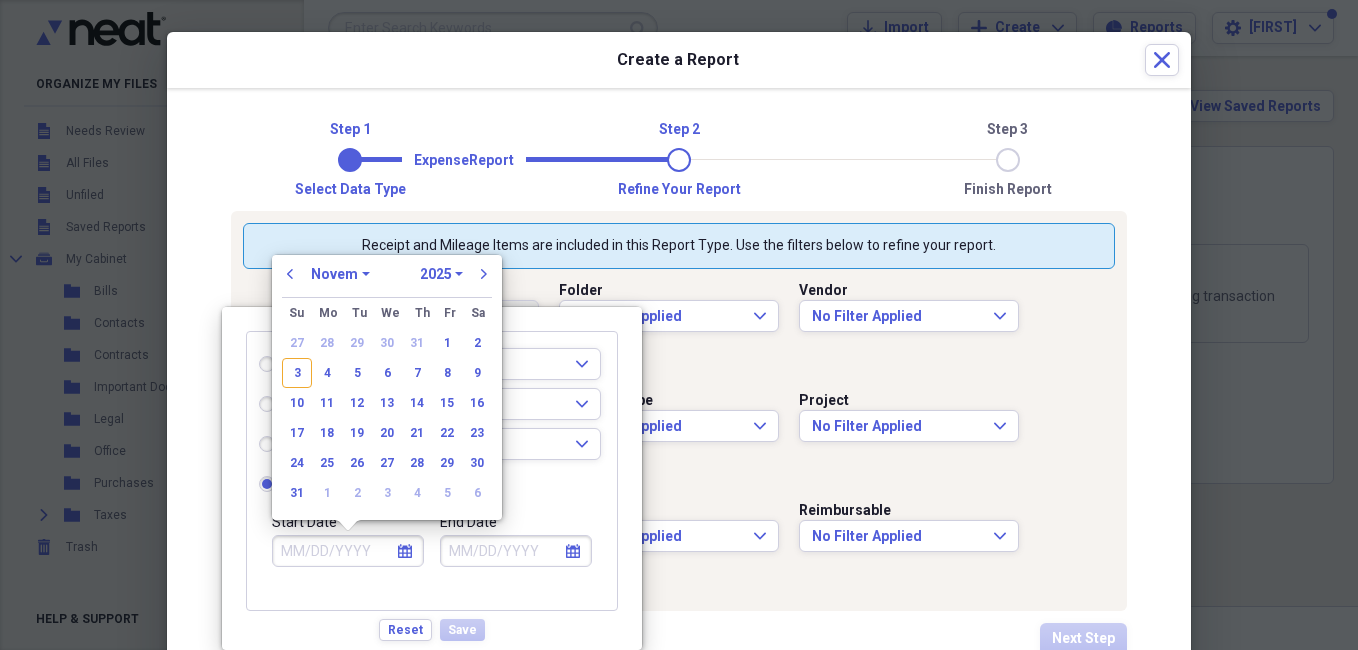 click on "January February March April May June July August September October November December" at bounding box center (340, 274) 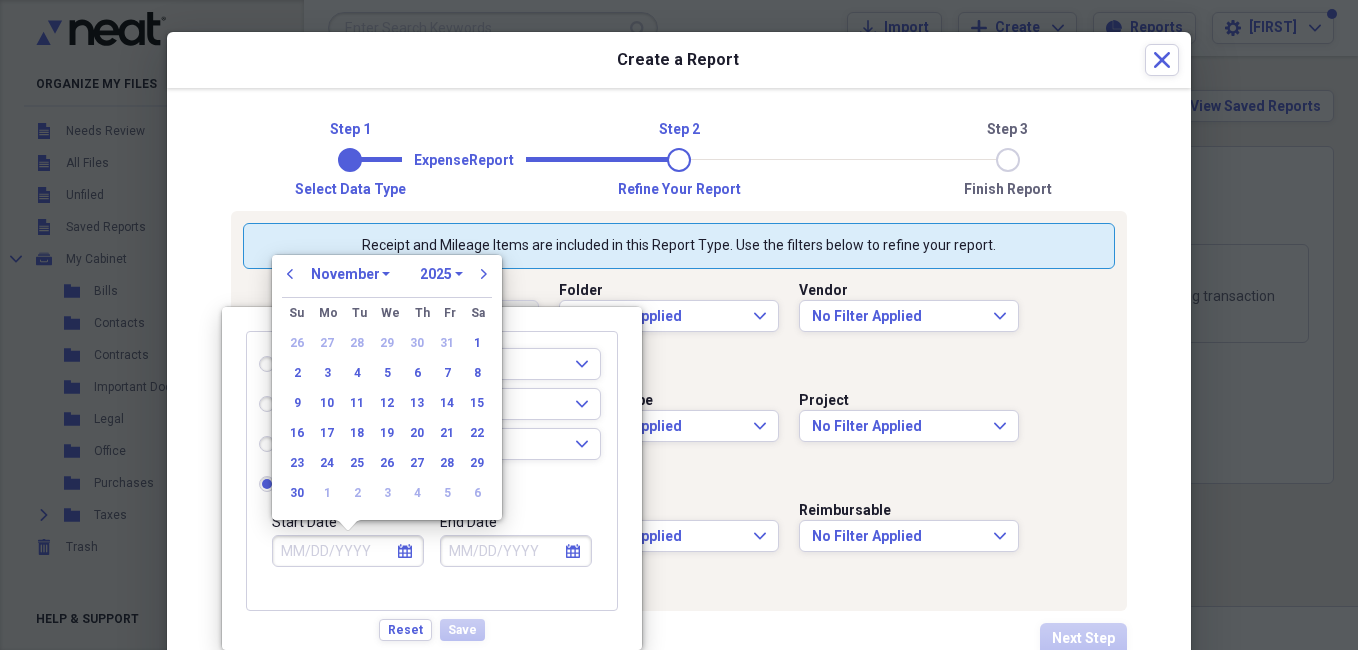 click on "previous January February March April May June July August September October November December 1970 1971 1972 1973 1974 1975 1976 1977 1978 1979 1980 1981 1982 1983 1984 1985 1986 1987 1988 1989 1990 1991 1992 1993 1994 1995 1996 1997 1998 1999 2000 2001 2002 2003 2004 2005 2006 2007 2008 2009 2010 2011 2012 2013 2014 2015 2016 2017 2018 2019 2020 2021 2022 2023 2024 2025 2026 2027 2028 2029 2030 2031 2032 2033 2034 2035 next" at bounding box center [387, 280] 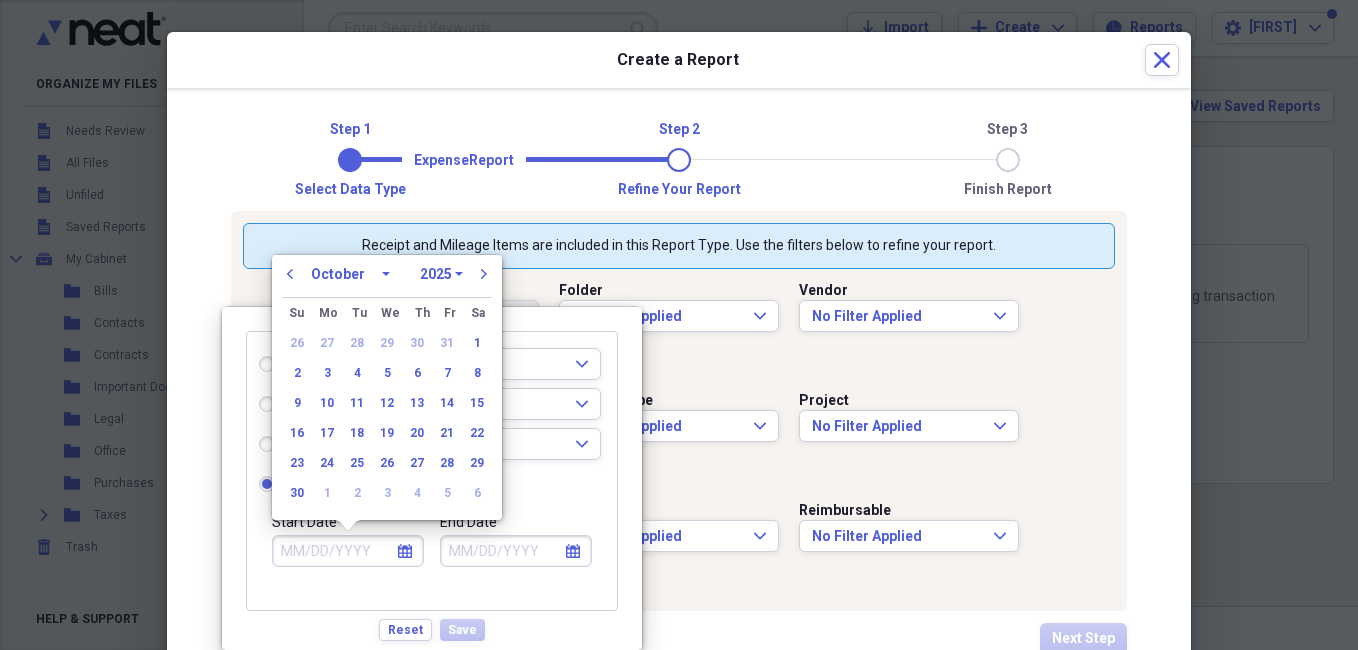 click on "January February March April May June July August September October November December" at bounding box center (350, 274) 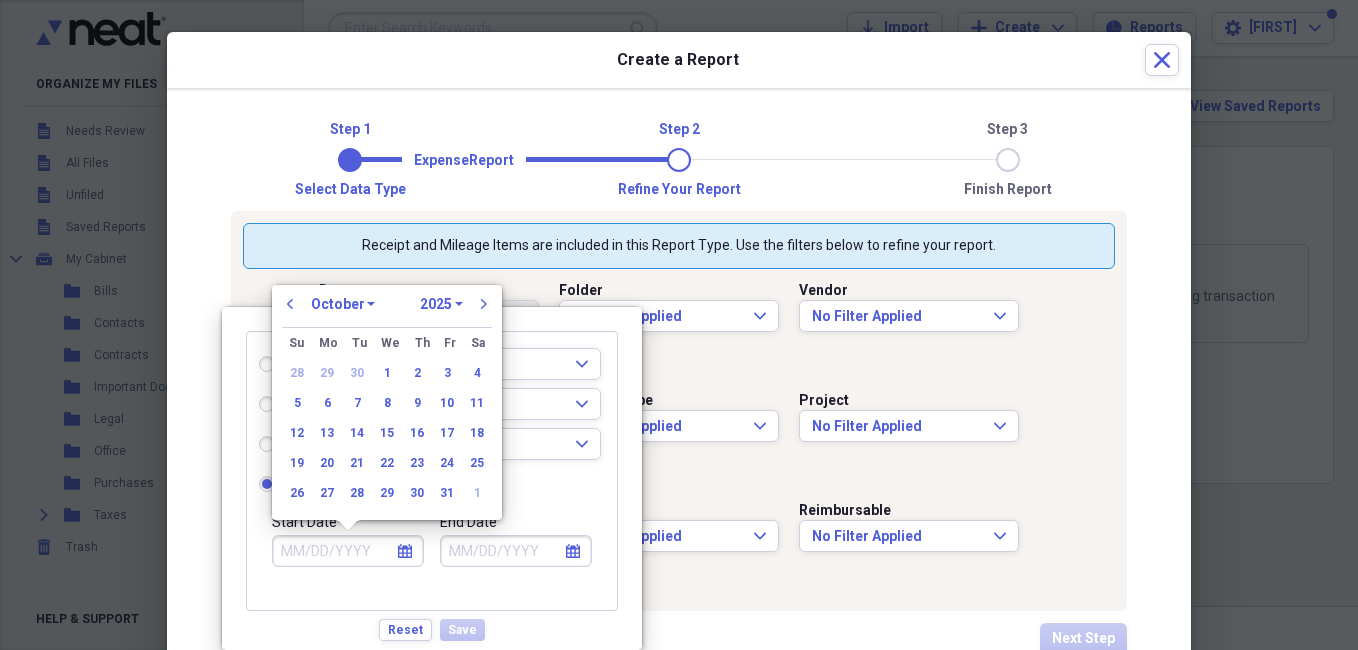 click on "1970 1971 1972 1973 1974 1975 1976 1977 1978 1979 1980 1981 1982 1983 1984 1985 1986 1987 1988 1989 1990 1991 1992 1993 1994 1995 1996 1997 1998 1999 2000 2001 2002 2003 2004 2005 2006 2007 2008 2009 2010 2011 2012 2013 2014 2015 2016 2017 2018 2019 2020 2021 2022 2023 2024 2025 2026 2027 2028 2029 2030 2031 2032 2033 2034 2035" at bounding box center (441, 304) 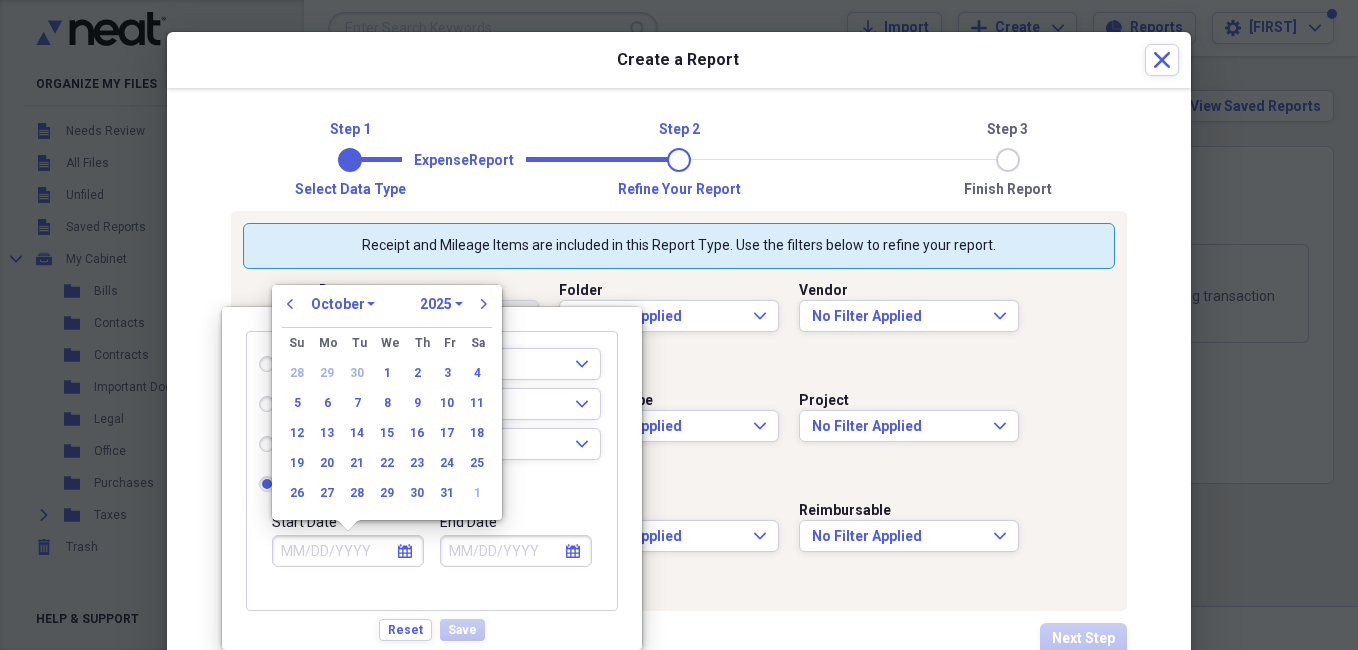 select on "2024" 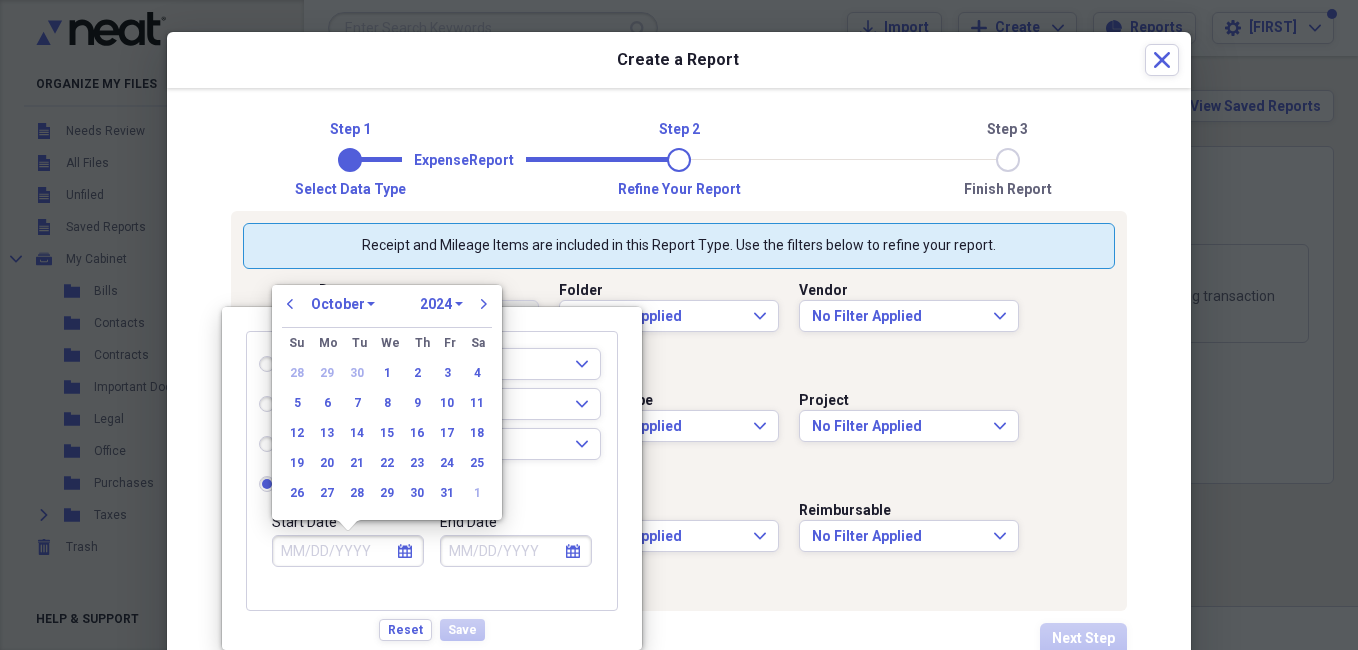 click on "1970 1971 1972 1973 1974 1975 1976 1977 1978 1979 1980 1981 1982 1983 1984 1985 1986 1987 1988 1989 1990 1991 1992 1993 1994 1995 1996 1997 1998 1999 2000 2001 2002 2003 2004 2005 2006 2007 2008 2009 2010 2011 2012 2013 2014 2015 2016 2017 2018 2019 2020 2021 2022 2023 2024 2025 2026 2027 2028 2029 2030 2031 2032 2033 2034 2035" at bounding box center [441, 304] 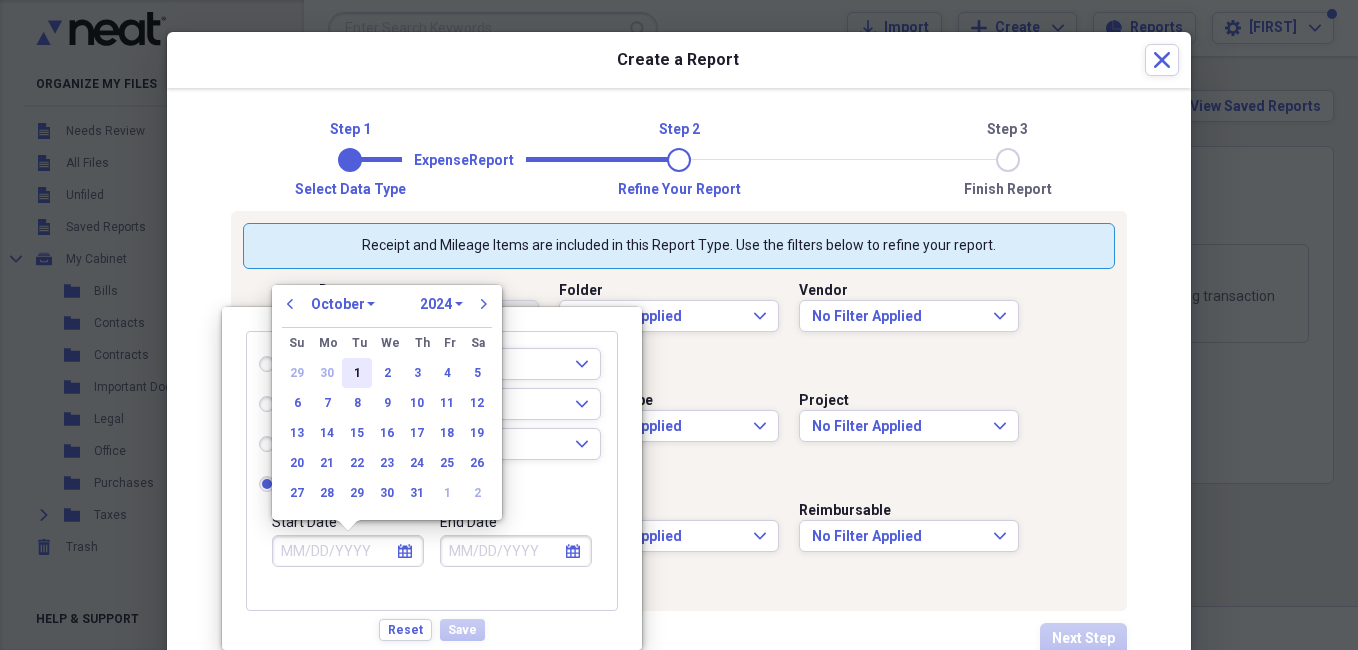 click on "1" at bounding box center (357, 373) 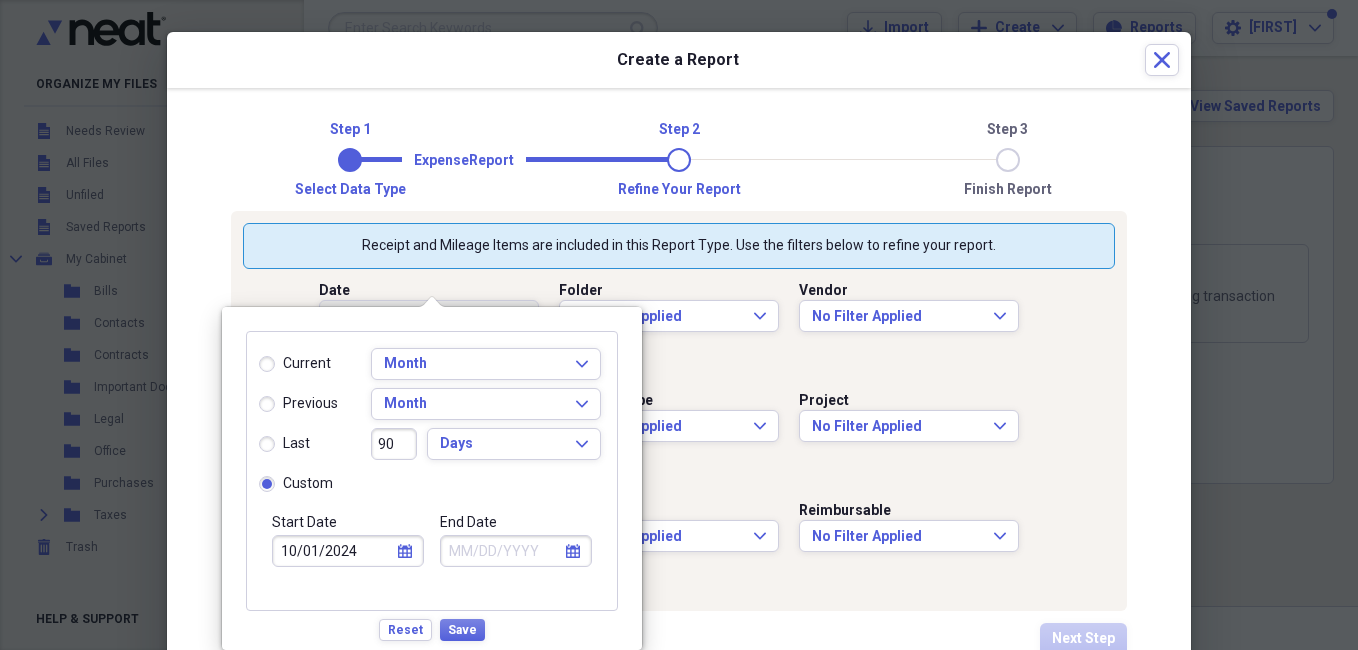 click on "calendar" 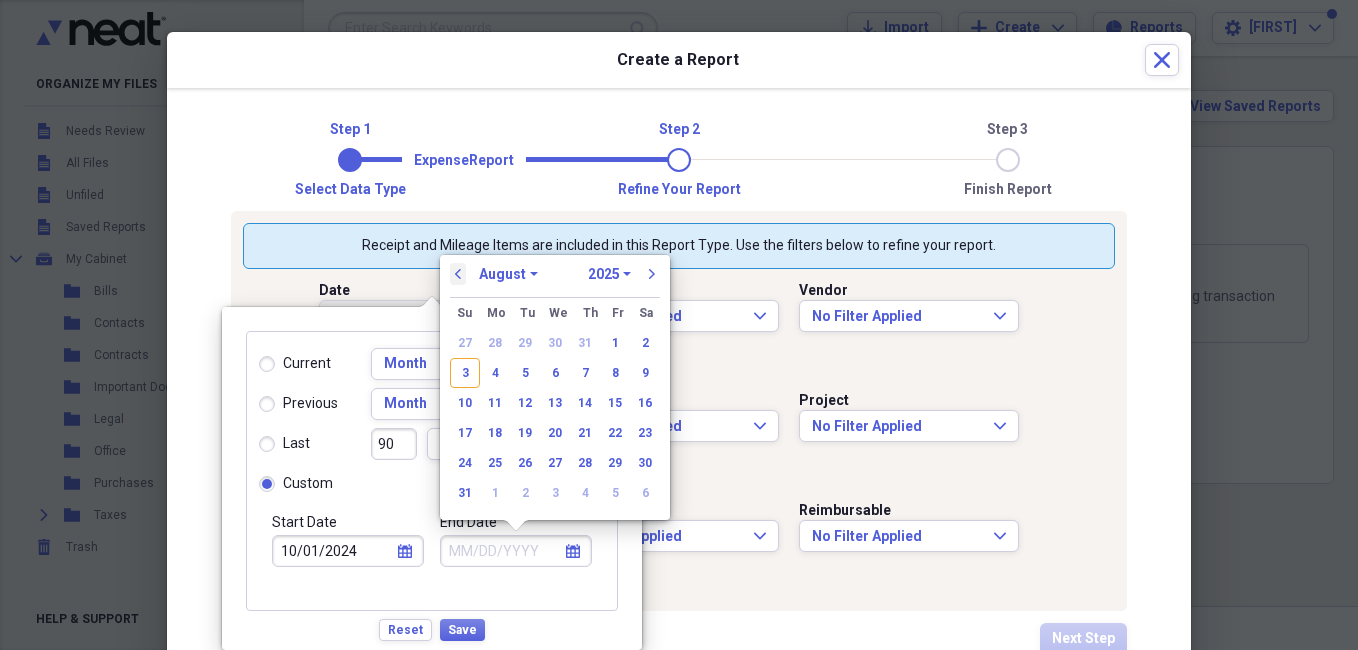 click on "previous" at bounding box center [458, 274] 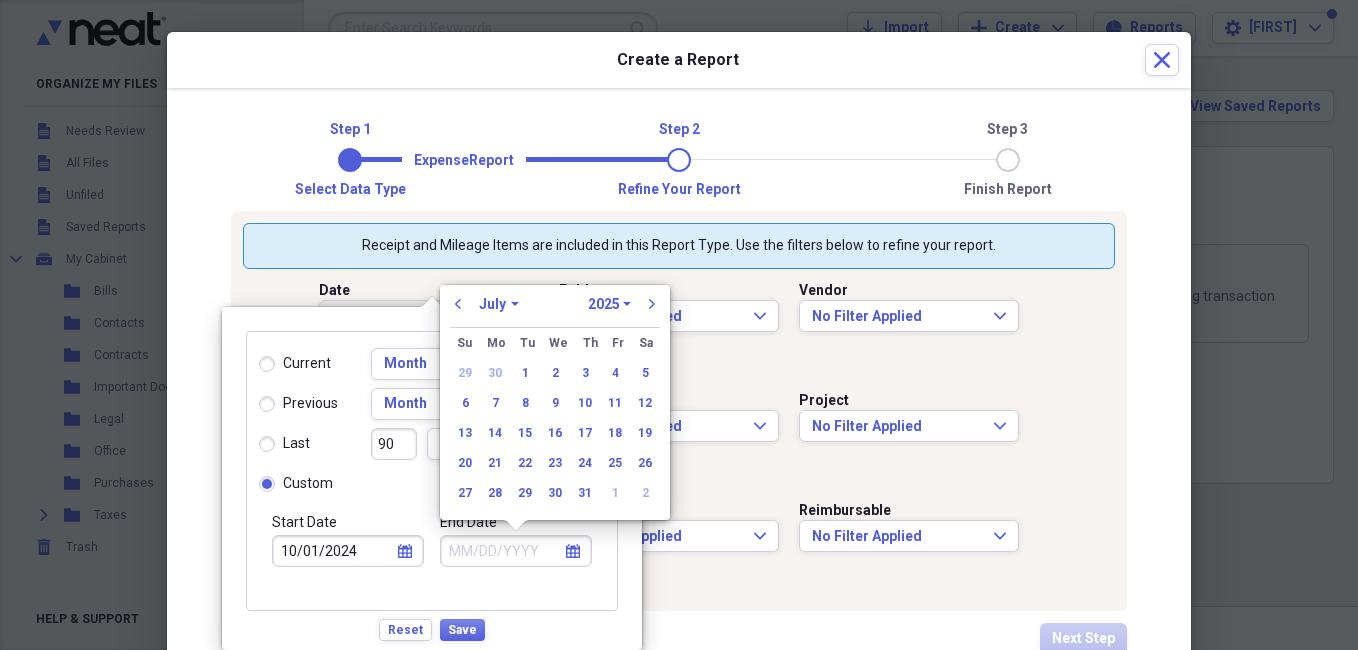 click on "January February March April May June July August September October November December" at bounding box center [499, 304] 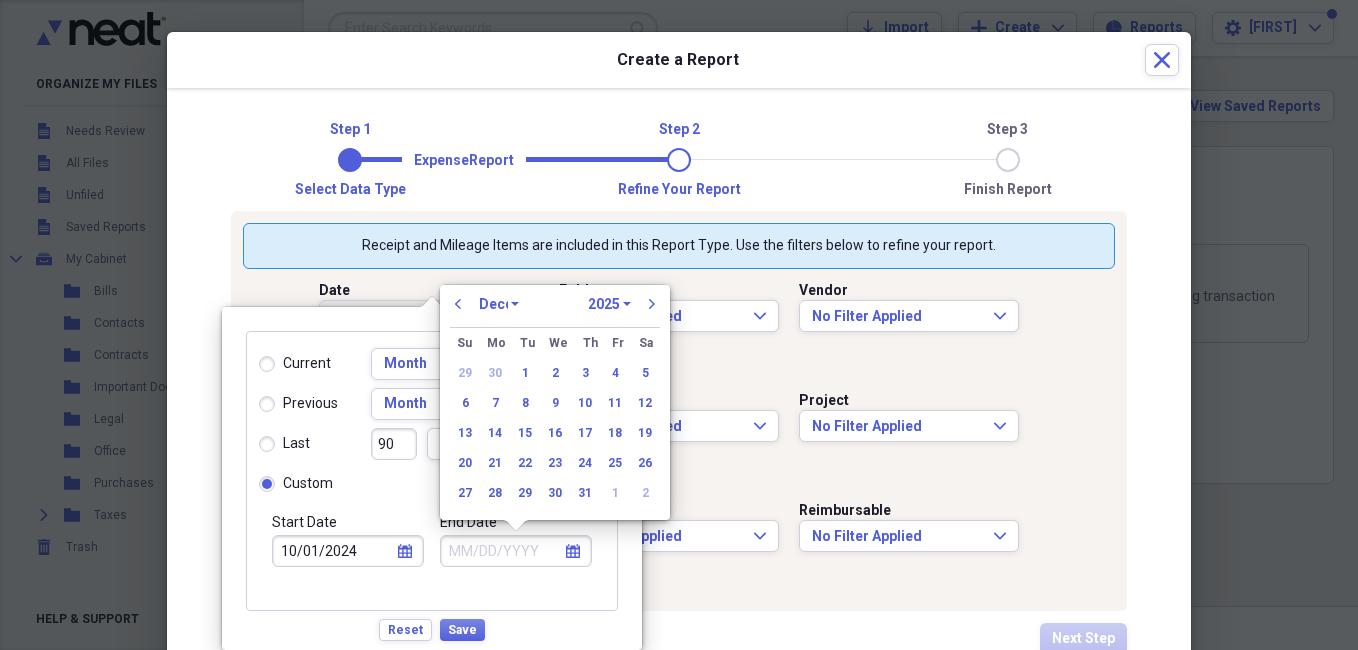 click on "January February March April May June July August September October November December" at bounding box center (499, 304) 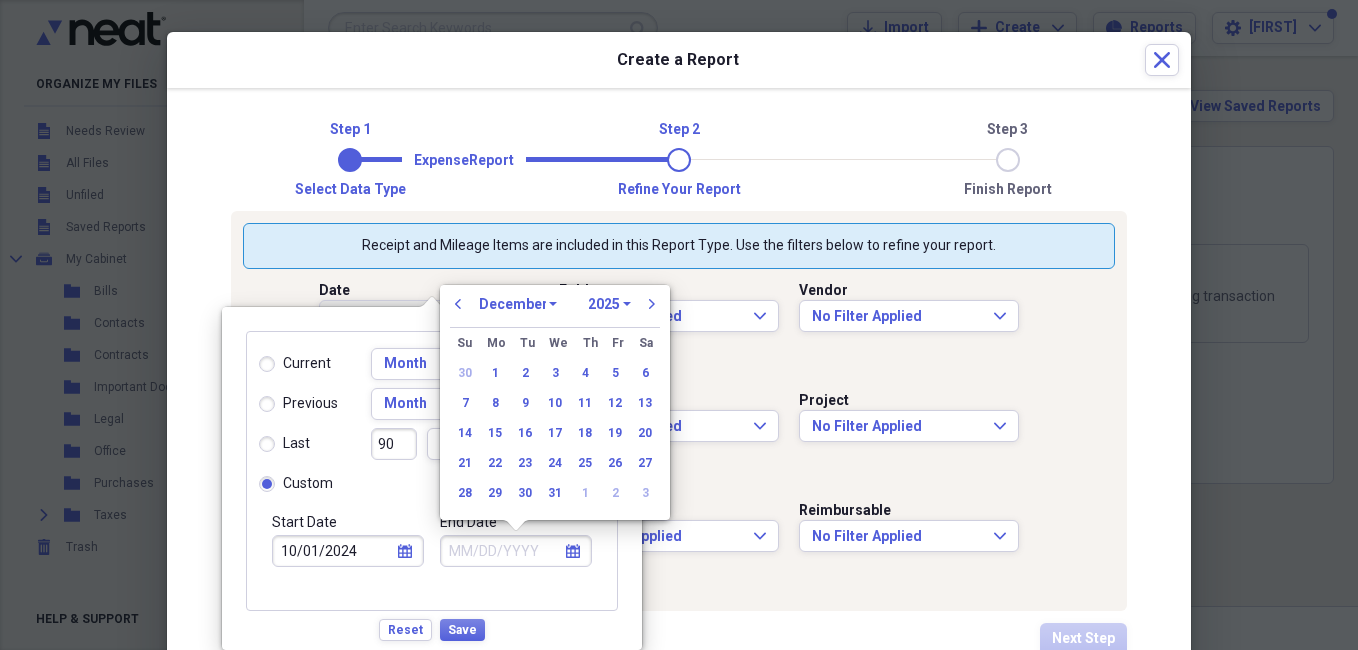 click on "1970 1971 1972 1973 1974 1975 1976 1977 1978 1979 1980 1981 1982 1983 1984 1985 1986 1987 1988 1989 1990 1991 1992 1993 1994 1995 1996 1997 1998 1999 2000 2001 2002 2003 2004 2005 2006 2007 2008 2009 2010 2011 2012 2013 2014 2015 2016 2017 2018 2019 2020 2021 2022 2023 2024 2025 2026 2027 2028 2029 2030 2031 2032 2033 2034 2035" at bounding box center [609, 304] 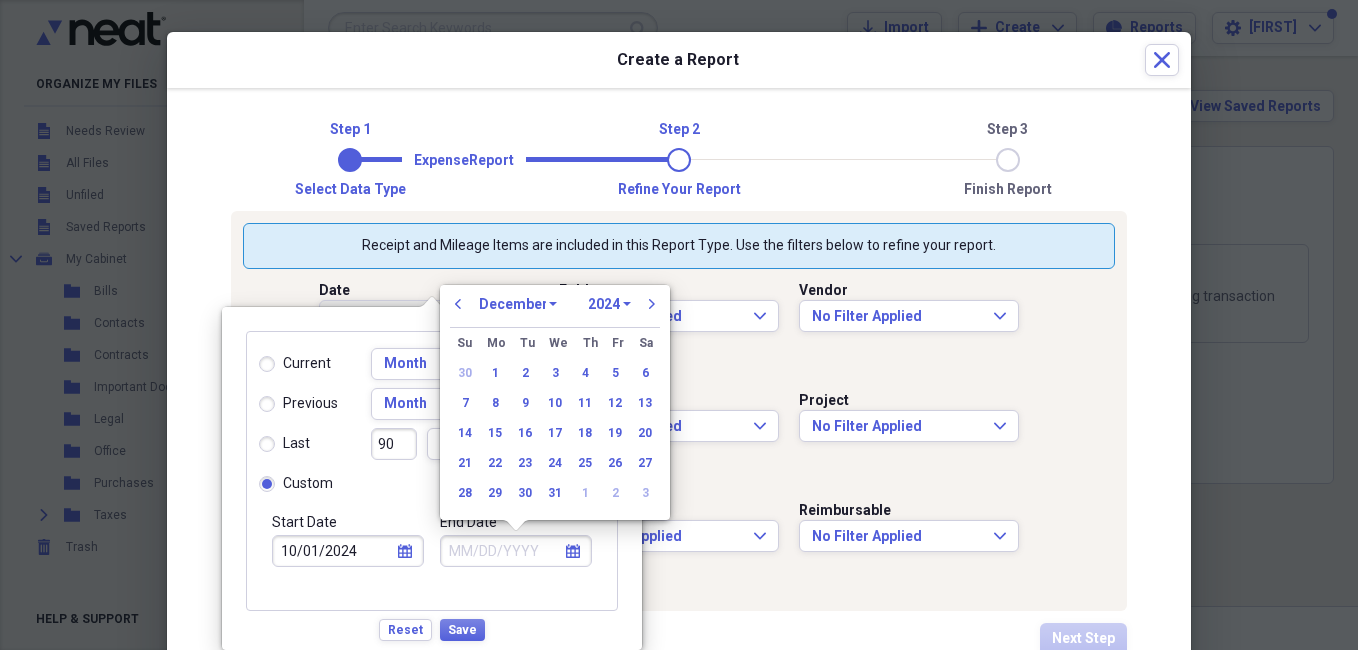 click on "1970 1971 1972 1973 1974 1975 1976 1977 1978 1979 1980 1981 1982 1983 1984 1985 1986 1987 1988 1989 1990 1991 1992 1993 1994 1995 1996 1997 1998 1999 2000 2001 2002 2003 2004 2005 2006 2007 2008 2009 2010 2011 2012 2013 2014 2015 2016 2017 2018 2019 2020 2021 2022 2023 2024 2025 2026 2027 2028 2029 2030 2031 2032 2033 2034 2035" at bounding box center [609, 304] 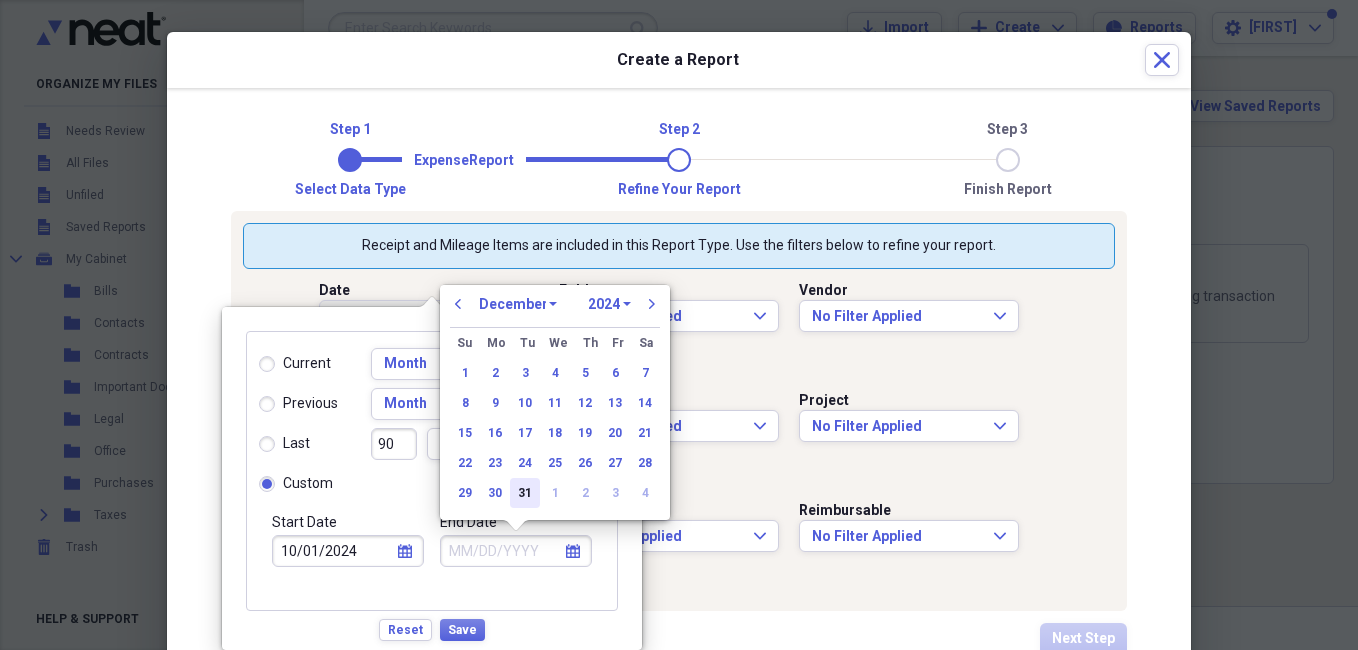 click on "31" at bounding box center (525, 493) 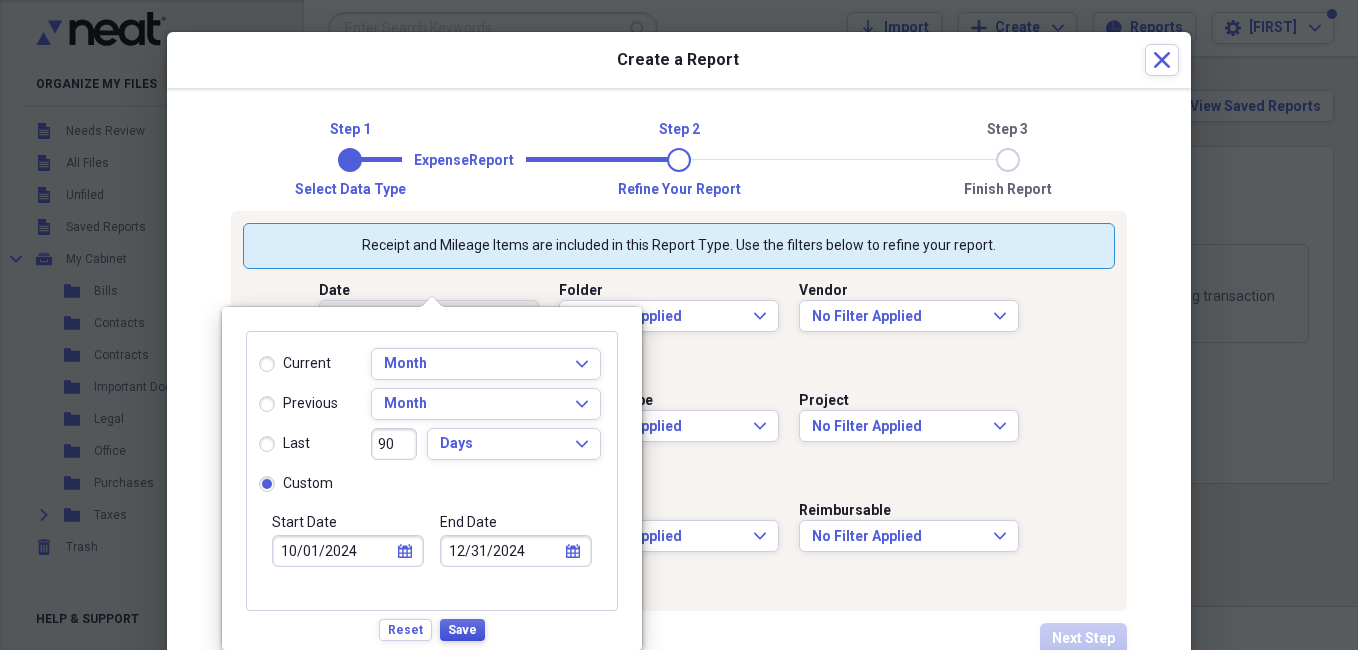 click on "Save" at bounding box center (462, 630) 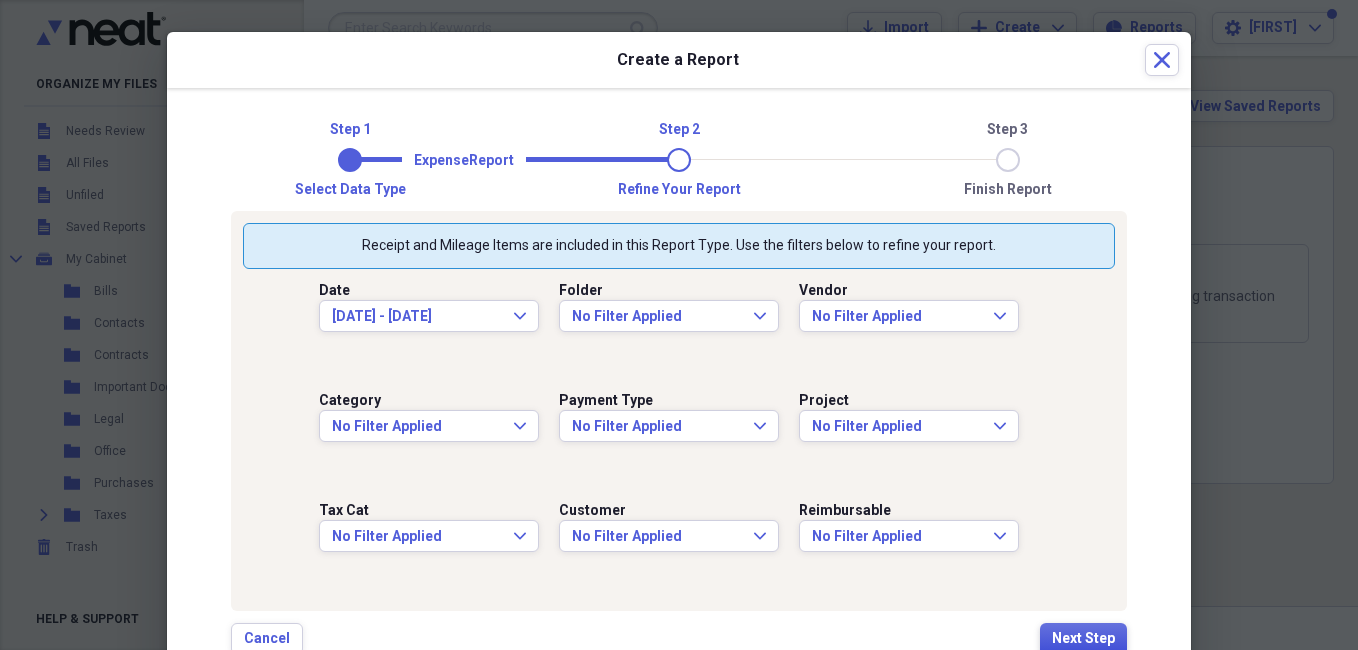 click on "Next Step" at bounding box center (1083, 639) 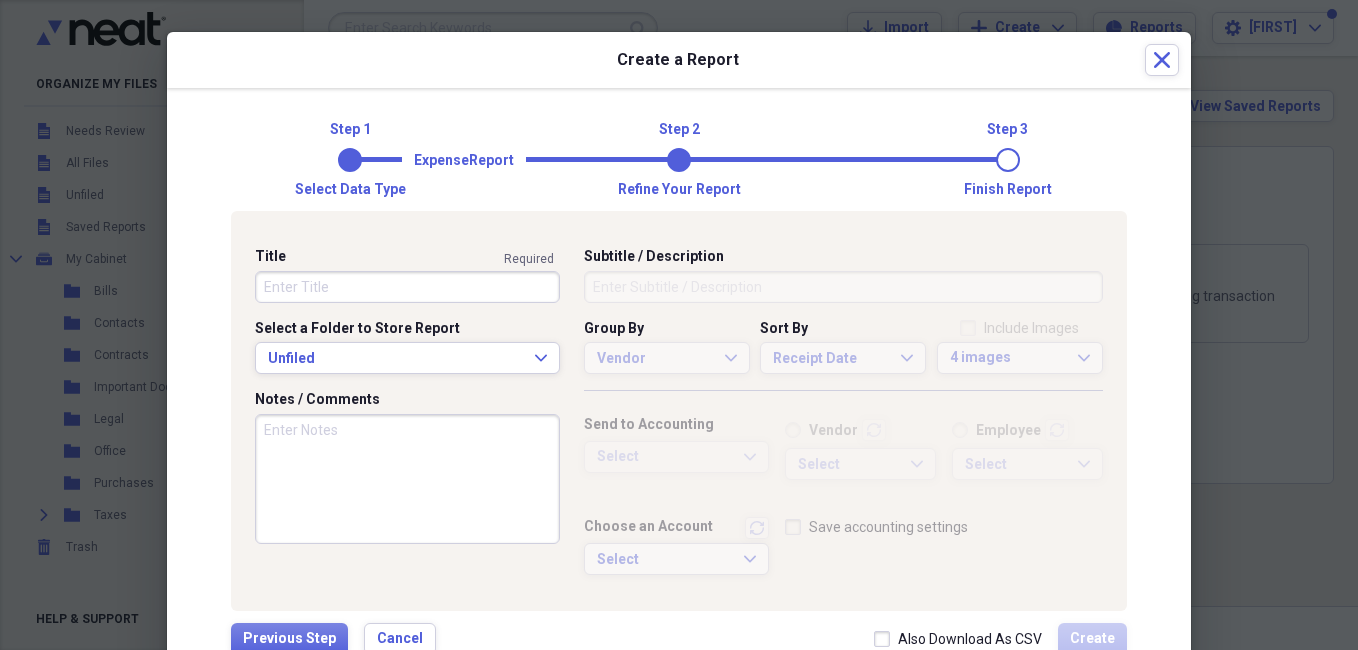 click on "Title" at bounding box center (407, 287) 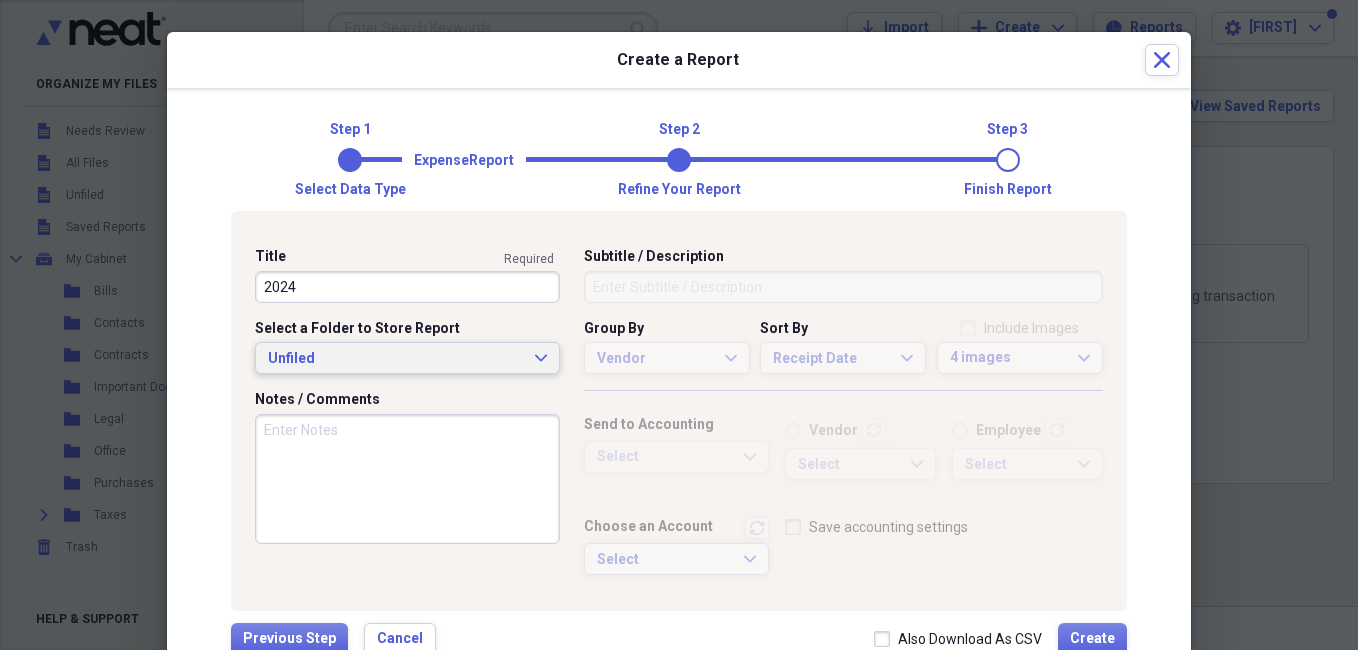 type on "2024" 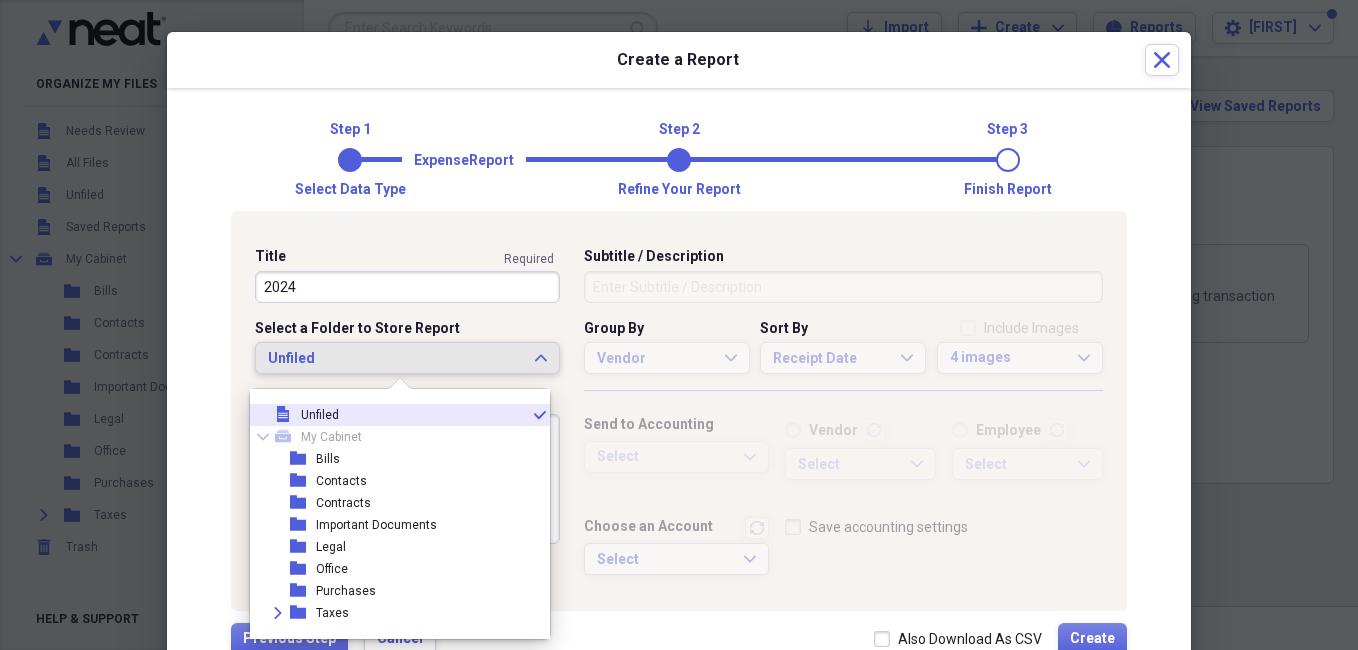click on "file Unfiled check Collapse mycabinet My Cabinet folder Bills folder Contacts folder Contracts folder Important Documents folder Legal folder Office folder Purchases Expand folder Taxes" at bounding box center [400, 514] 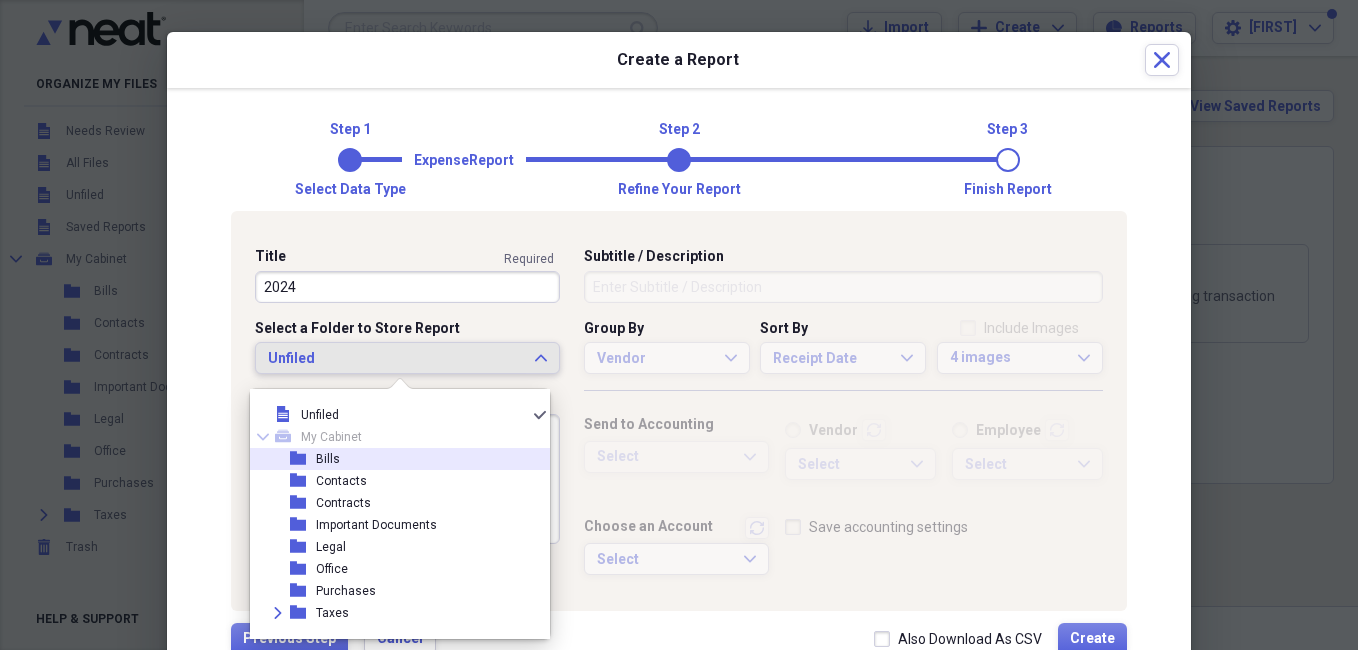 click on "folder Bills" at bounding box center [392, 459] 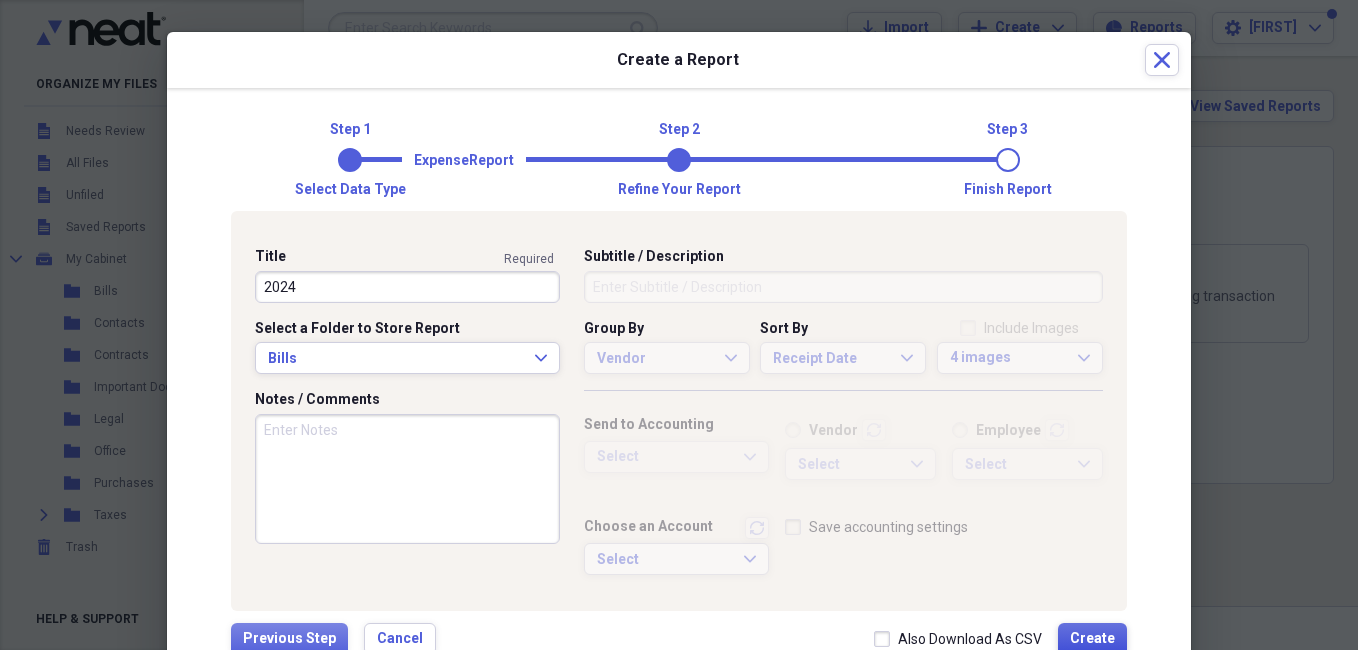 click on "Create" at bounding box center [1092, 639] 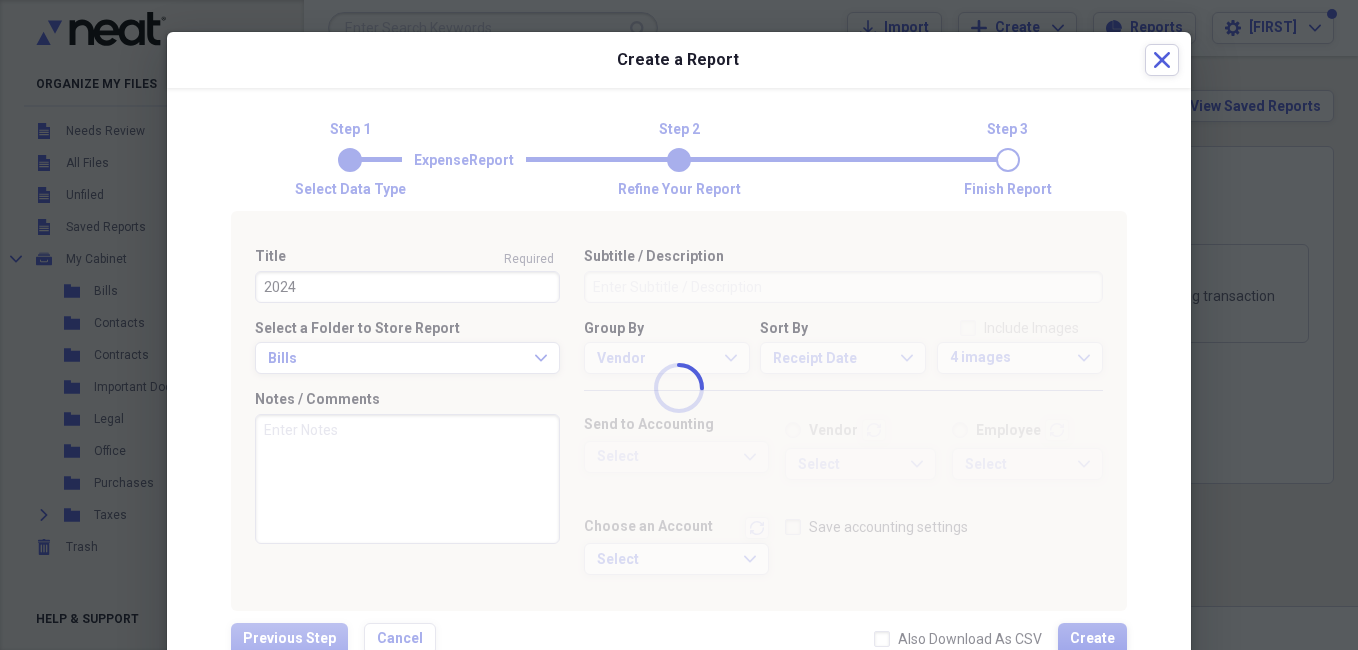 type 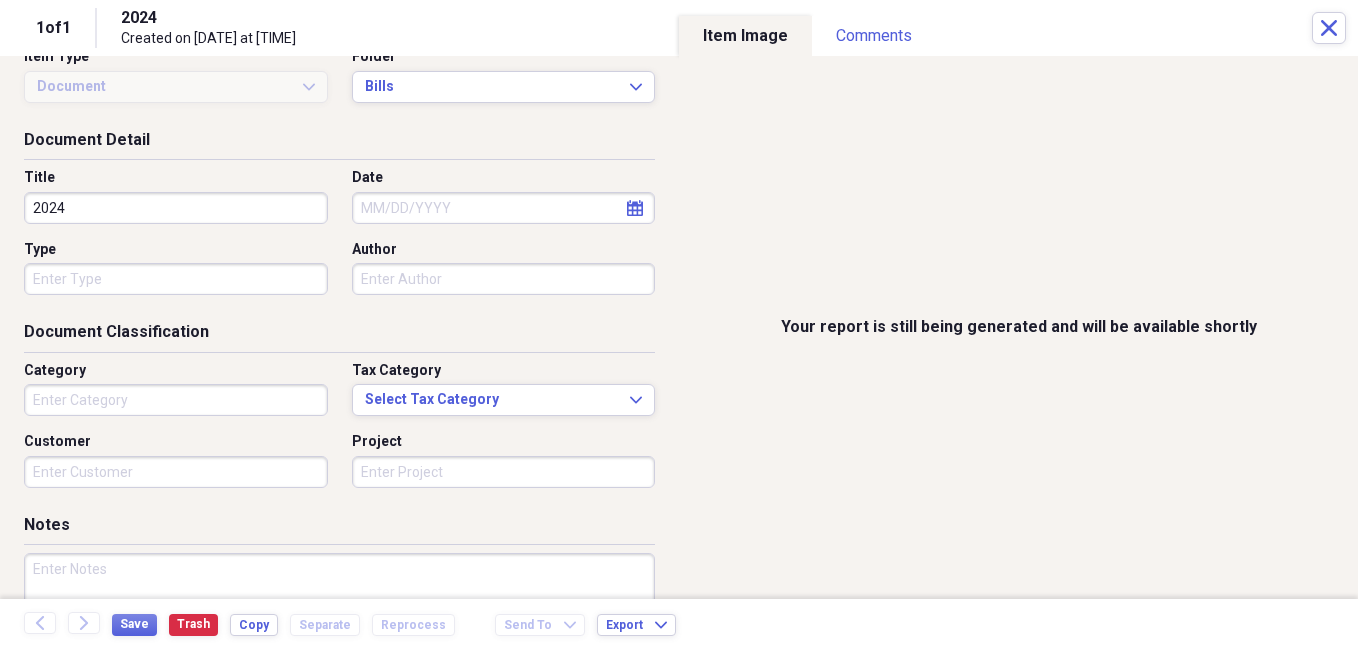scroll, scrollTop: 0, scrollLeft: 0, axis: both 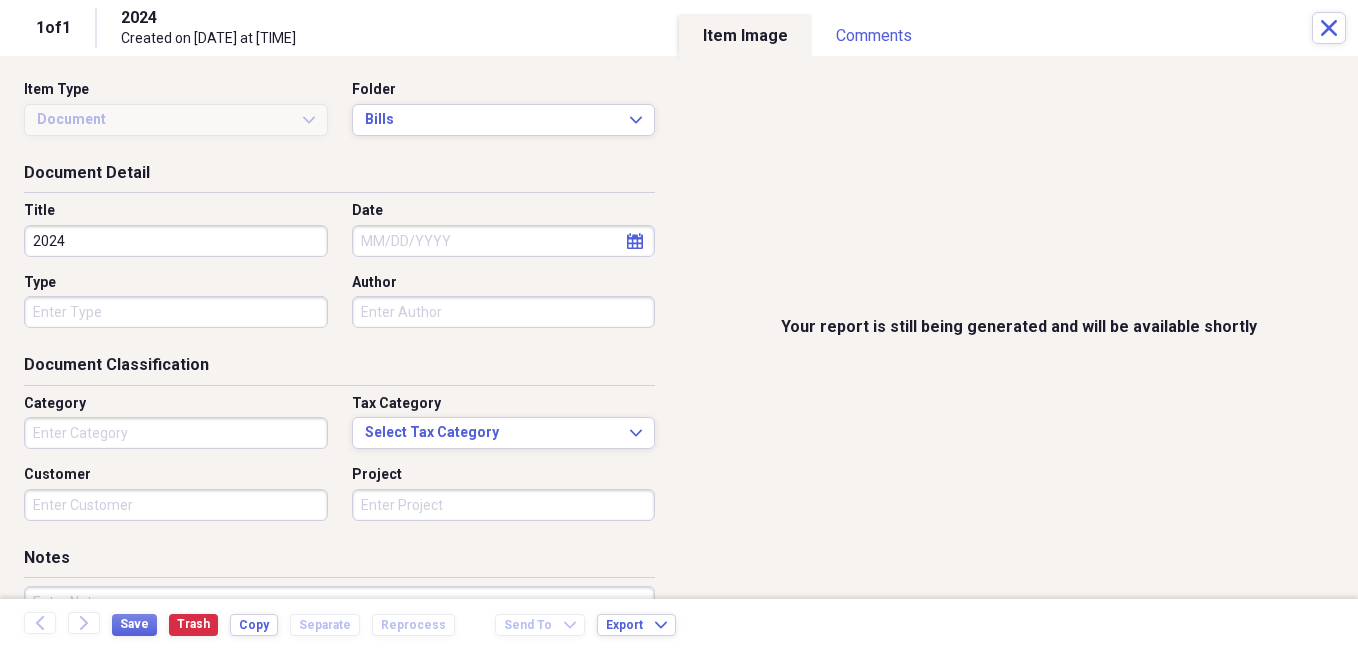 type on "Technology" 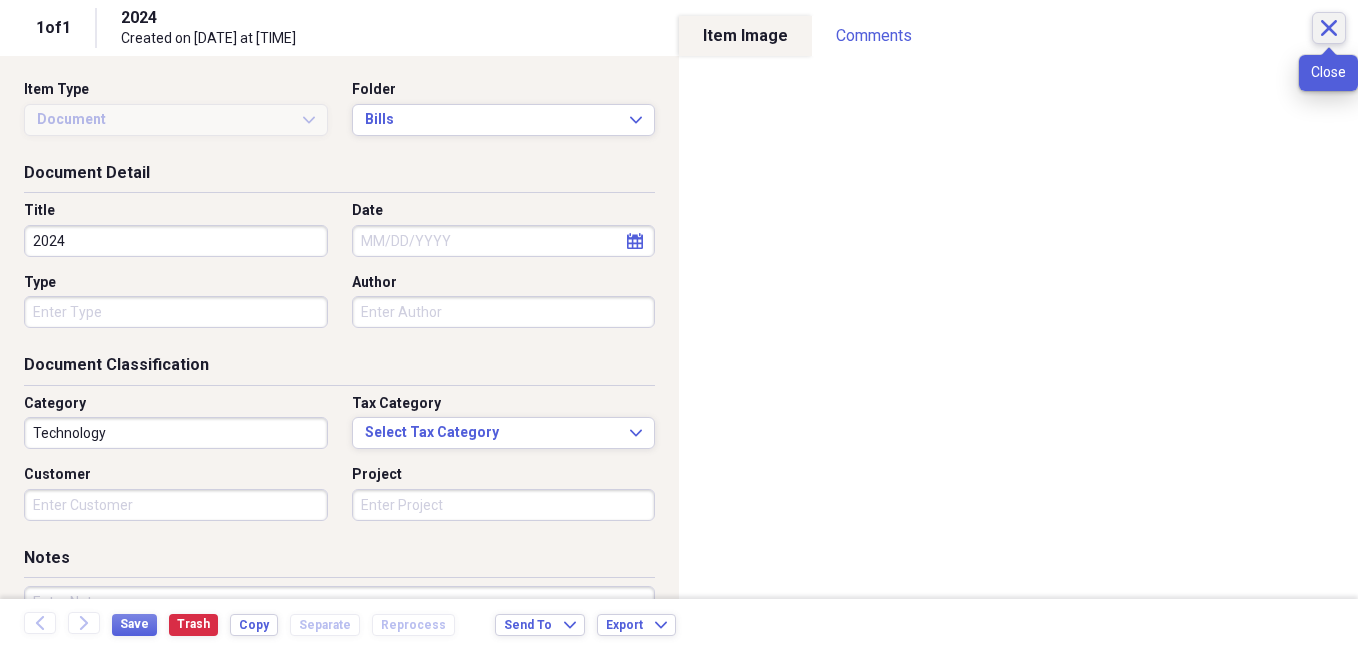 click on "Close" at bounding box center [1329, 28] 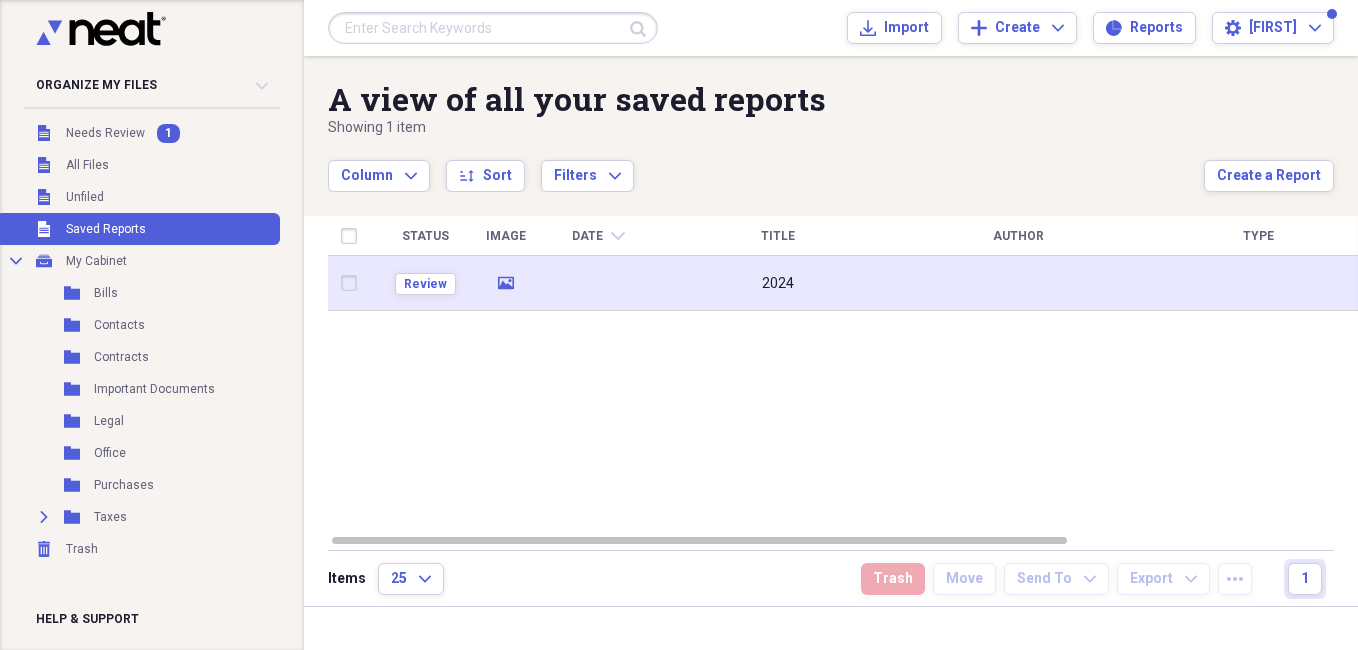 click at bounding box center (353, 283) 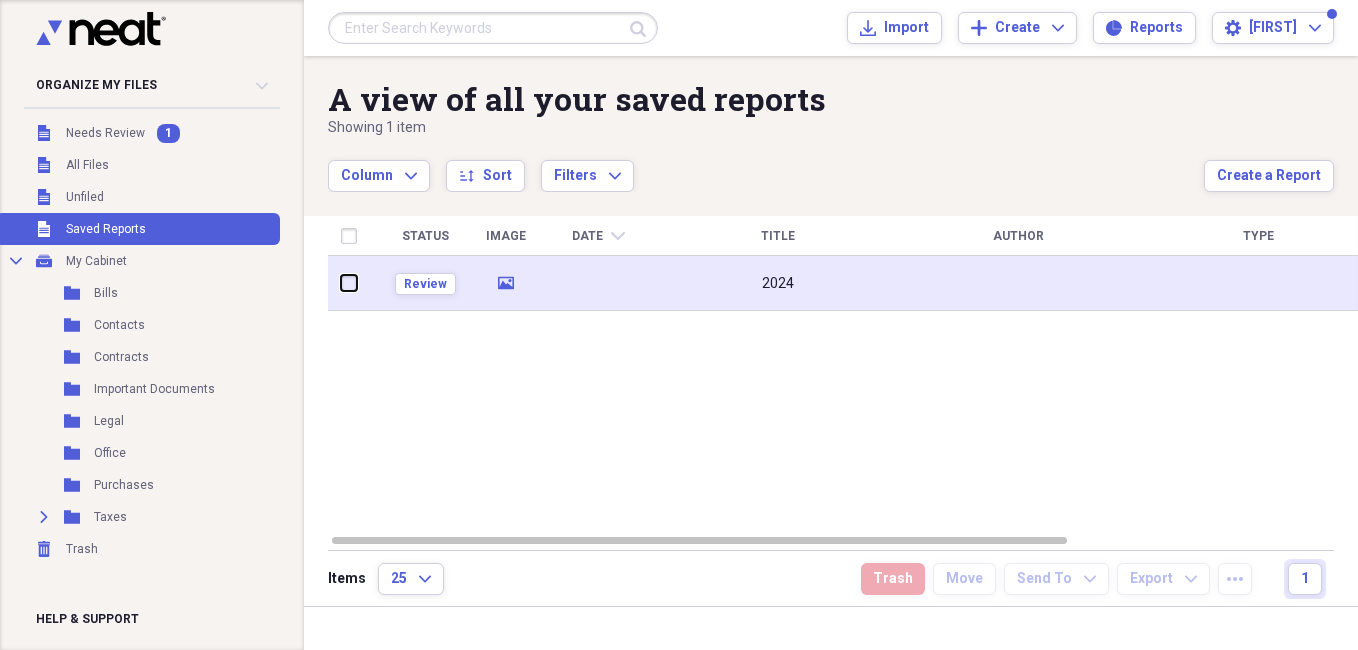 click at bounding box center (341, 283) 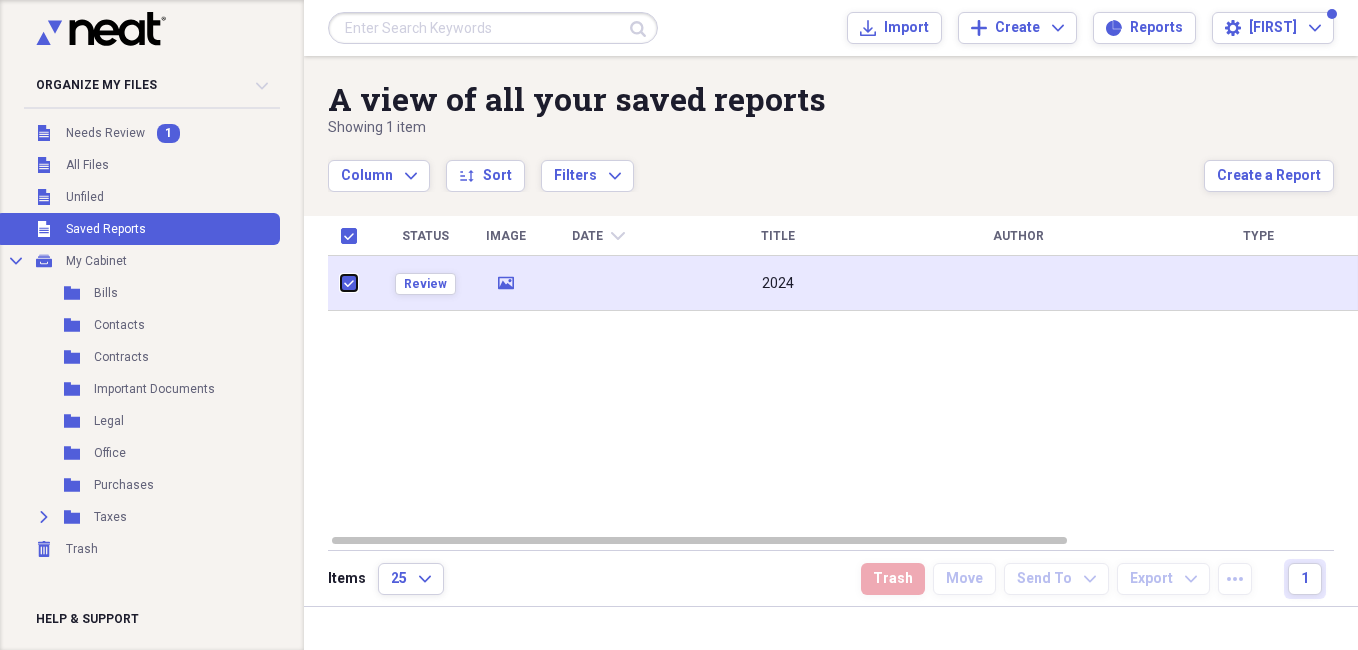 checkbox on "true" 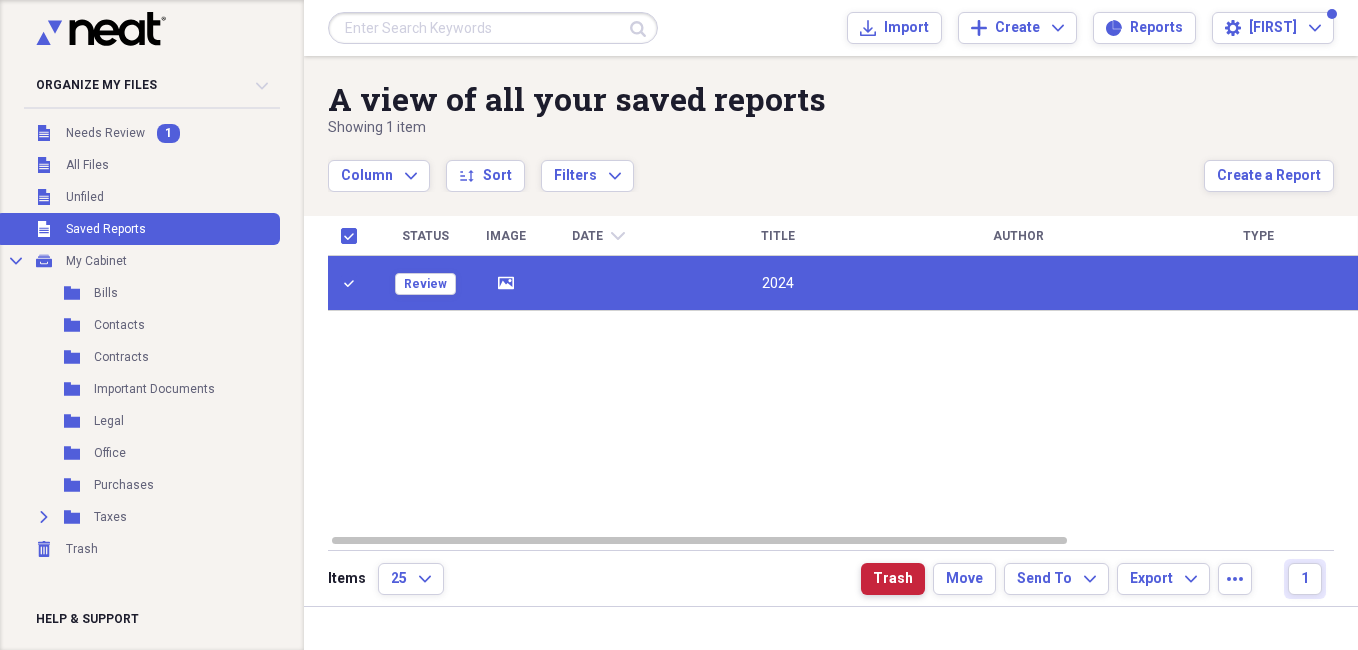 click on "Trash" at bounding box center [893, 579] 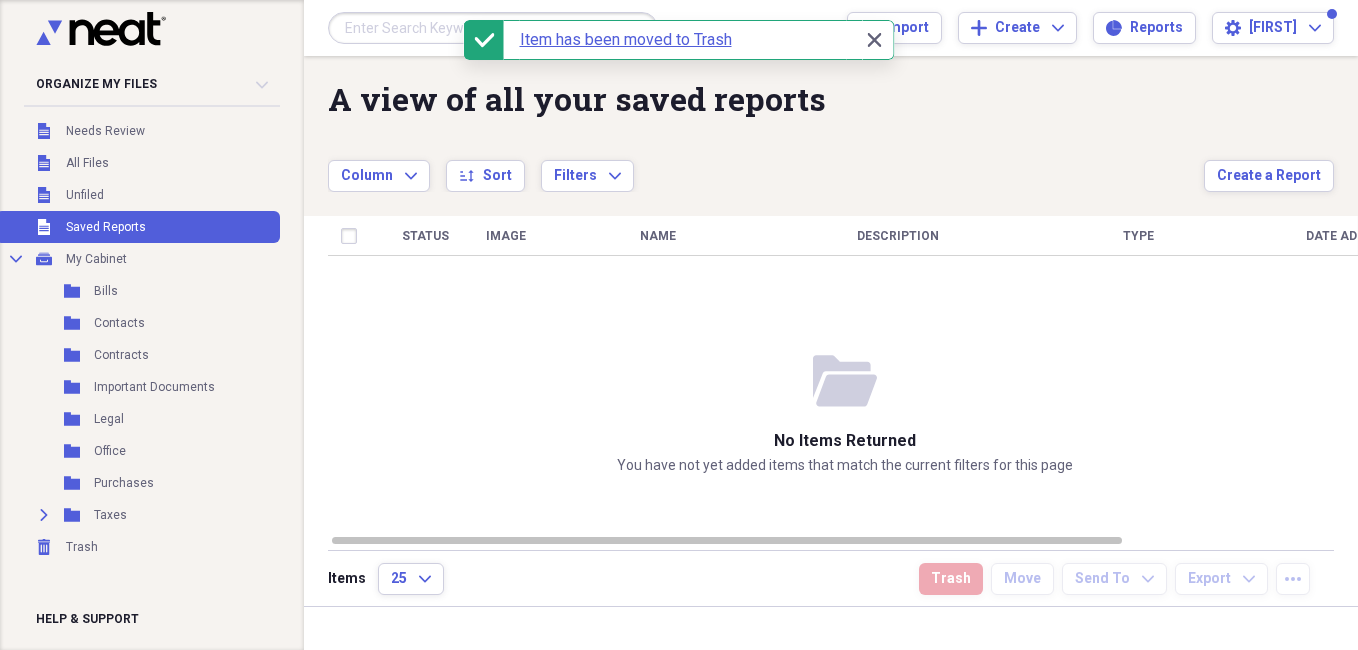 checkbox on "false" 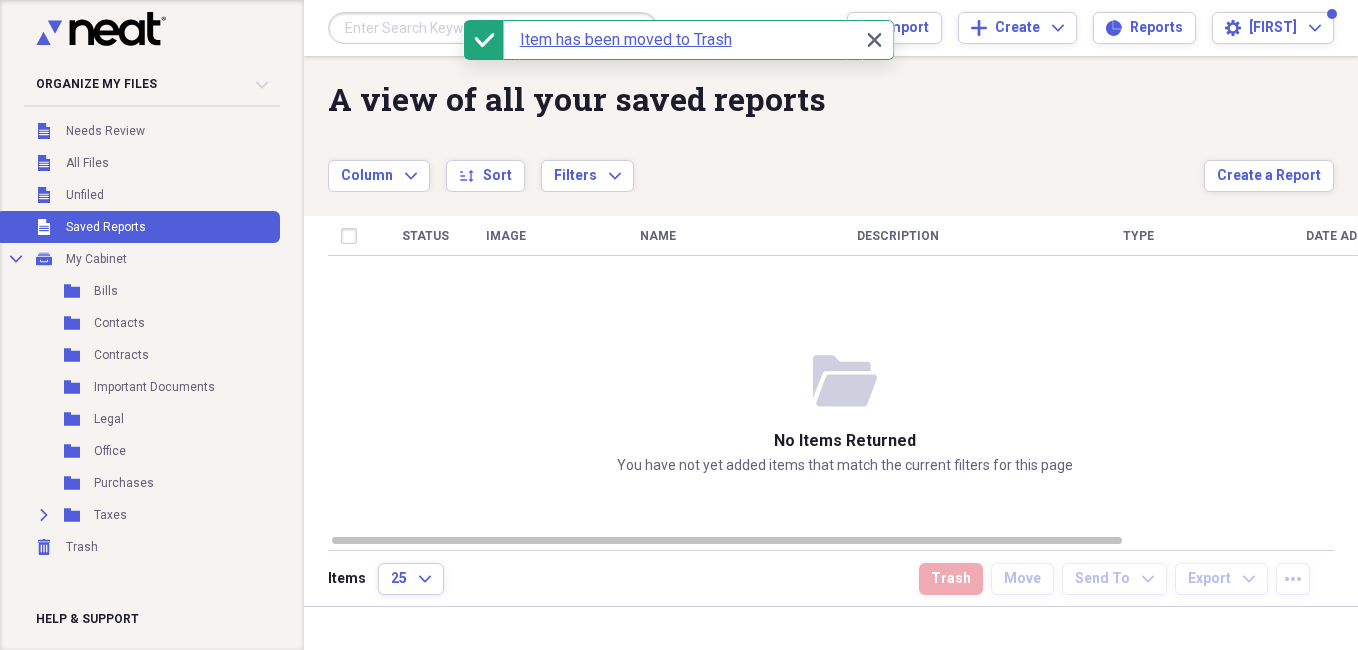 click on "Saved Reports" at bounding box center [106, 227] 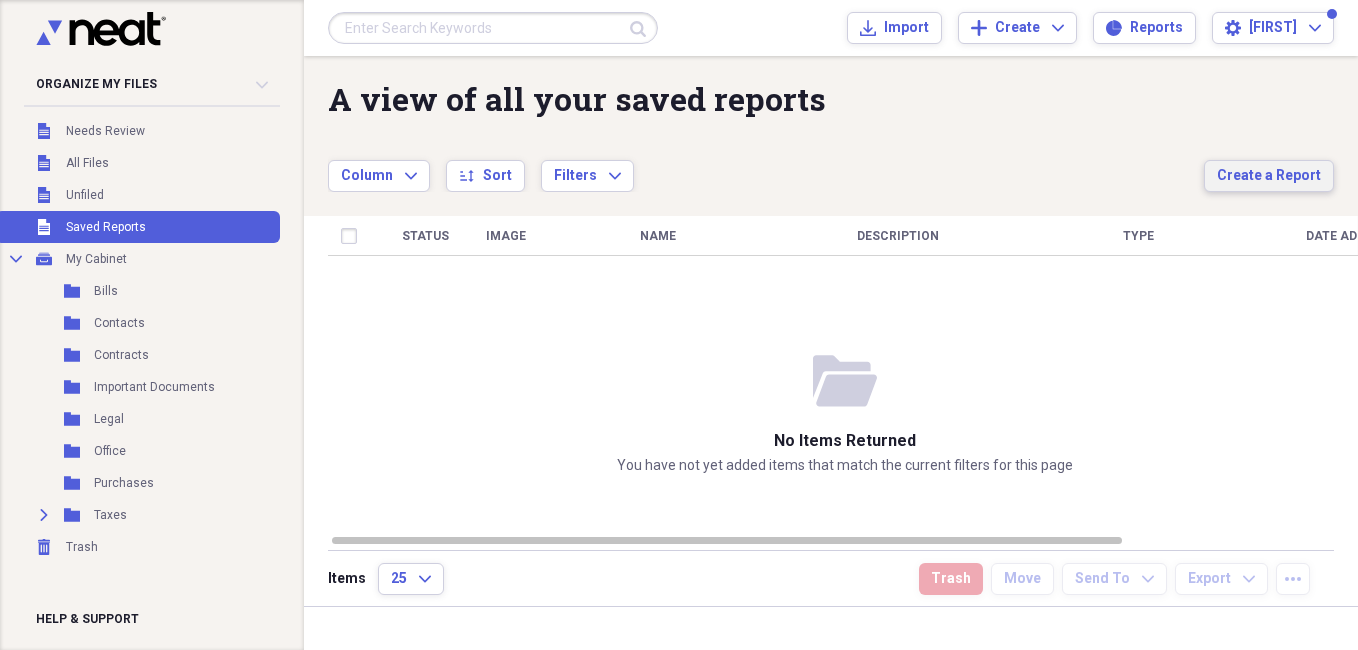 click on "Create a Report" at bounding box center [1269, 176] 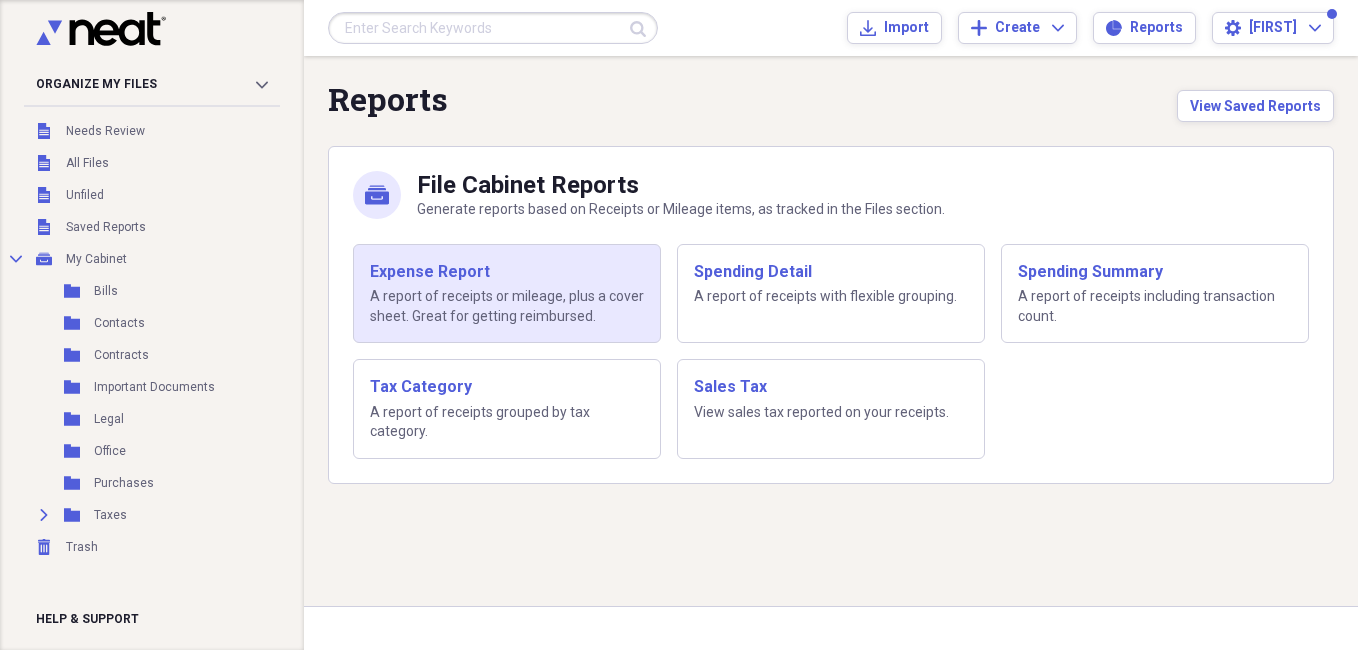 click on "Expense Report A report of receipts or mileage, plus a cover sheet. Great for getting reimbursed." at bounding box center [507, 294] 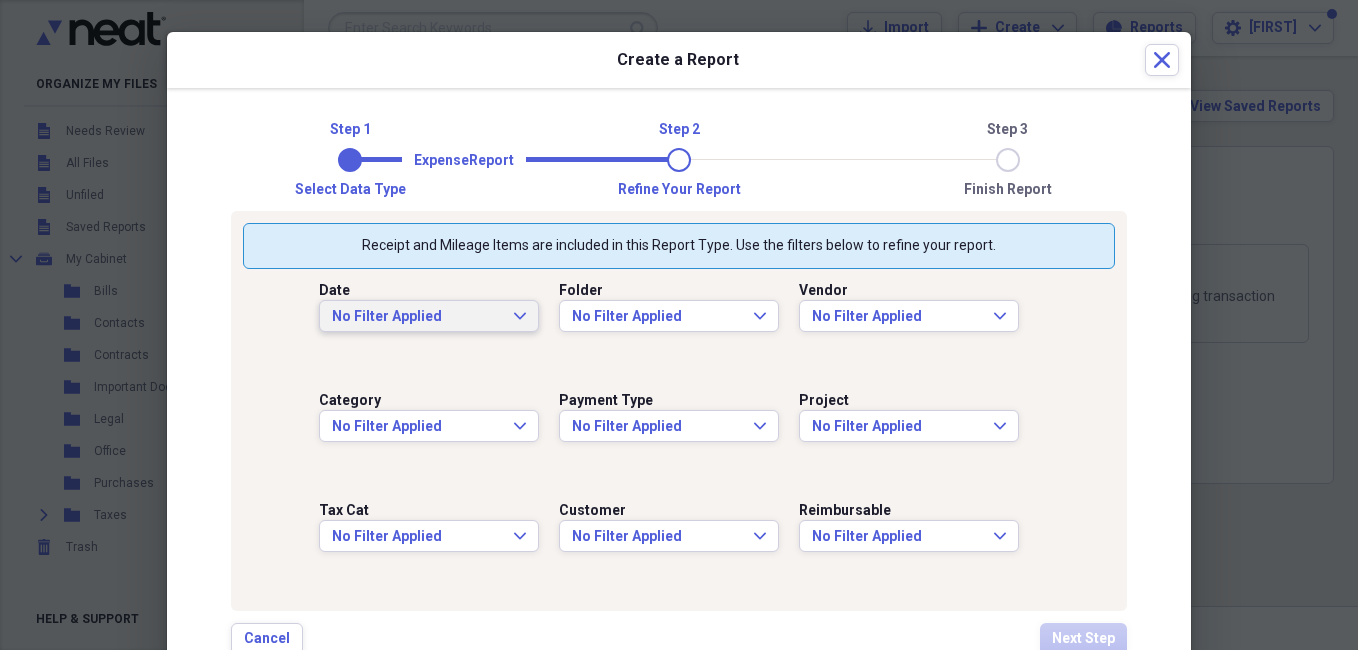 click on "No Filter Applied Expand" at bounding box center (429, 316) 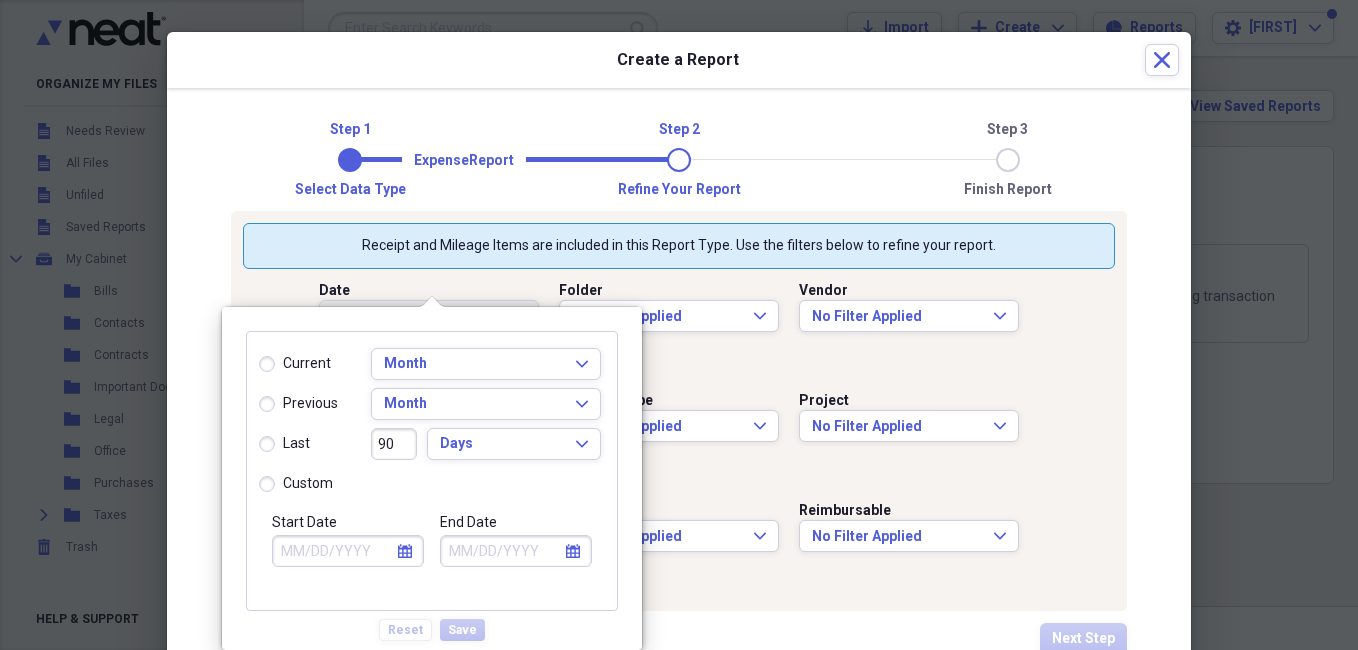 click on "custom" at bounding box center [296, 484] 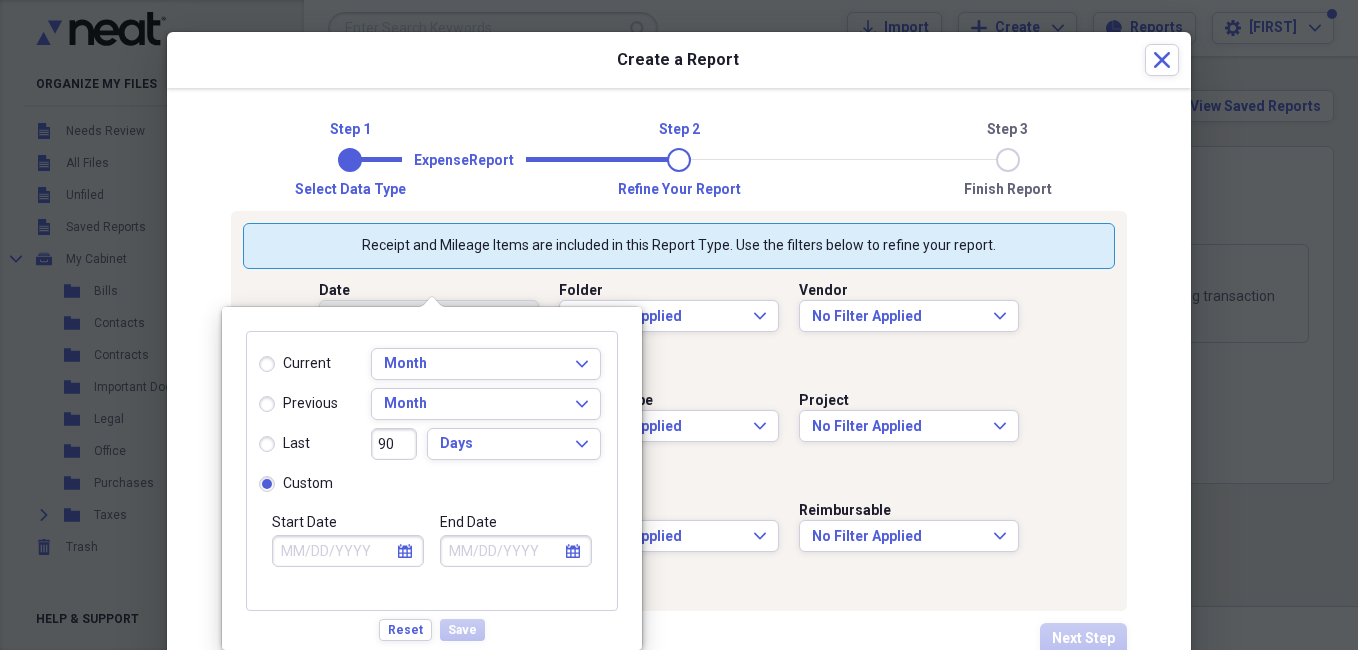 click 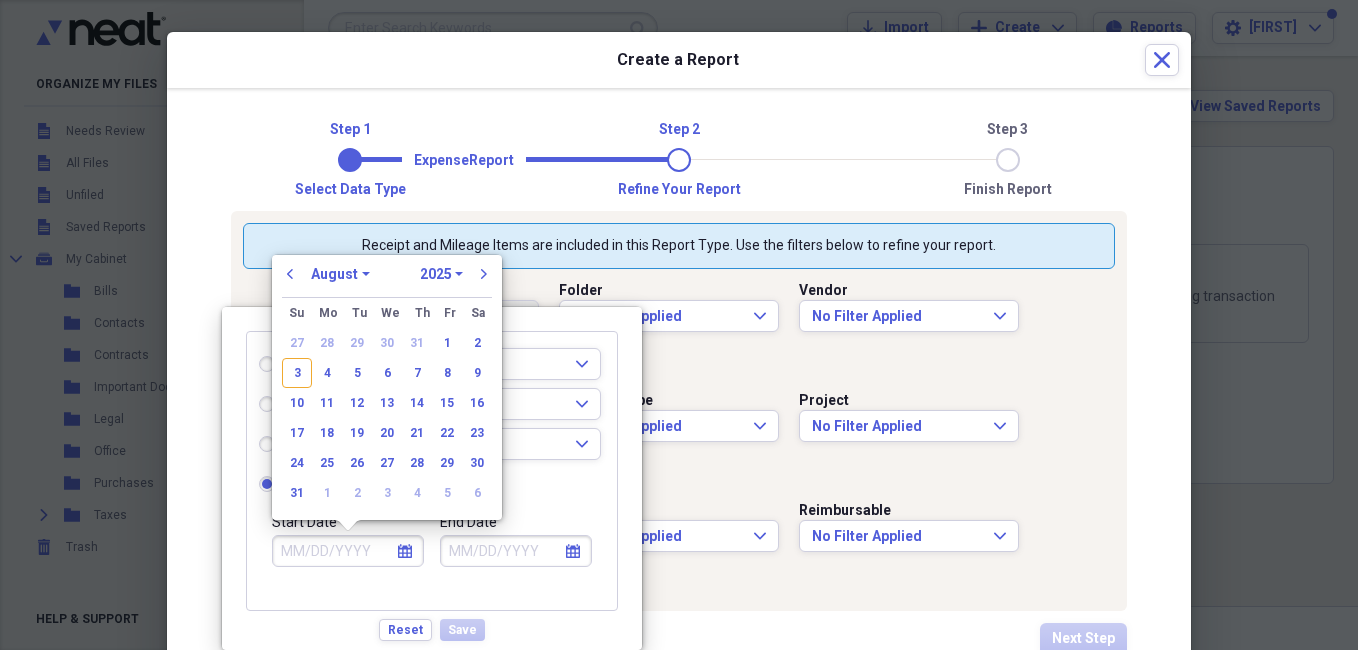 click on "January February March April May June July August September October November December" at bounding box center [340, 274] 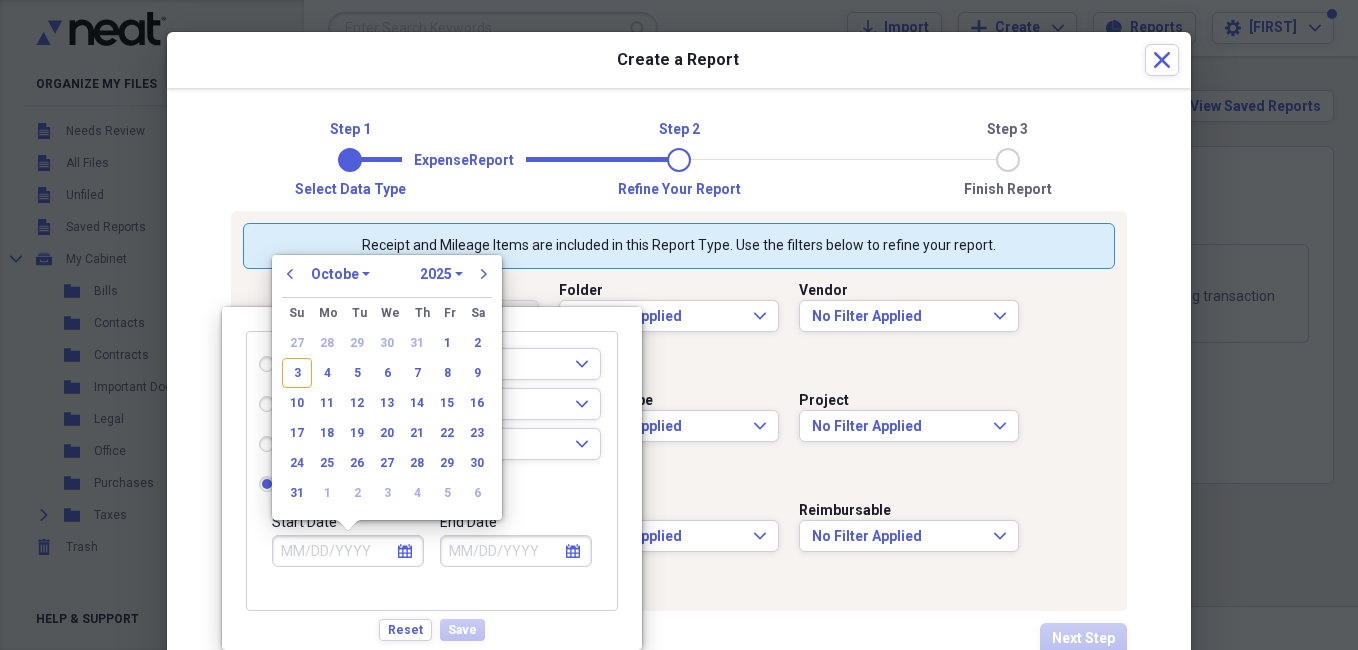 click on "January February March April May June July August September October November December" at bounding box center [340, 274] 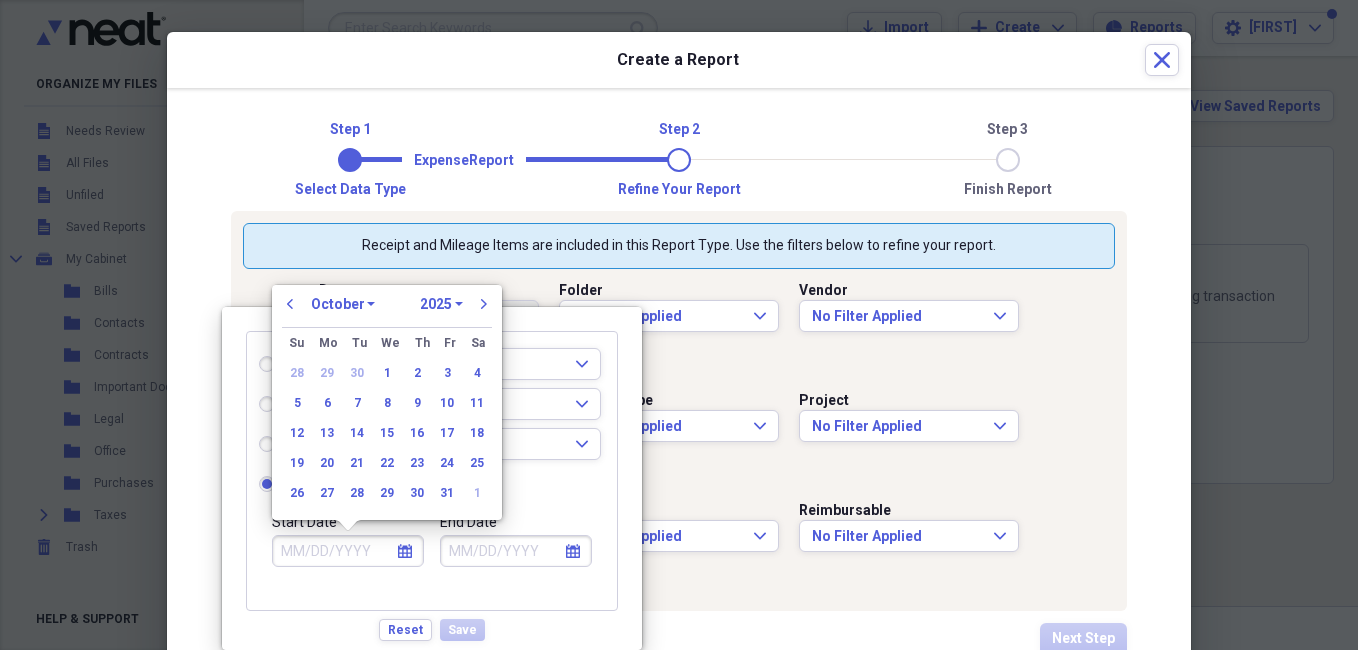 click on "1970 1971 1972 1973 1974 1975 1976 1977 1978 1979 1980 1981 1982 1983 1984 1985 1986 1987 1988 1989 1990 1991 1992 1993 1994 1995 1996 1997 1998 1999 2000 2001 2002 2003 2004 2005 2006 2007 2008 2009 2010 2011 2012 2013 2014 2015 2016 2017 2018 2019 2020 2021 2022 2023 2024 2025 2026 2027 2028 2029 2030 2031 2032 2033 2034 2035" at bounding box center [441, 304] 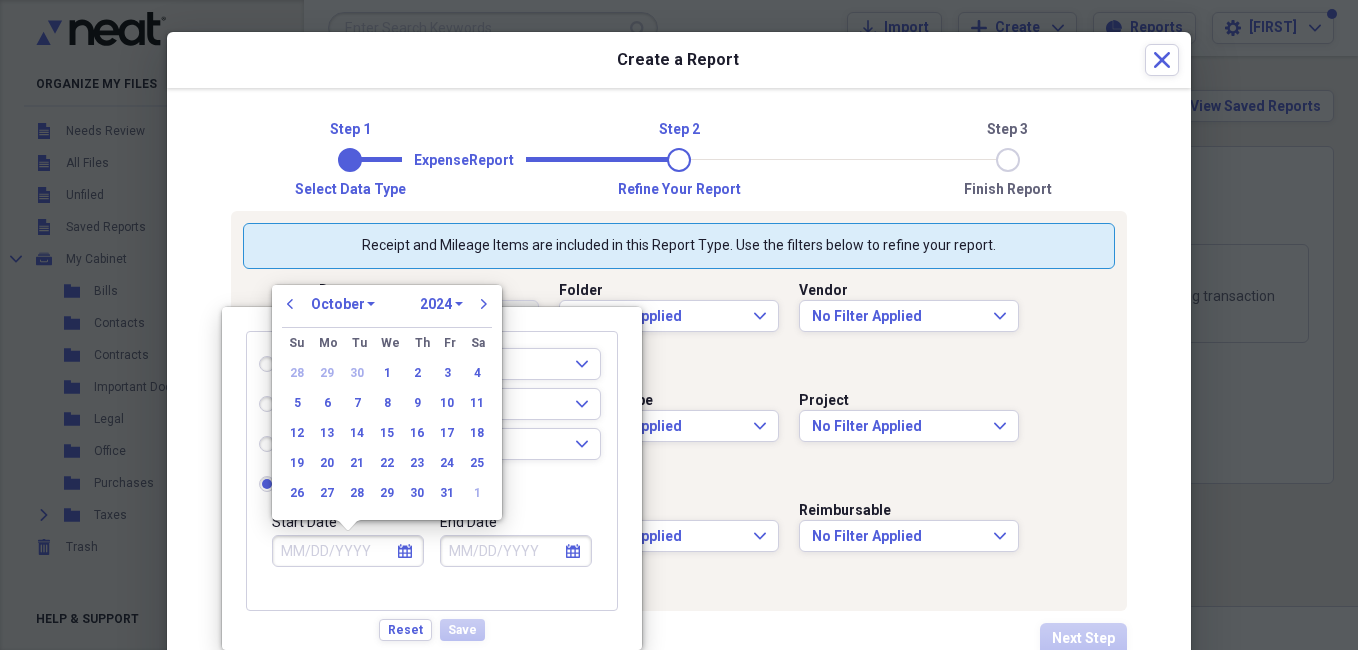 click on "1970 1971 1972 1973 1974 1975 1976 1977 1978 1979 1980 1981 1982 1983 1984 1985 1986 1987 1988 1989 1990 1991 1992 1993 1994 1995 1996 1997 1998 1999 2000 2001 2002 2003 2004 2005 2006 2007 2008 2009 2010 2011 2012 2013 2014 2015 2016 2017 2018 2019 2020 2021 2022 2023 2024 2025 2026 2027 2028 2029 2030 2031 2032 2033 2034 2035" at bounding box center (441, 304) 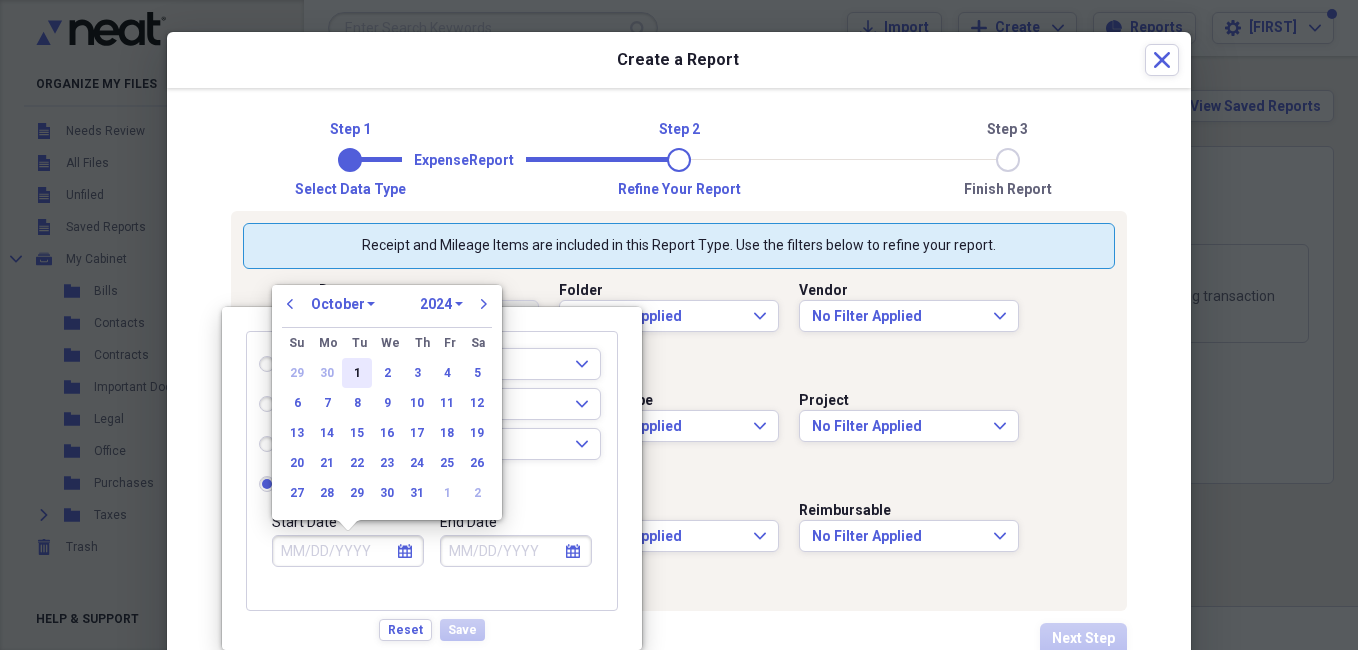 click on "1" at bounding box center (357, 373) 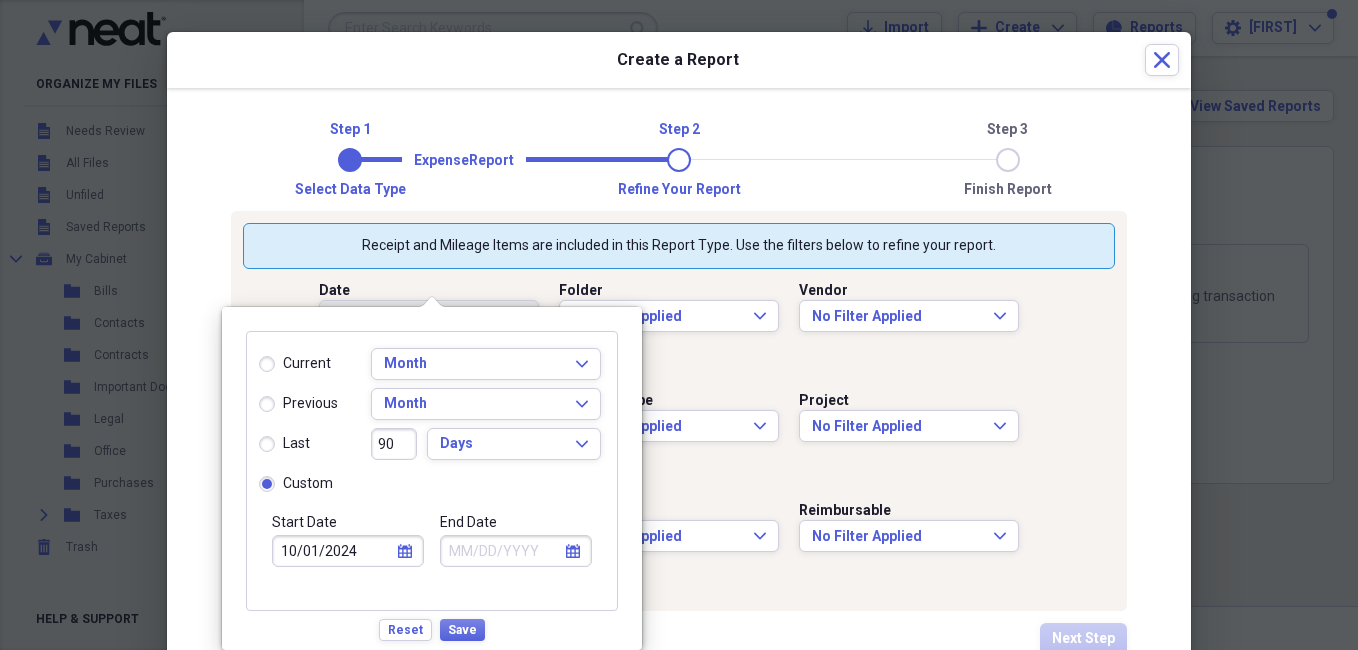 click on "calendar" 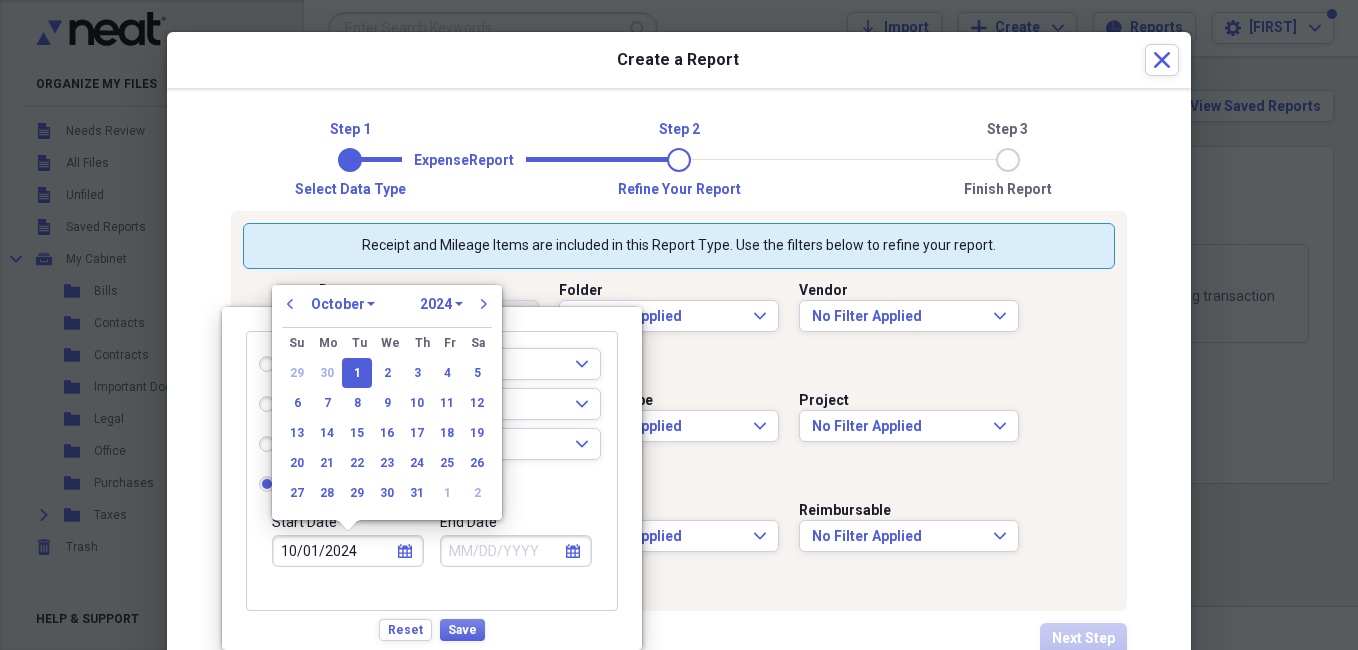 click on "January February March April May June July August September October November December" at bounding box center (343, 304) 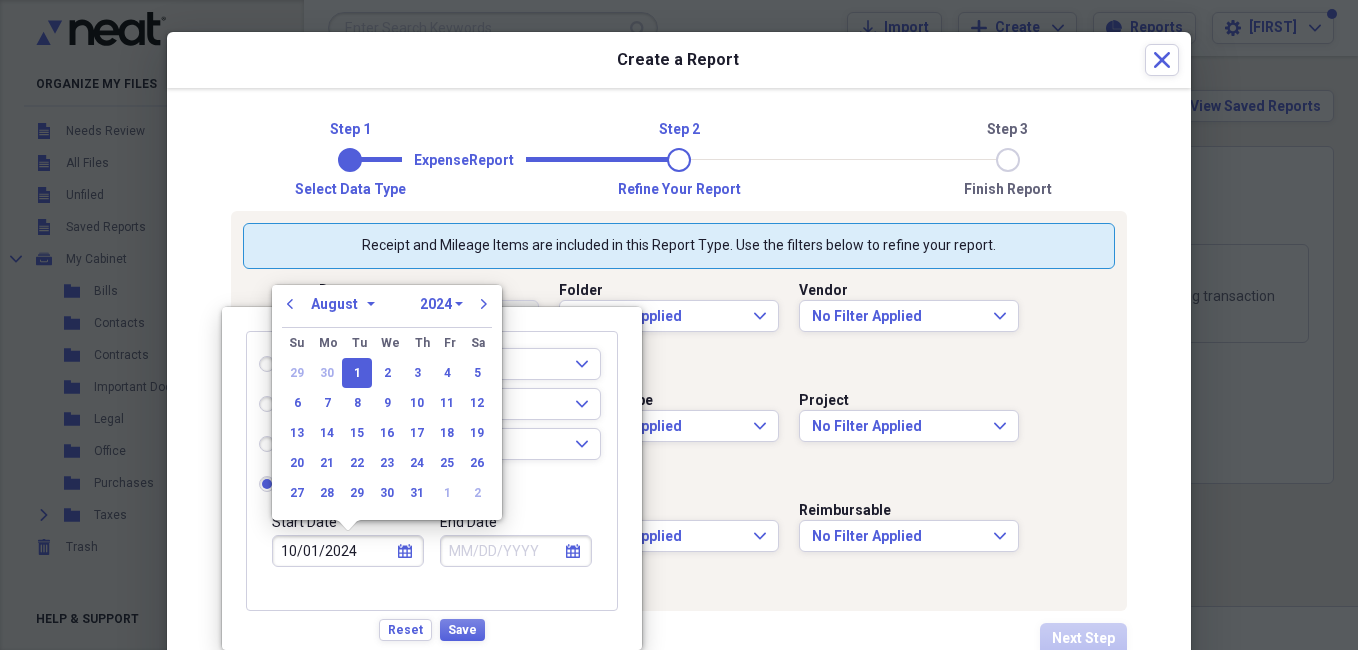 click on "January February March April May June July August September October November December" at bounding box center [343, 304] 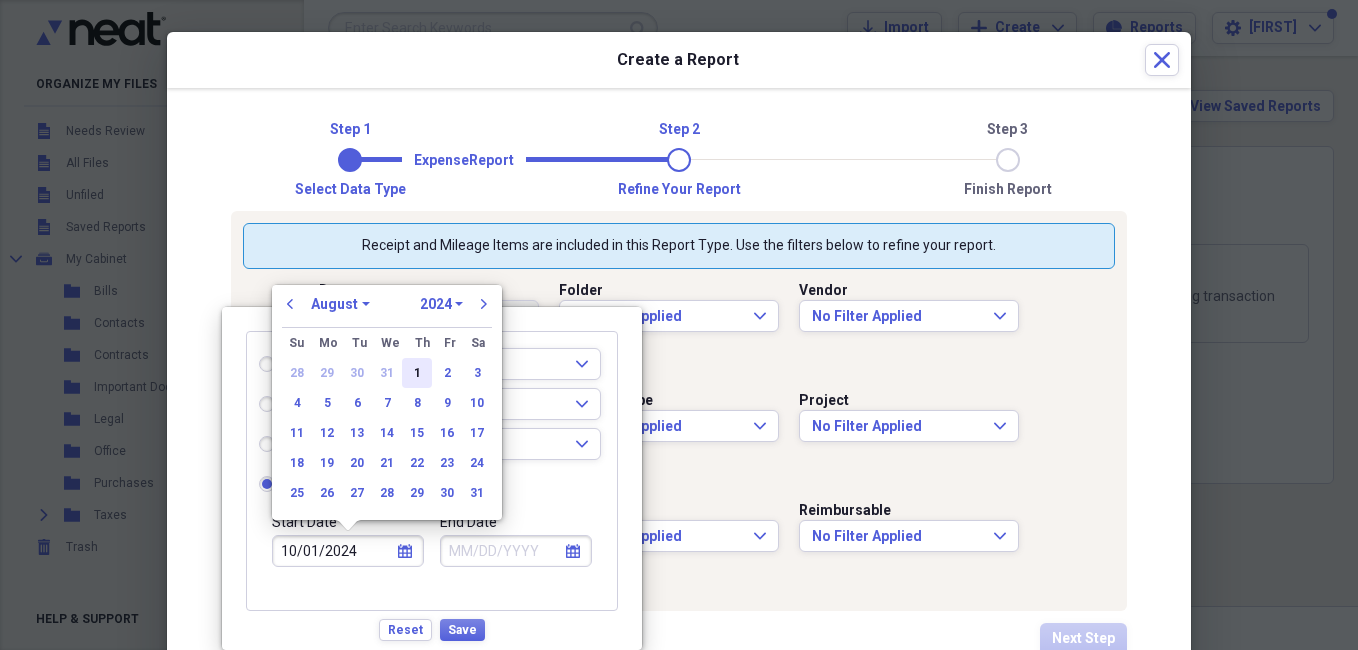 click on "1" at bounding box center (417, 373) 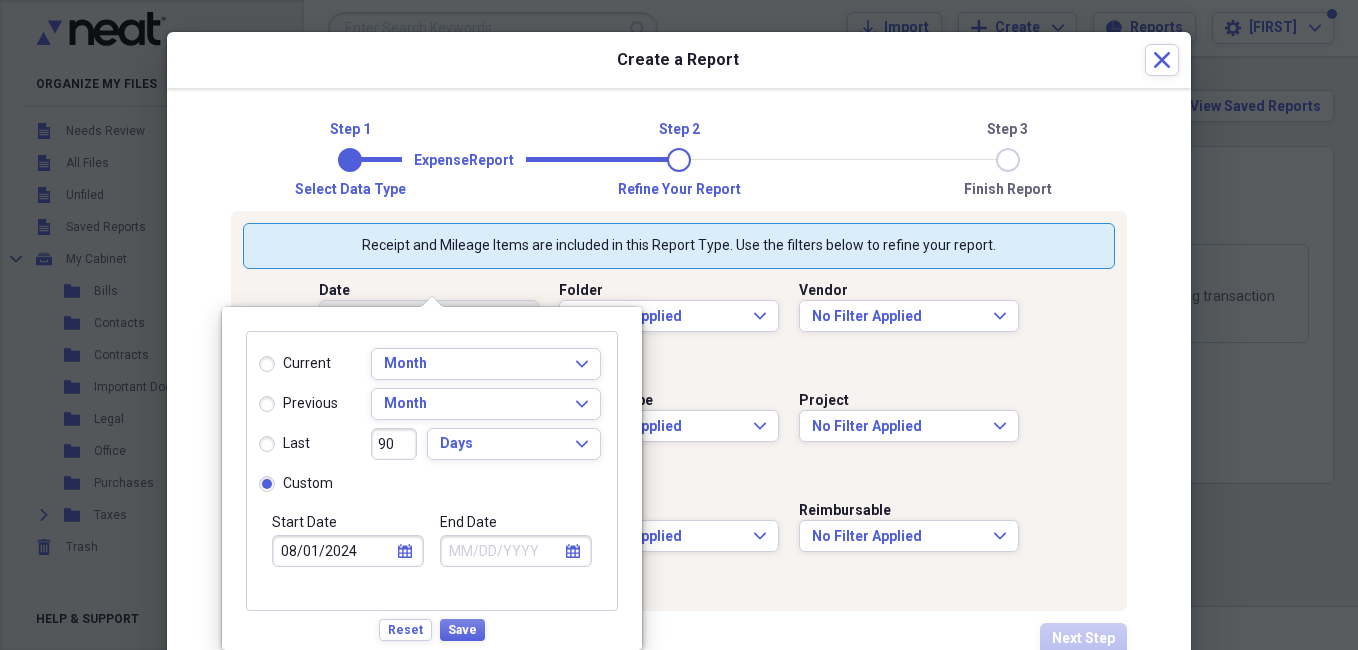 click 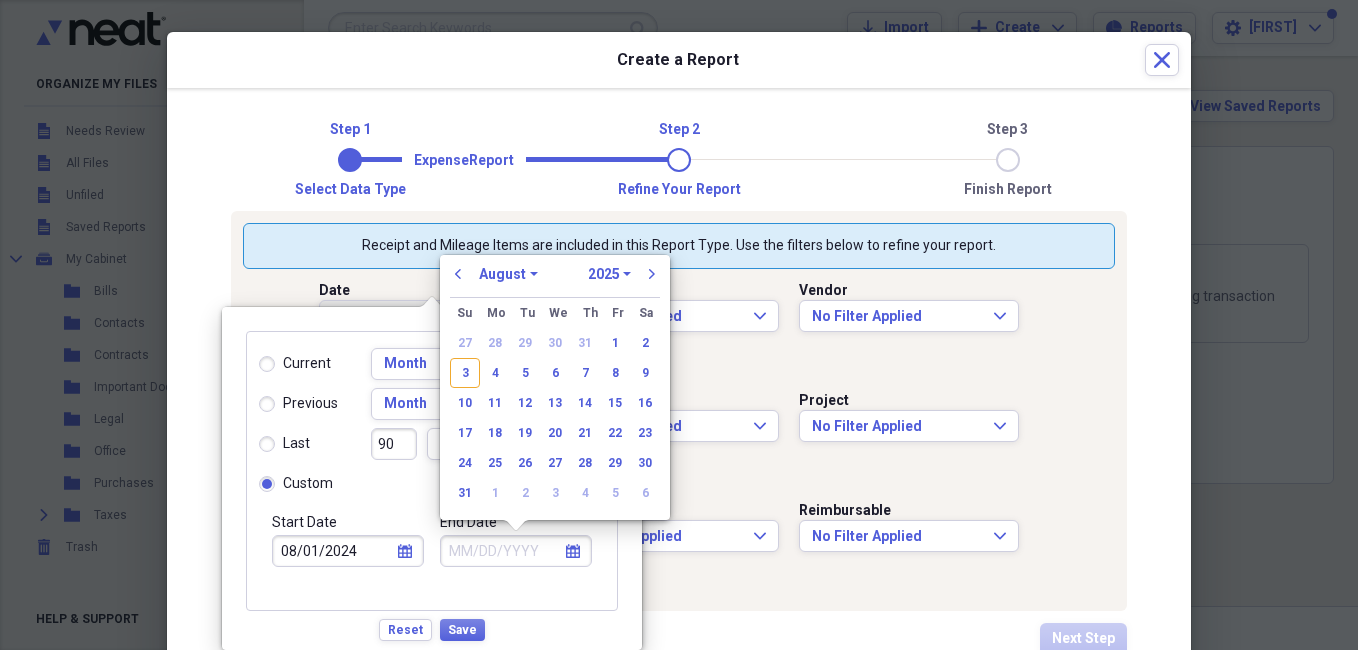 click on "January February March April May June July August September October November December" at bounding box center (508, 274) 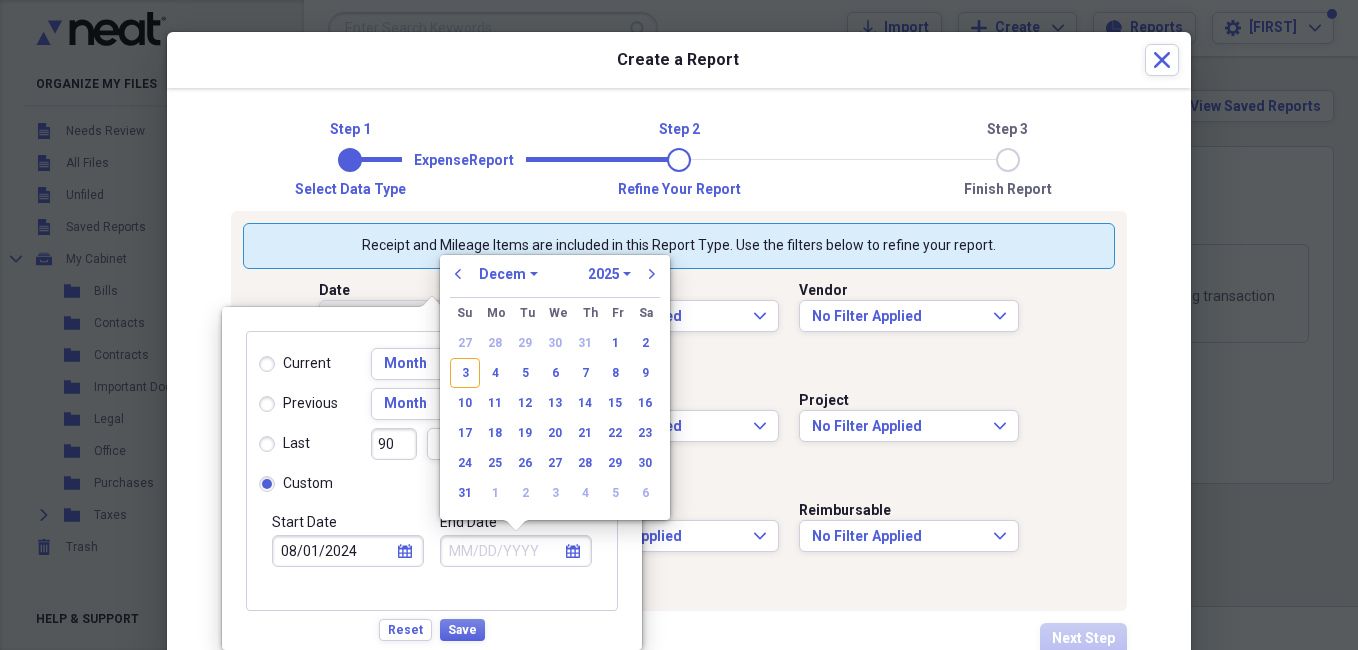 click on "January February March April May June July August September October November December" at bounding box center (508, 274) 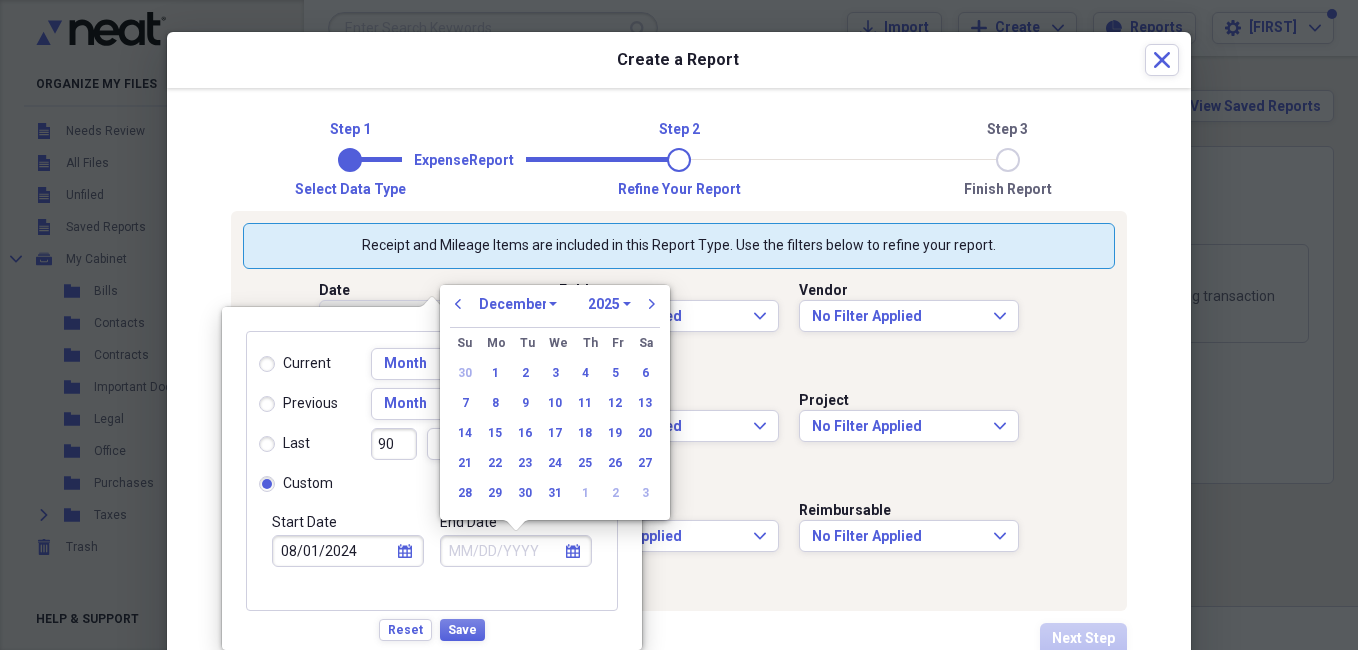 click on "1970 1971 1972 1973 1974 1975 1976 1977 1978 1979 1980 1981 1982 1983 1984 1985 1986 1987 1988 1989 1990 1991 1992 1993 1994 1995 1996 1997 1998 1999 2000 2001 2002 2003 2004 2005 2006 2007 2008 2009 2010 2011 2012 2013 2014 2015 2016 2017 2018 2019 2020 2021 2022 2023 2024 2025 2026 2027 2028 2029 2030 2031 2032 2033 2034 2035" at bounding box center (609, 304) 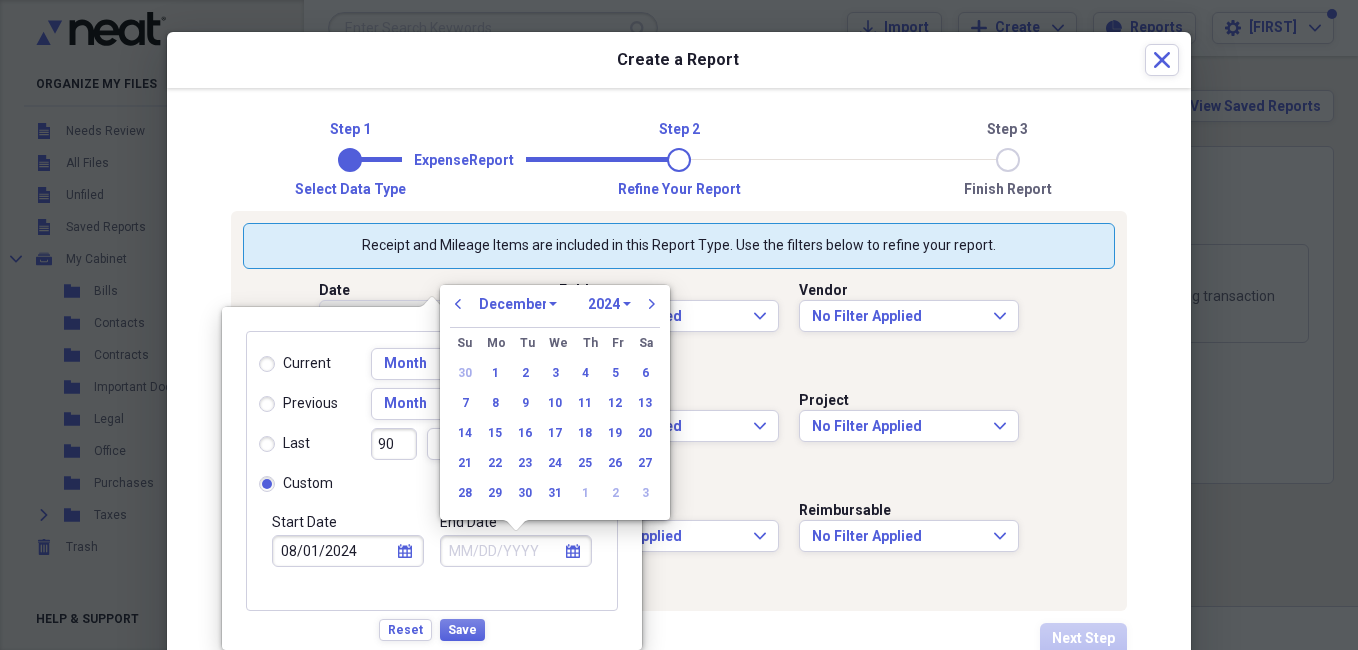 click on "1970 1971 1972 1973 1974 1975 1976 1977 1978 1979 1980 1981 1982 1983 1984 1985 1986 1987 1988 1989 1990 1991 1992 1993 1994 1995 1996 1997 1998 1999 2000 2001 2002 2003 2004 2005 2006 2007 2008 2009 2010 2011 2012 2013 2014 2015 2016 2017 2018 2019 2020 2021 2022 2023 2024 2025 2026 2027 2028 2029 2030 2031 2032 2033 2034 2035" at bounding box center (609, 304) 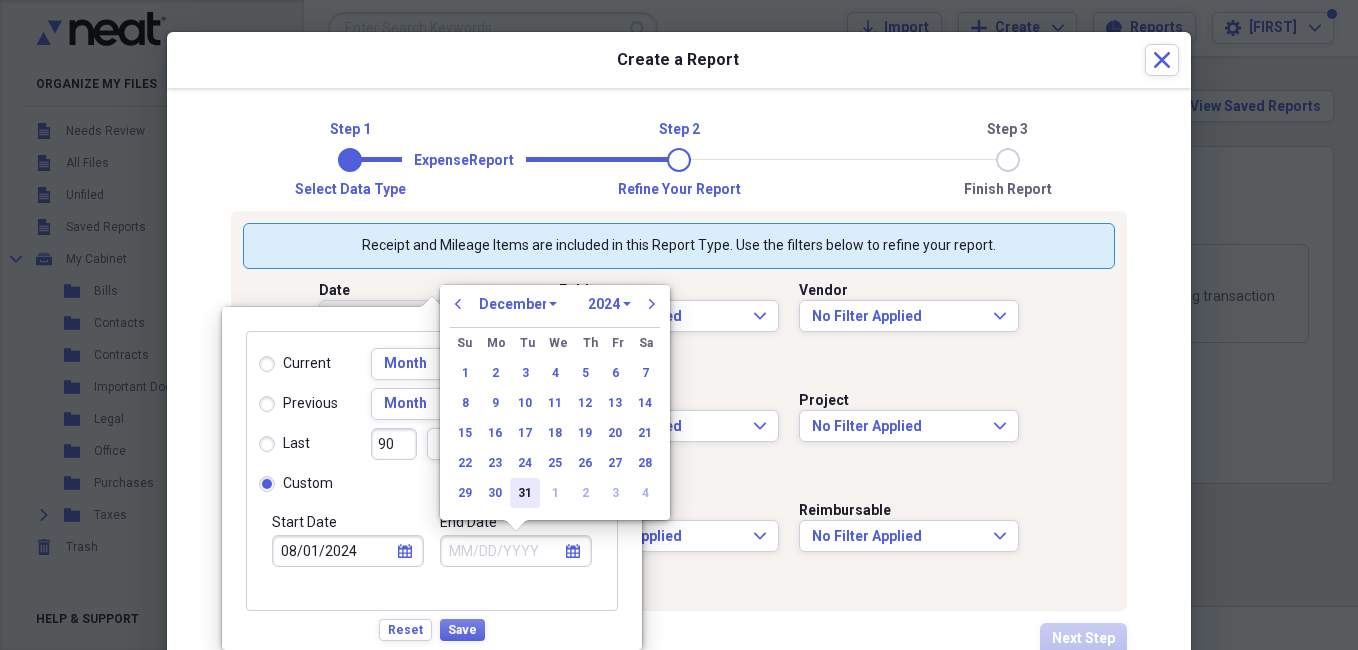 click on "31" at bounding box center [525, 493] 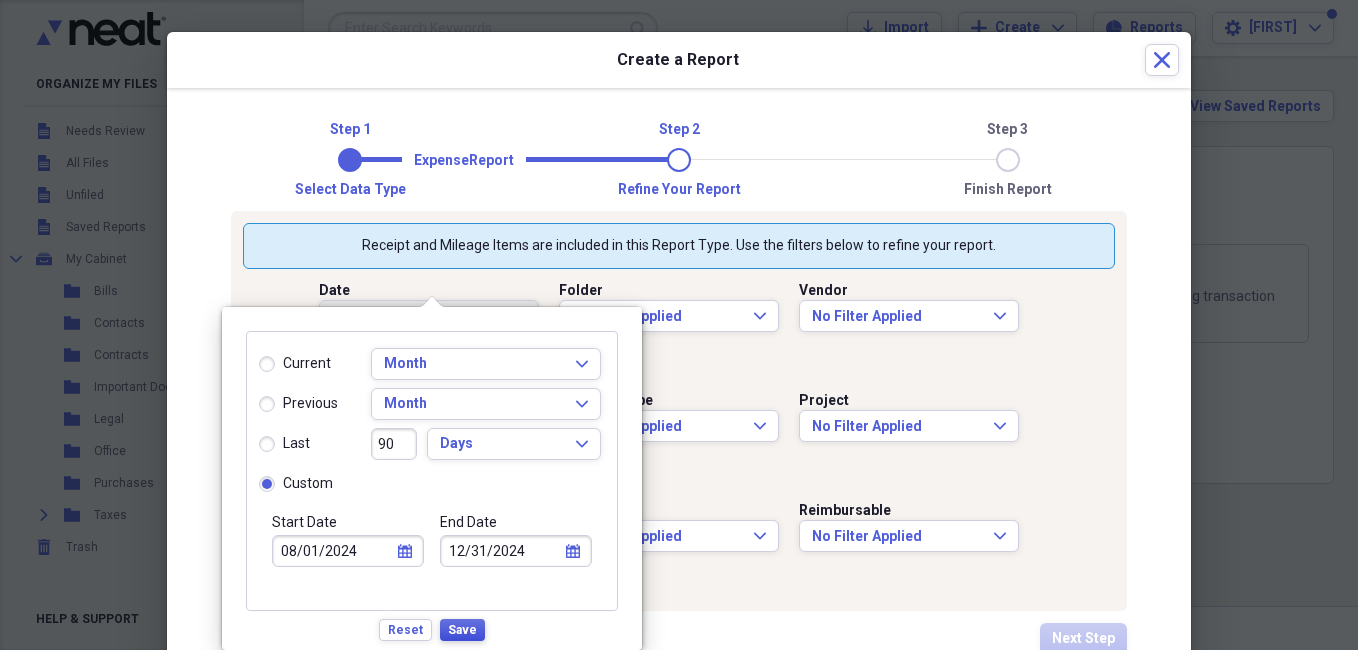 click on "Save" at bounding box center (462, 630) 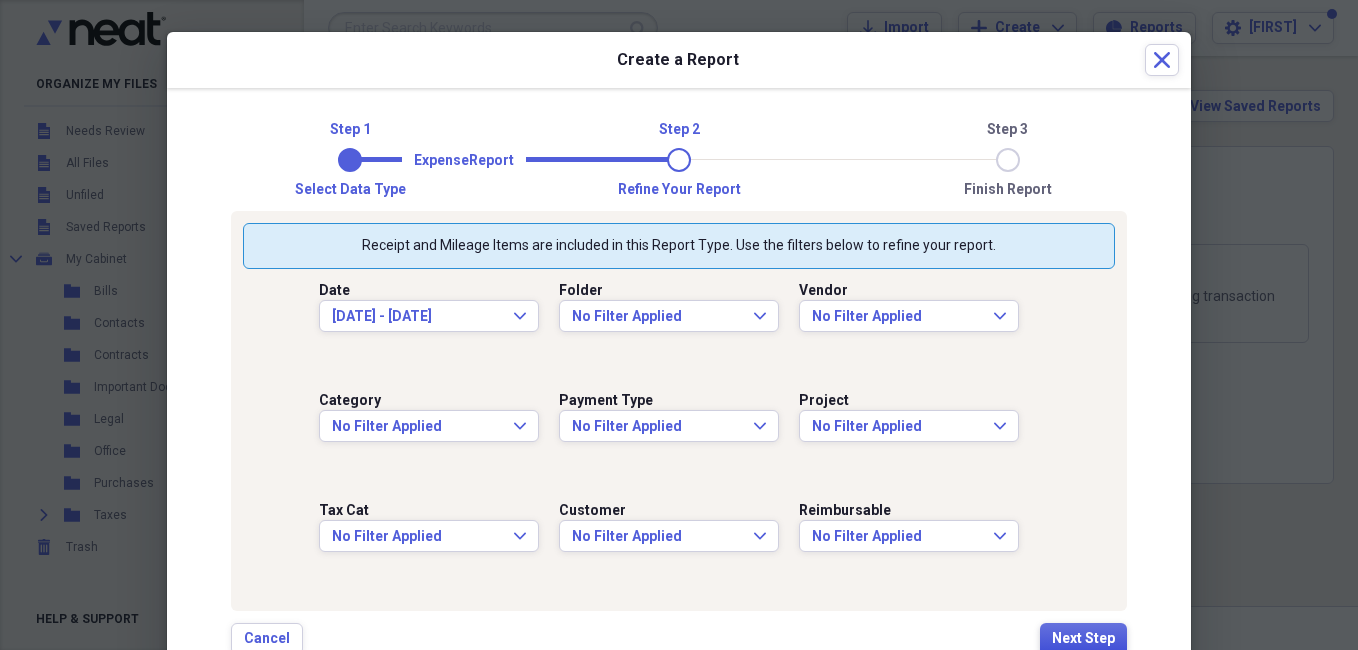 click on "Next Step" at bounding box center (1083, 639) 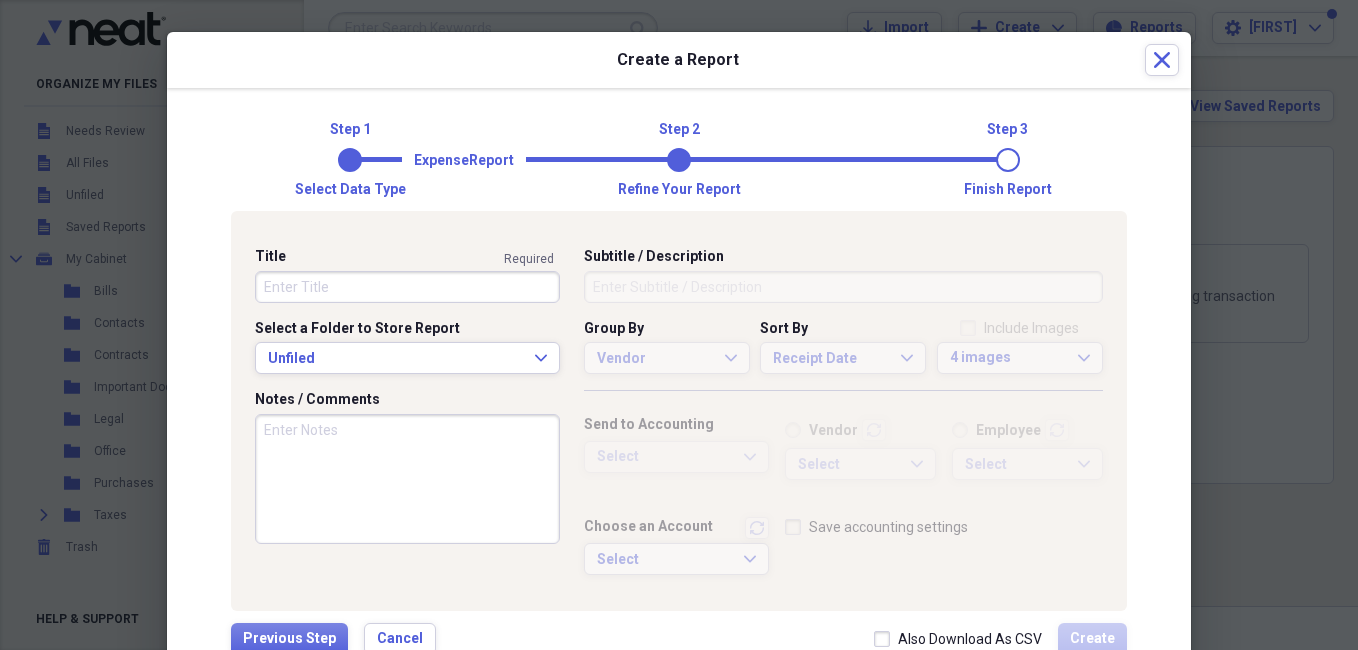 click on "Title" at bounding box center (407, 287) 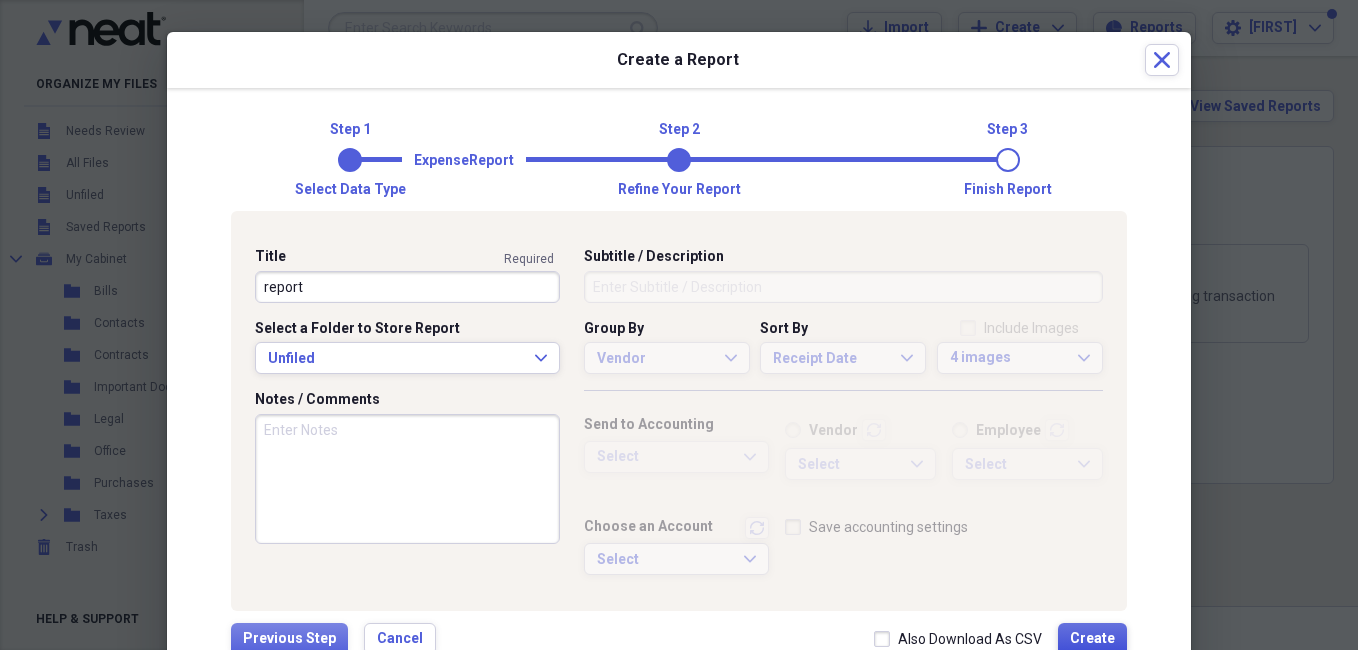type on "report" 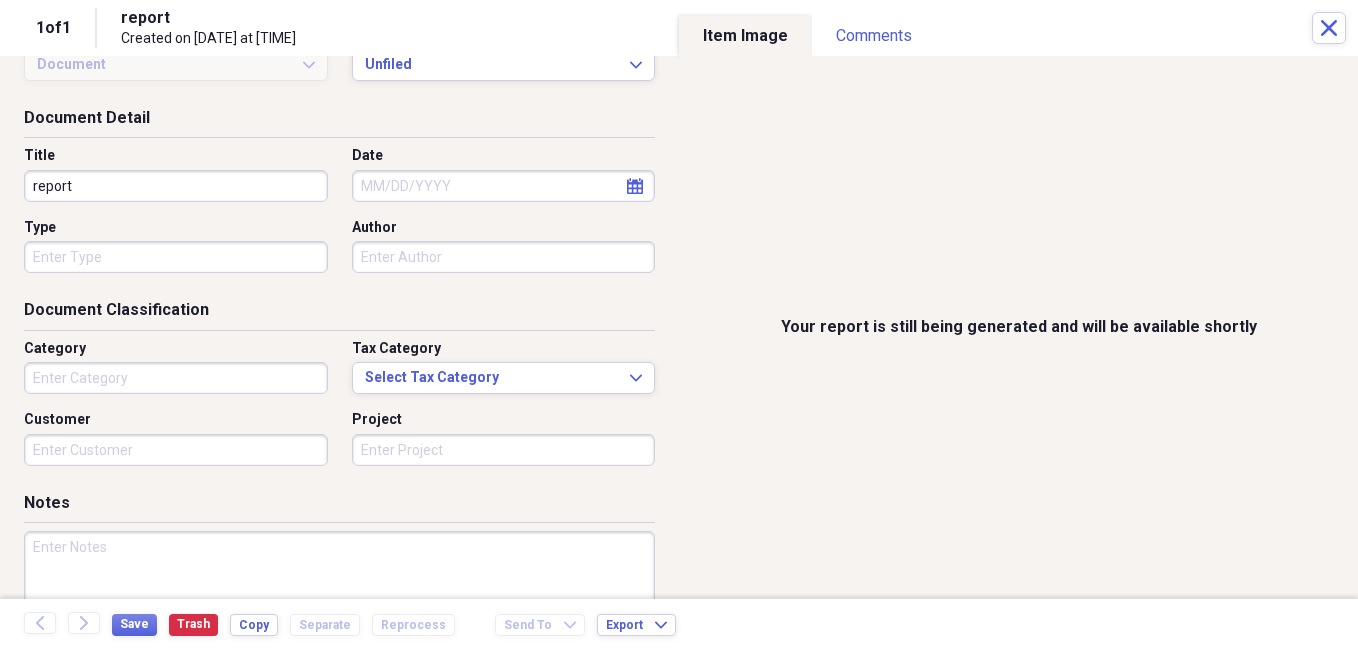 scroll, scrollTop: 193, scrollLeft: 0, axis: vertical 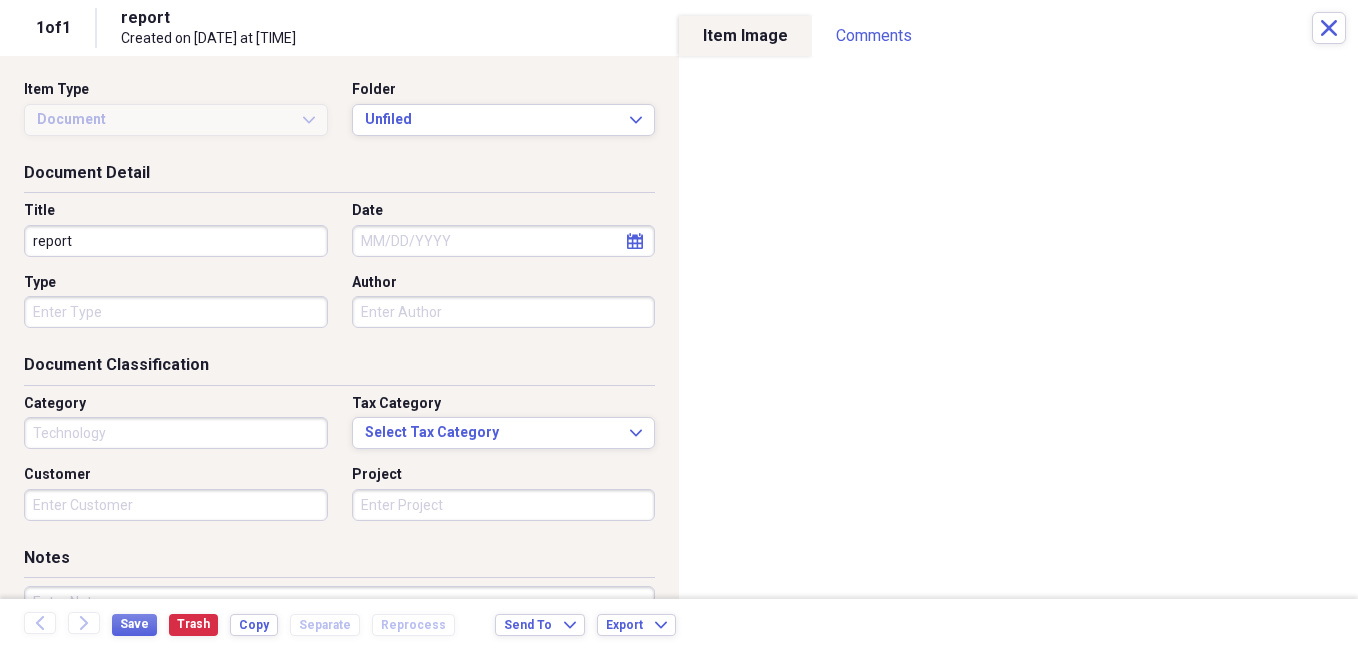 type on "Technology" 